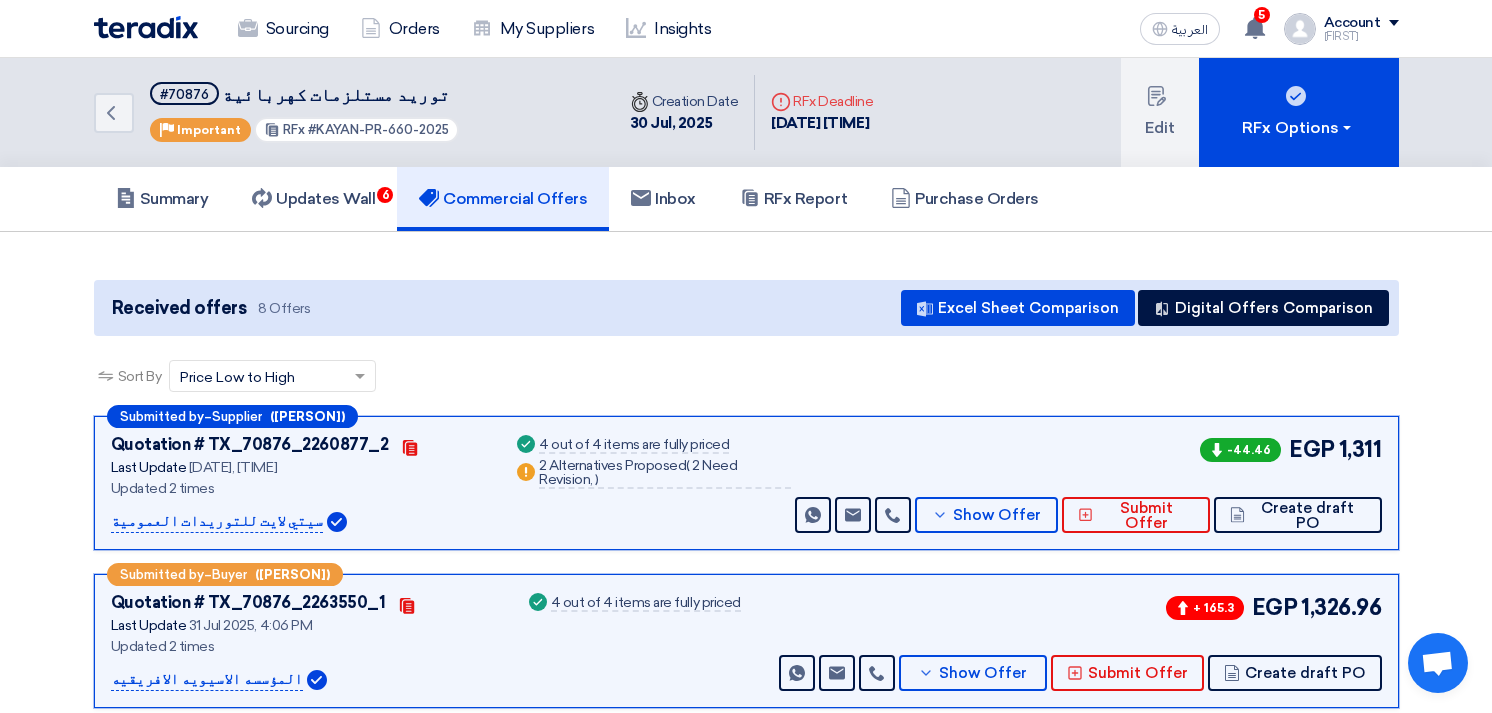 scroll, scrollTop: 2000, scrollLeft: 0, axis: vertical 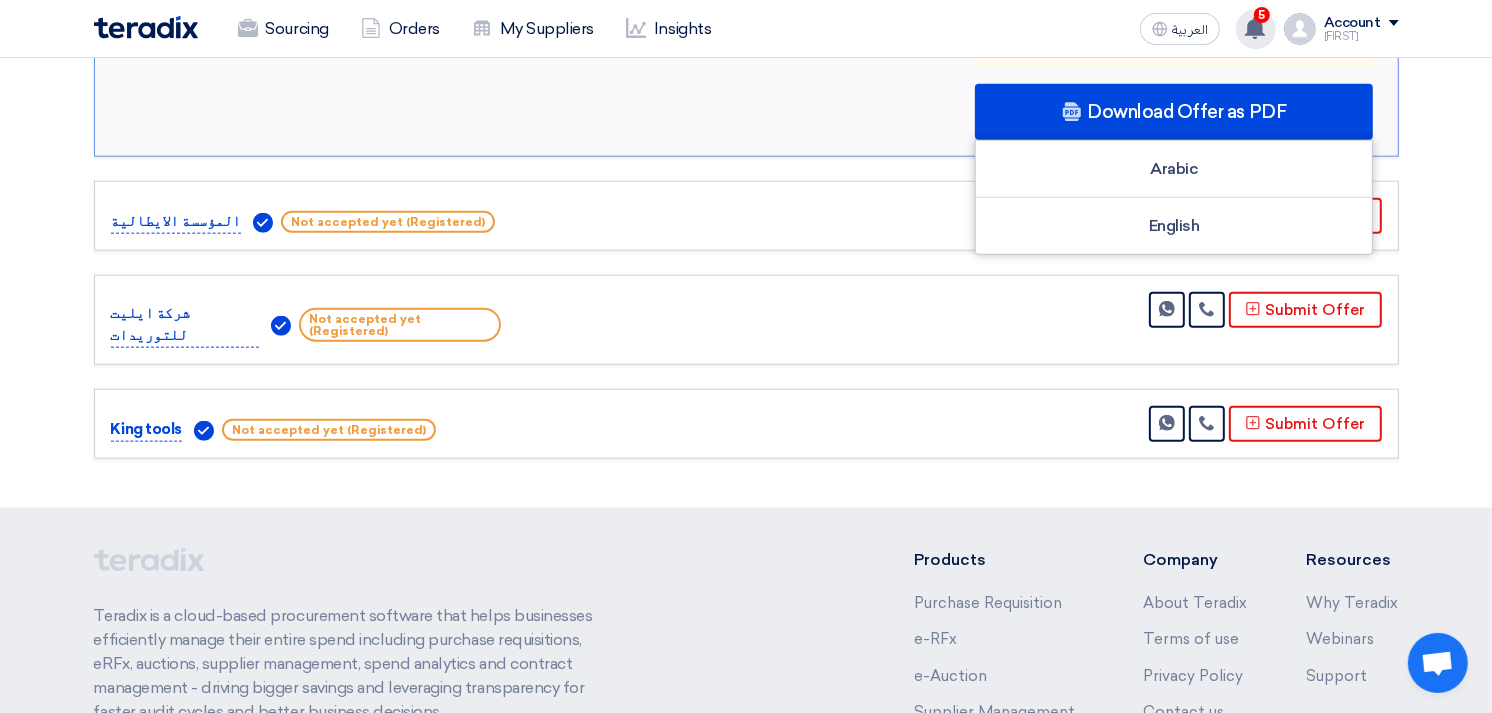 click 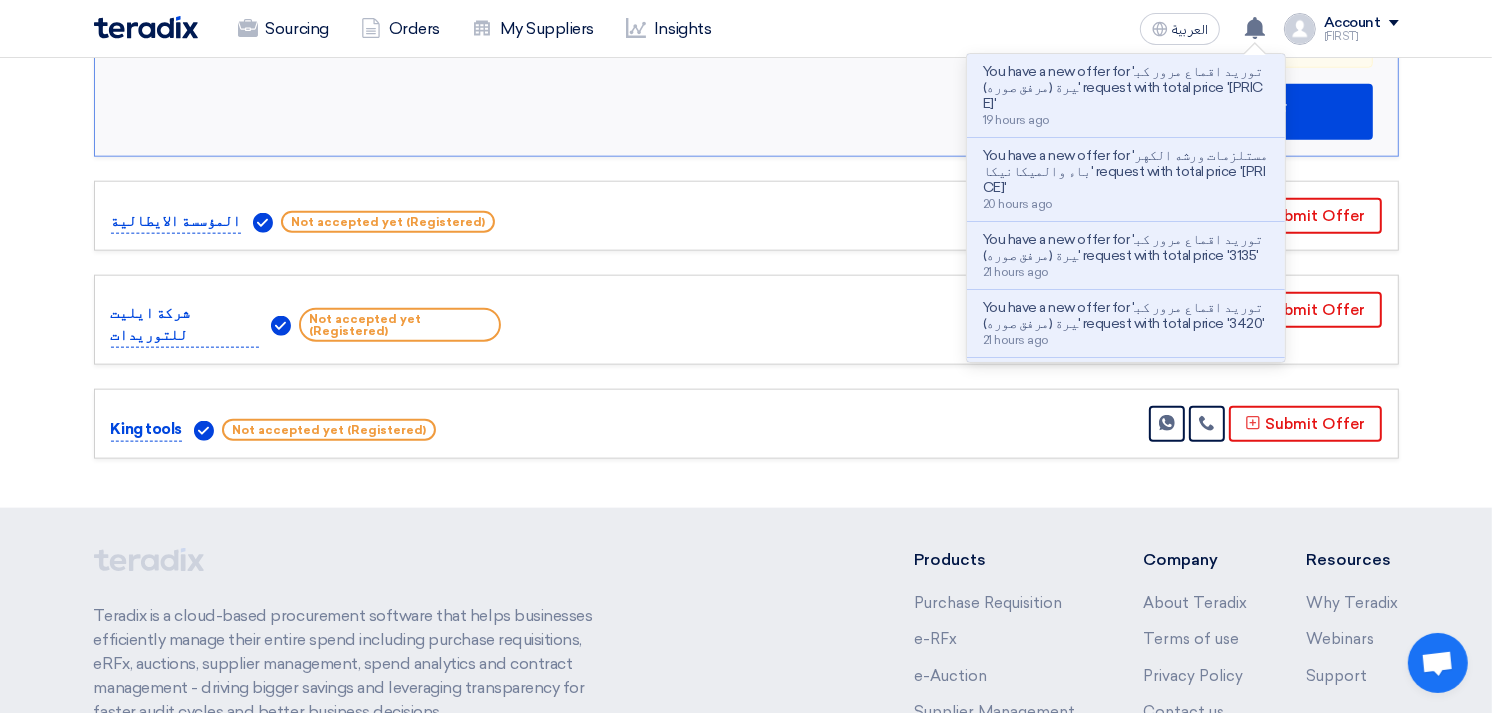 click on "Submitted by
–
Supplier
([FIRST] [LAST])
Quotation #
TX_70876_2260877_2
Contacts
Last Update
31 Jul 2025, 12:01 PM
Updated 2 times
(" 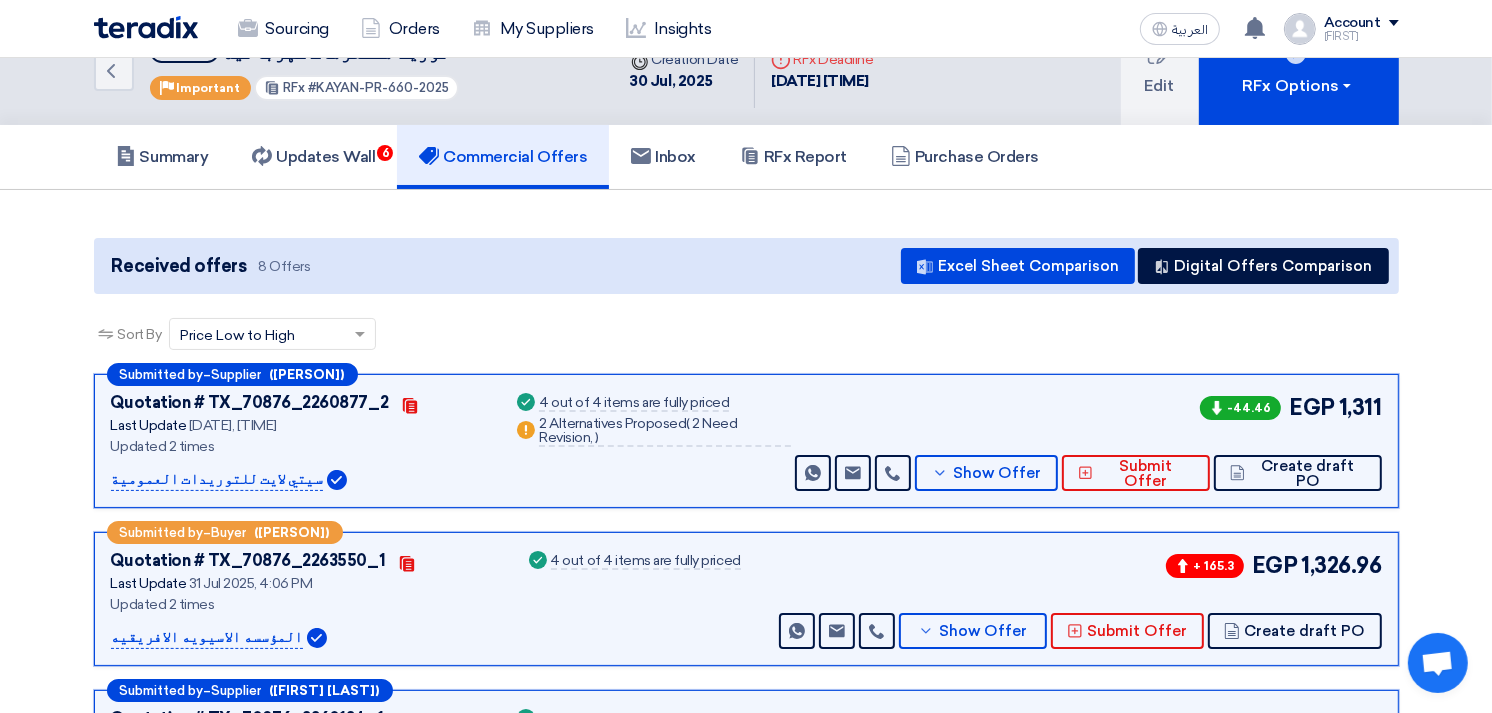 scroll, scrollTop: 0, scrollLeft: 0, axis: both 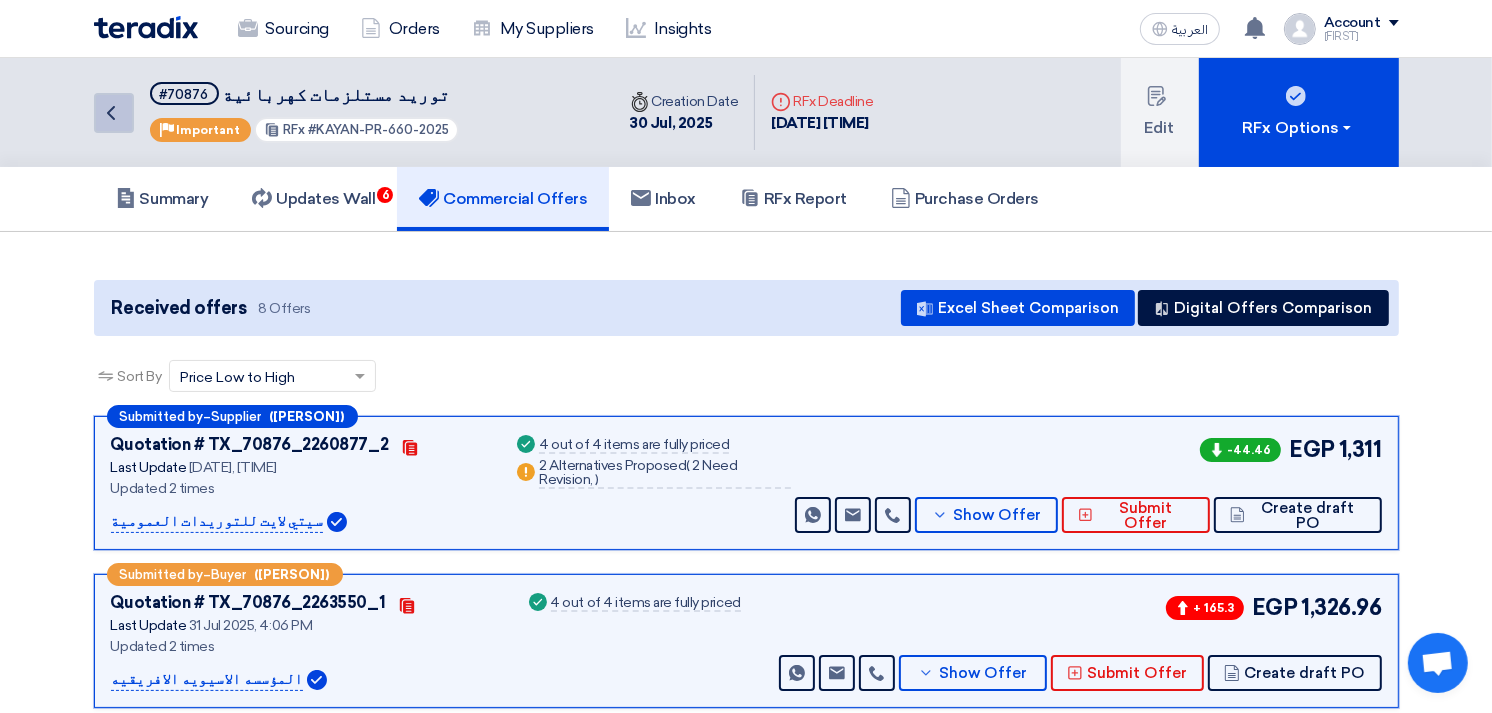 click on "Back" 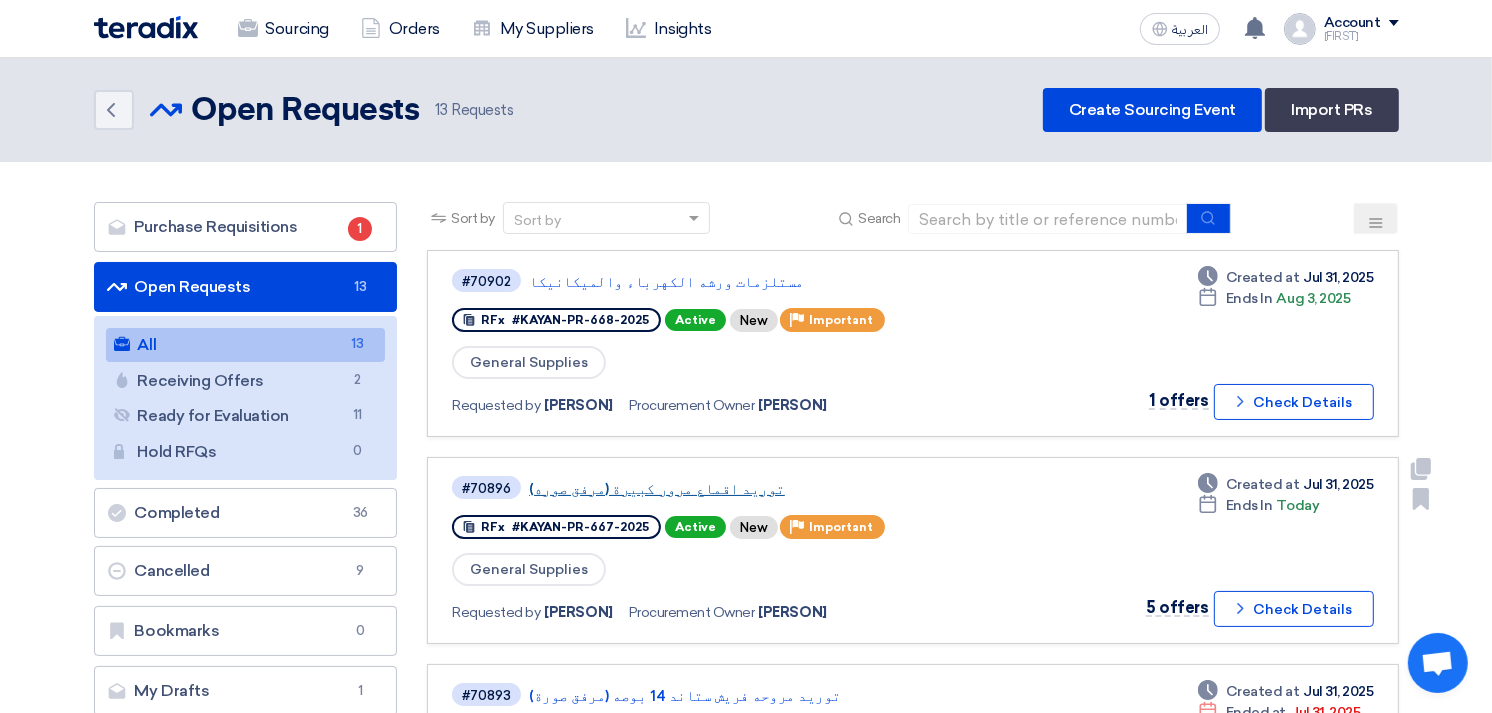 click on "توريد اقماع مرور كبيرة (مرفق صوره)" 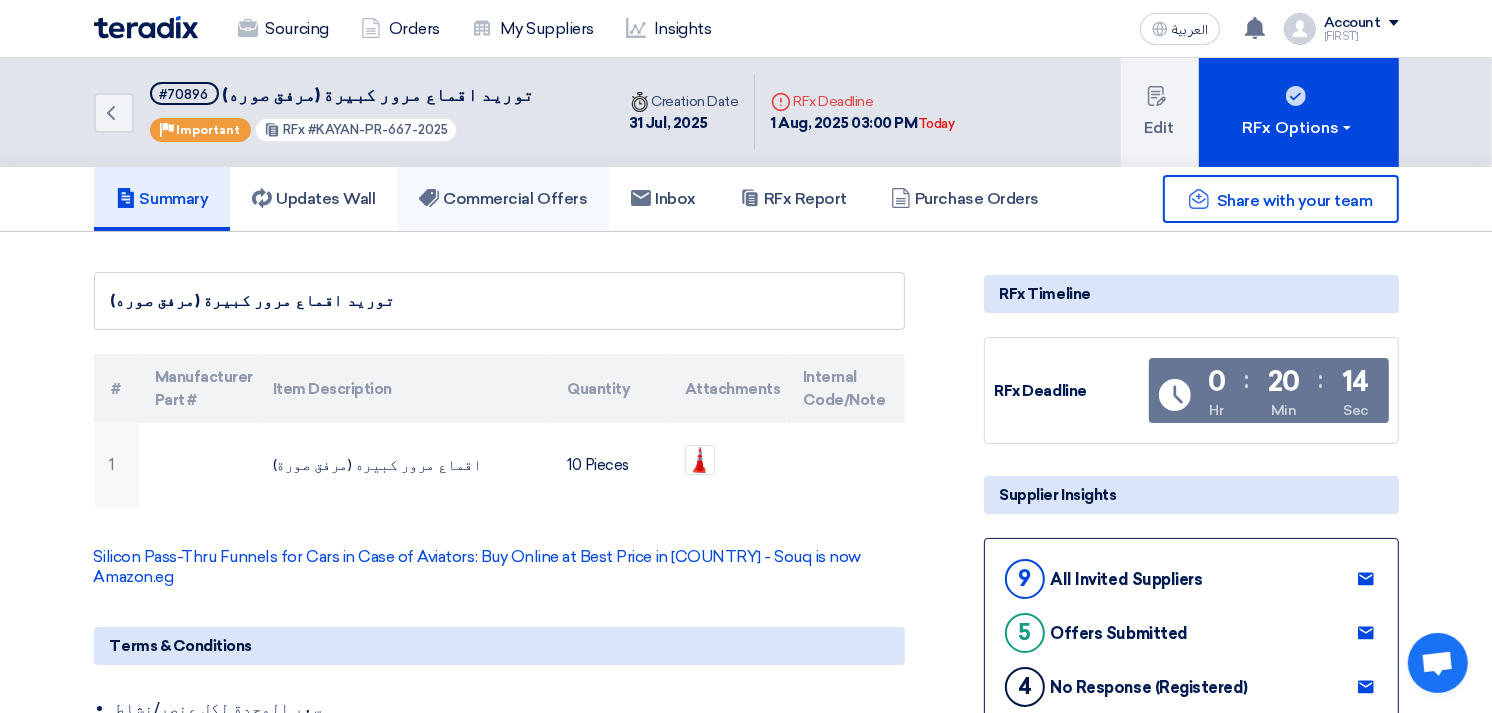 click on "Commercial Offers" 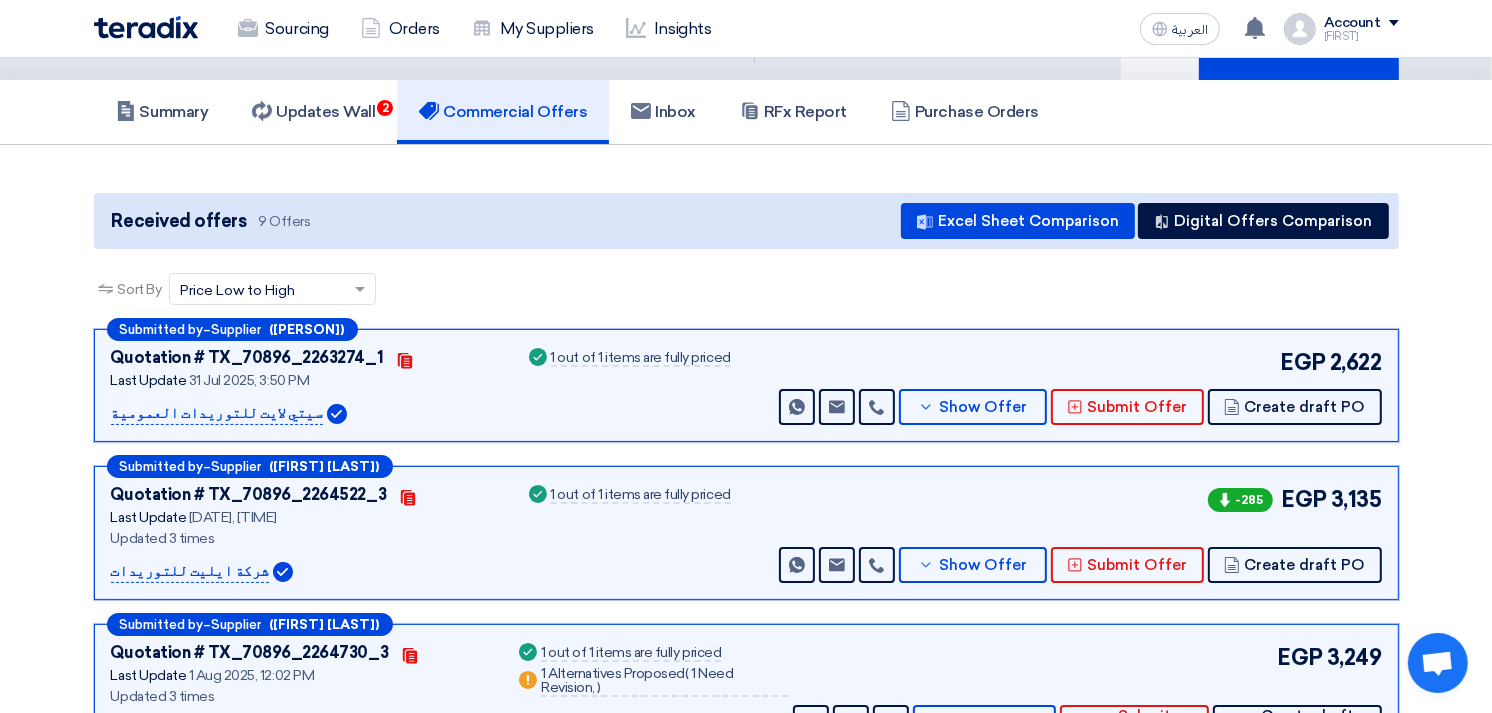 scroll, scrollTop: 83, scrollLeft: 0, axis: vertical 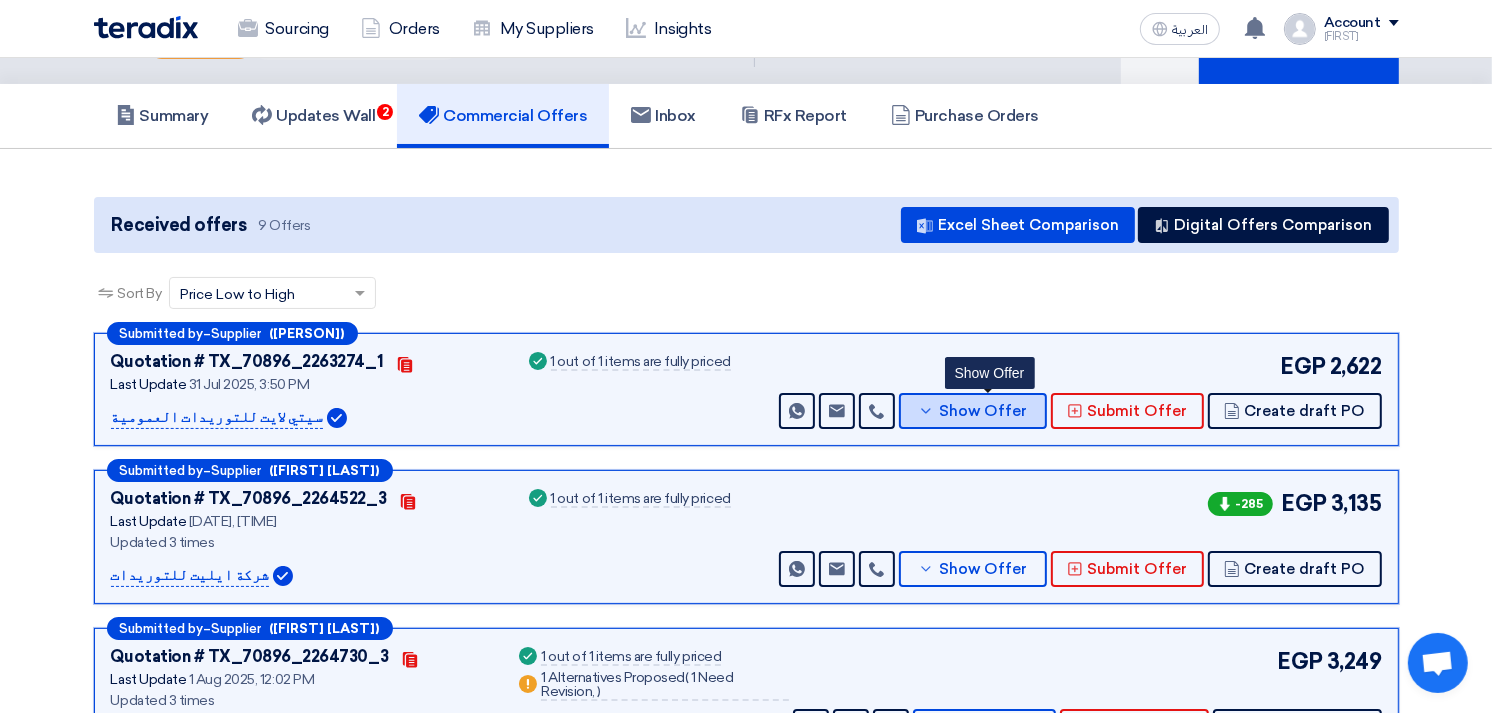 click on "Show Offer" at bounding box center (973, 411) 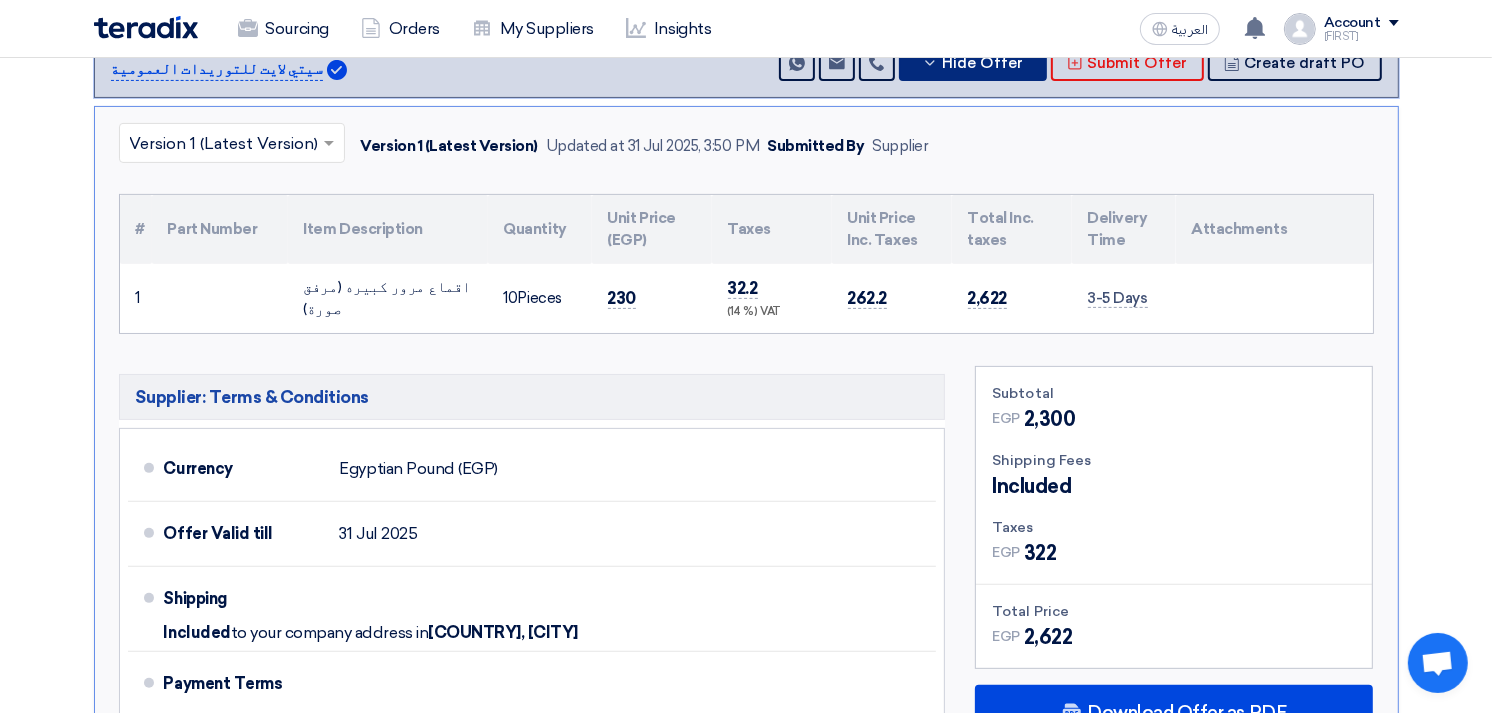 scroll, scrollTop: 363, scrollLeft: 0, axis: vertical 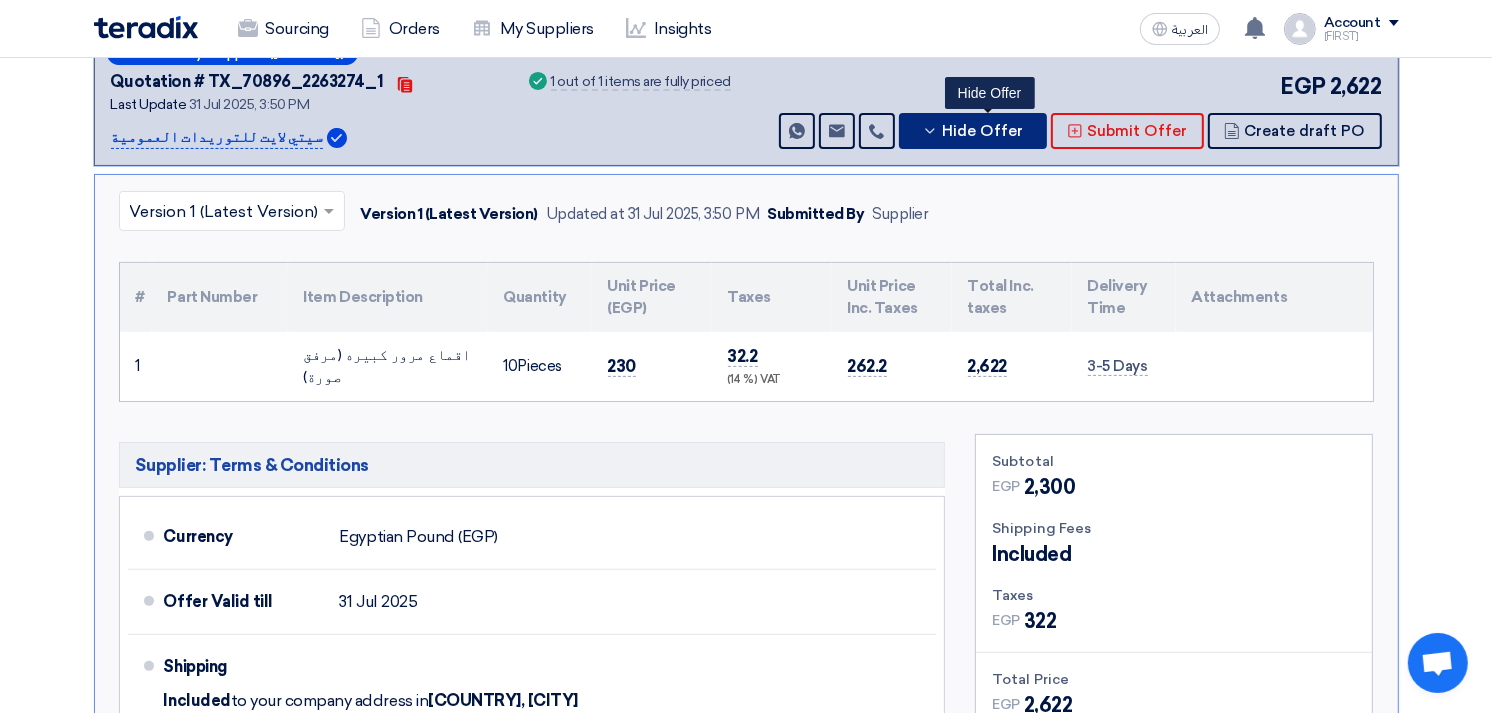 click on "Hide Offer" at bounding box center (973, 131) 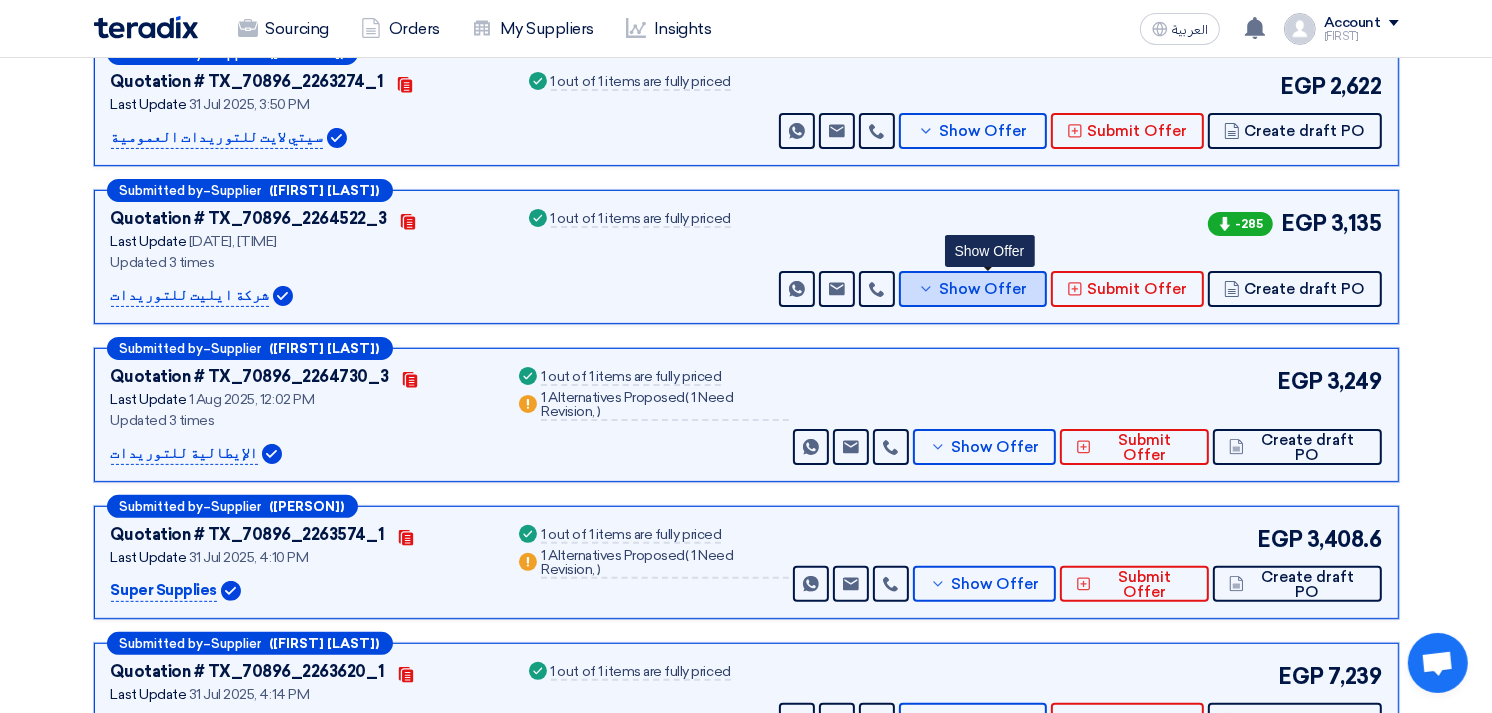 click on "Show Offer" at bounding box center [983, 289] 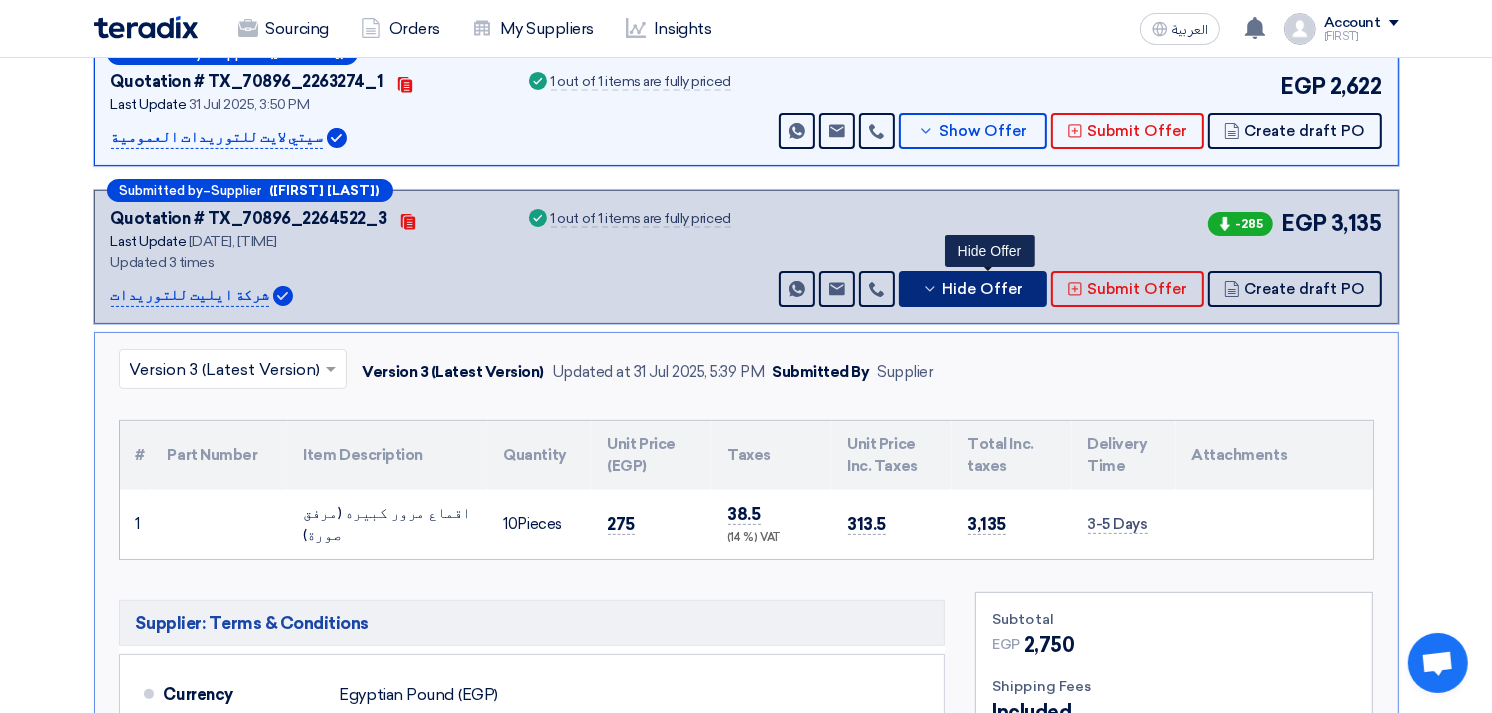 click on "Hide Offer" at bounding box center (983, 289) 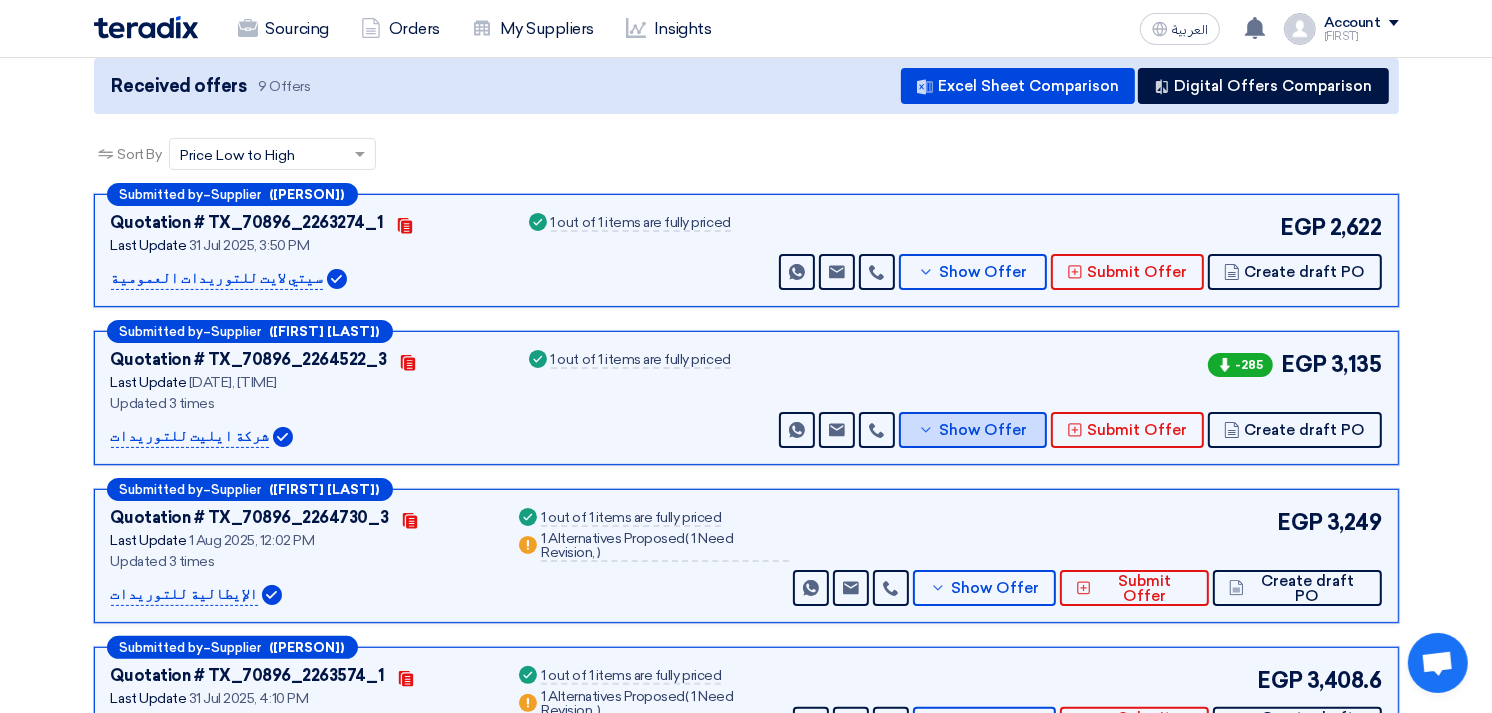 scroll, scrollTop: 221, scrollLeft: 0, axis: vertical 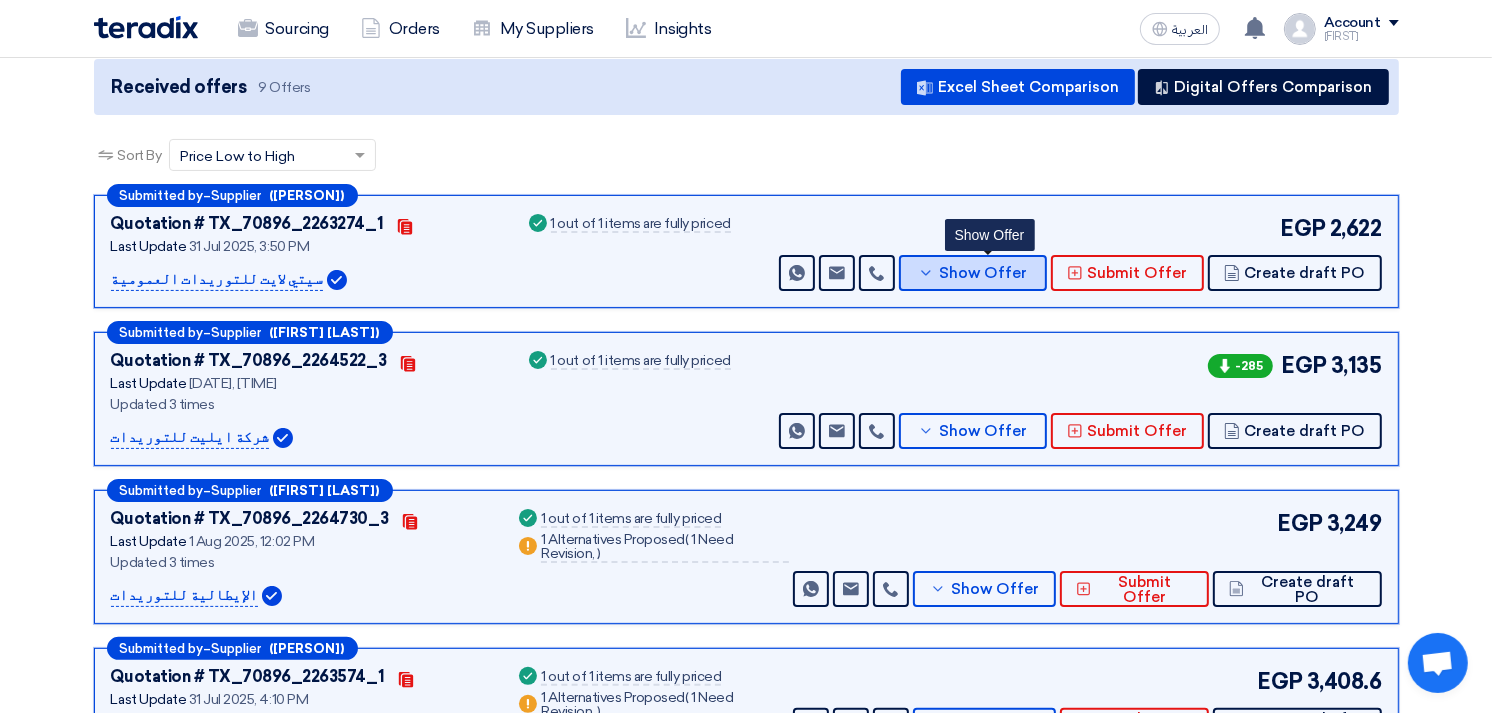 click on "Show Offer" at bounding box center [973, 273] 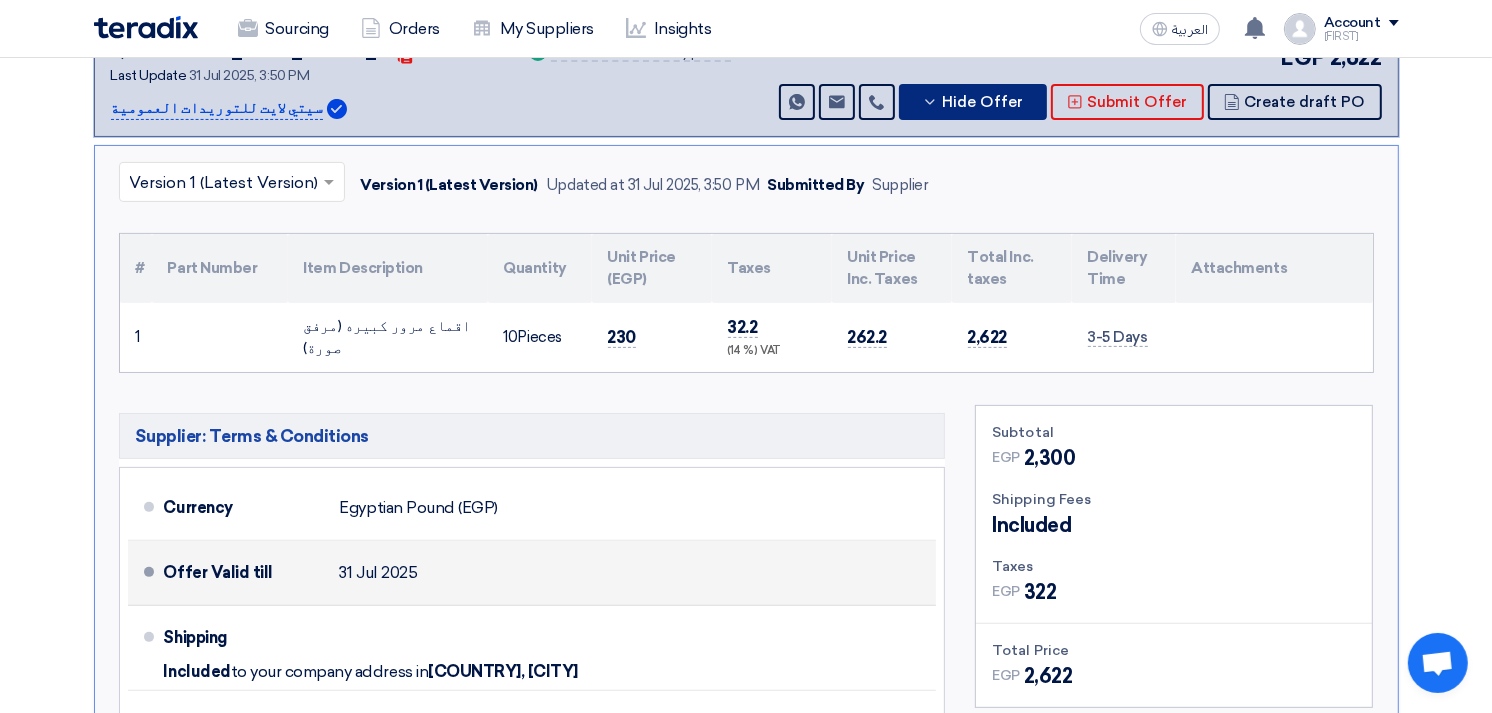 scroll, scrollTop: 391, scrollLeft: 0, axis: vertical 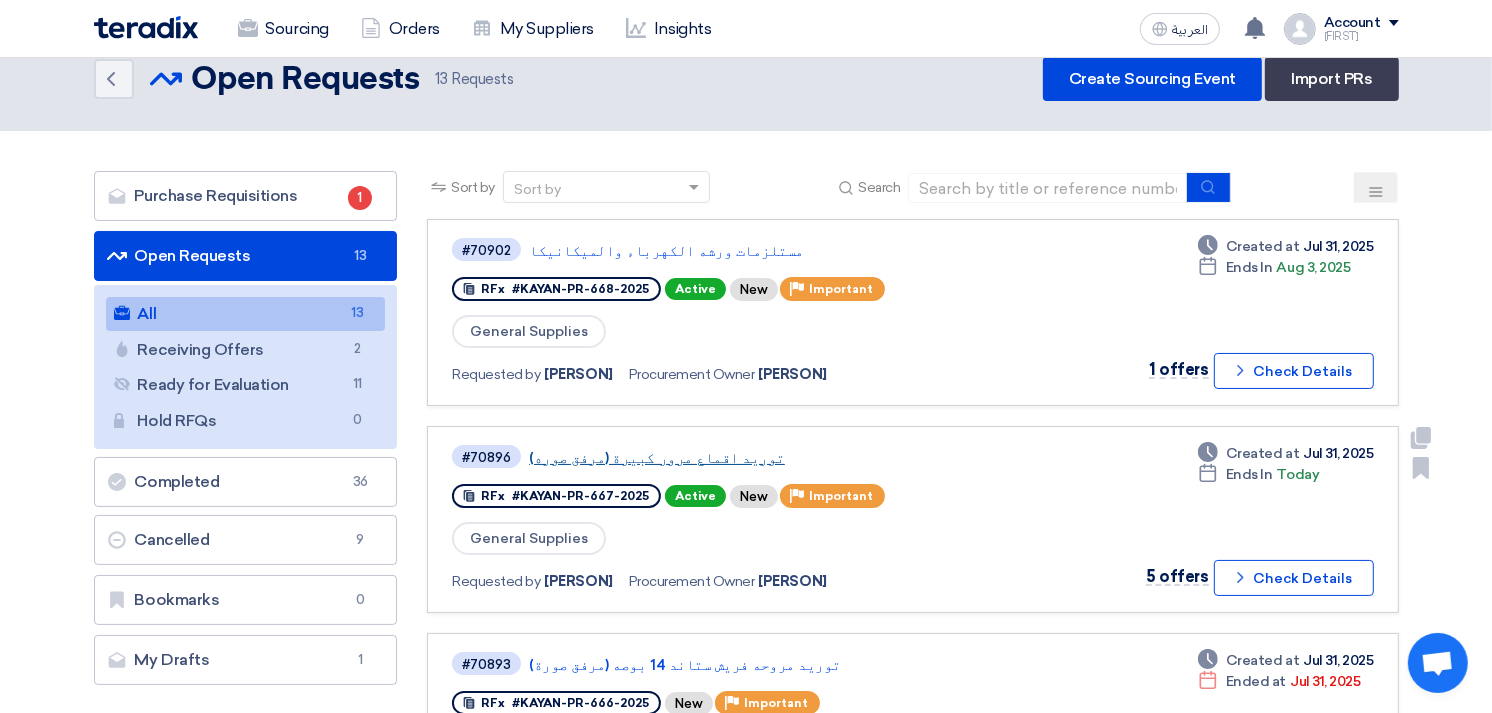 click on "توريد اقماع مرور كبيرة (مرفق صوره)" 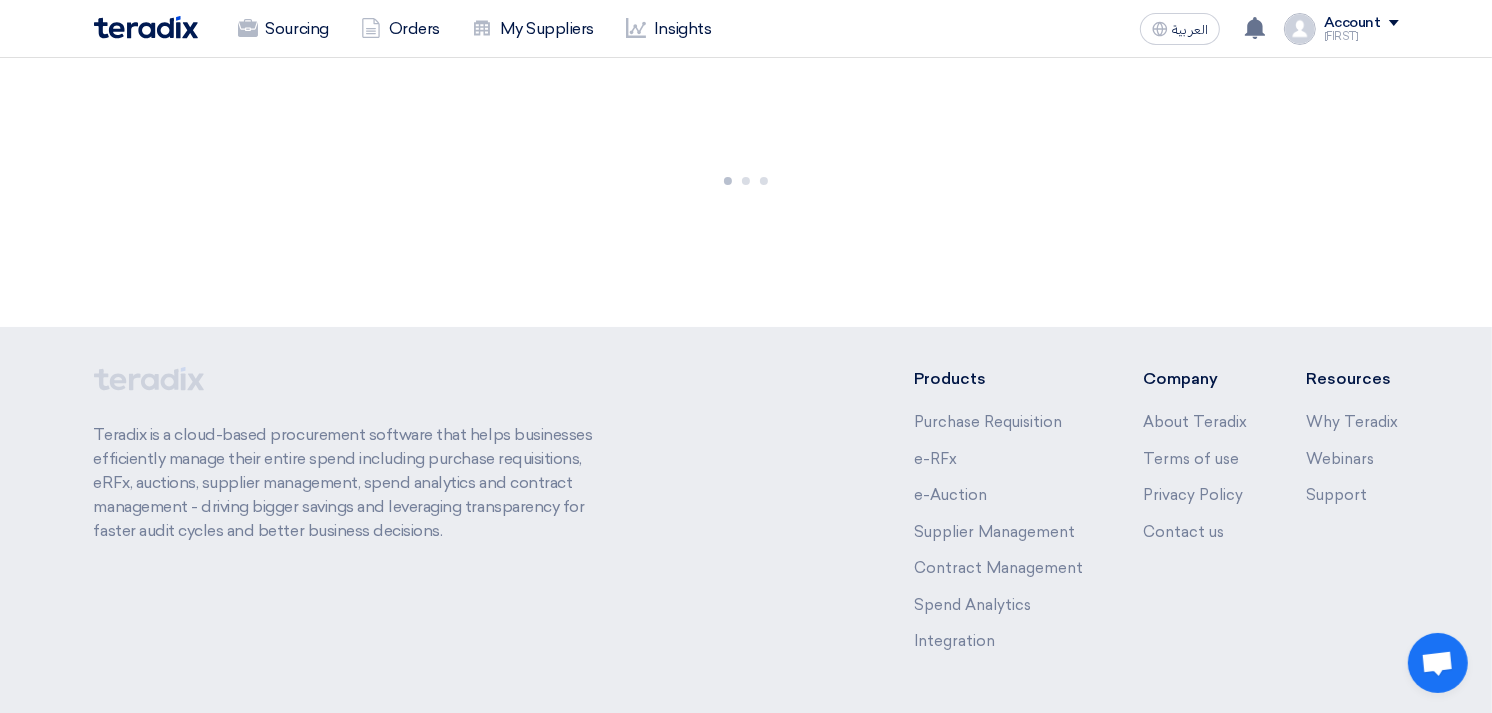 scroll, scrollTop: 0, scrollLeft: 0, axis: both 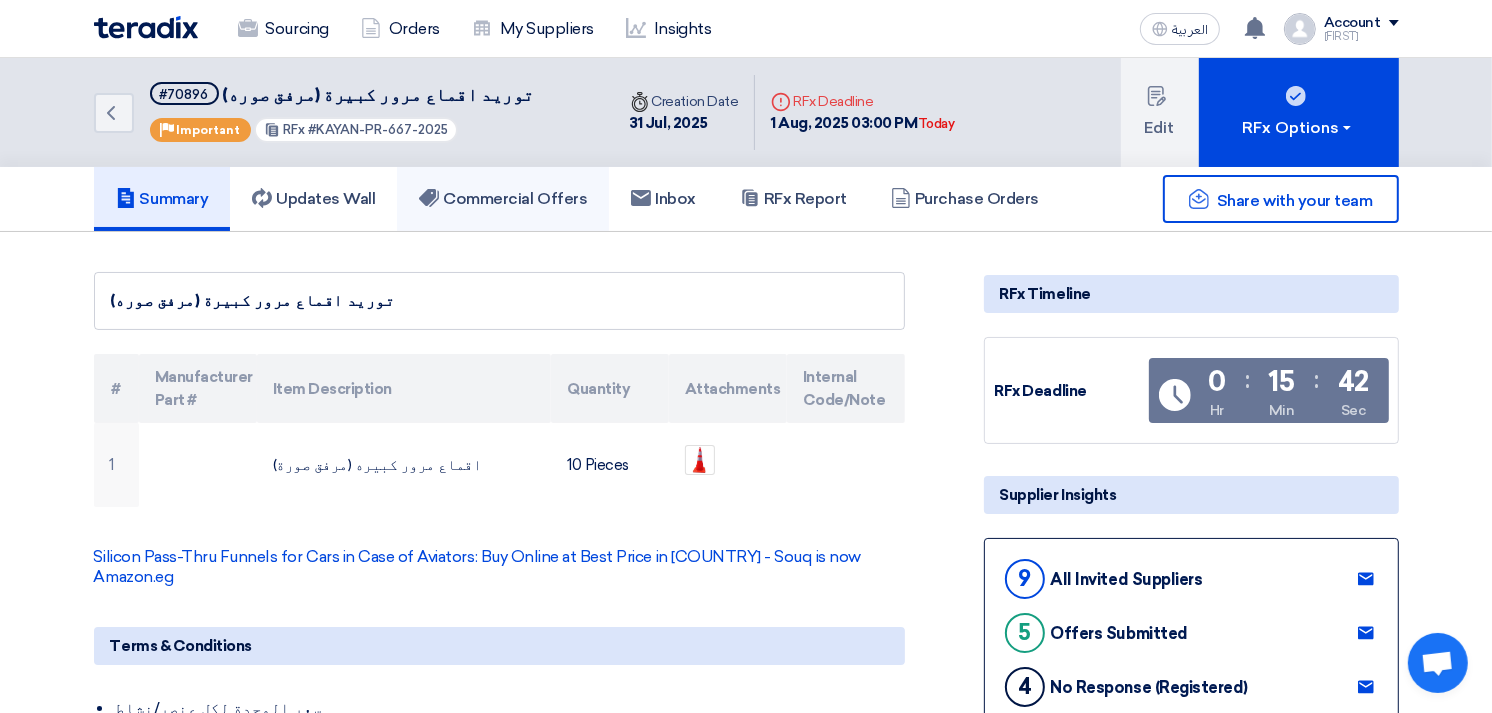 click on "Commercial Offers" 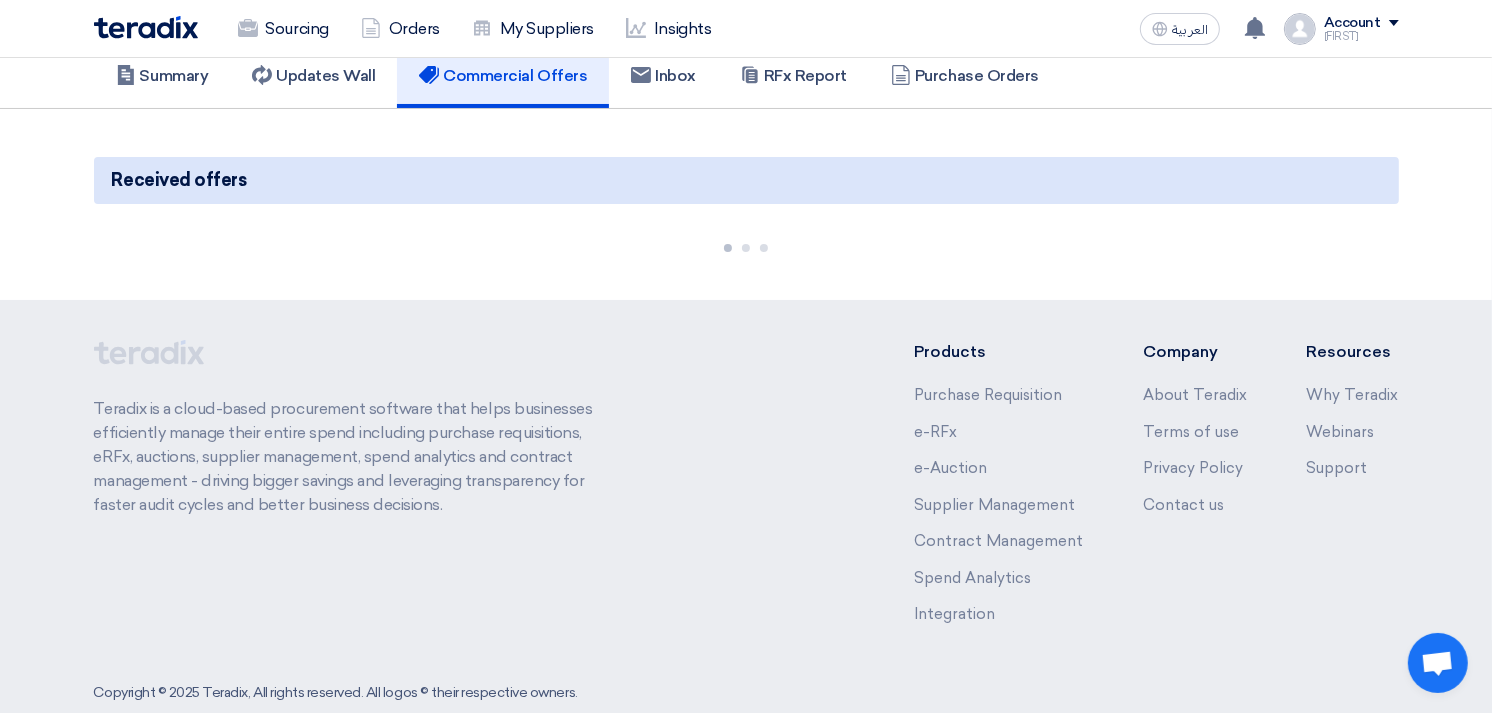 scroll, scrollTop: 0, scrollLeft: 0, axis: both 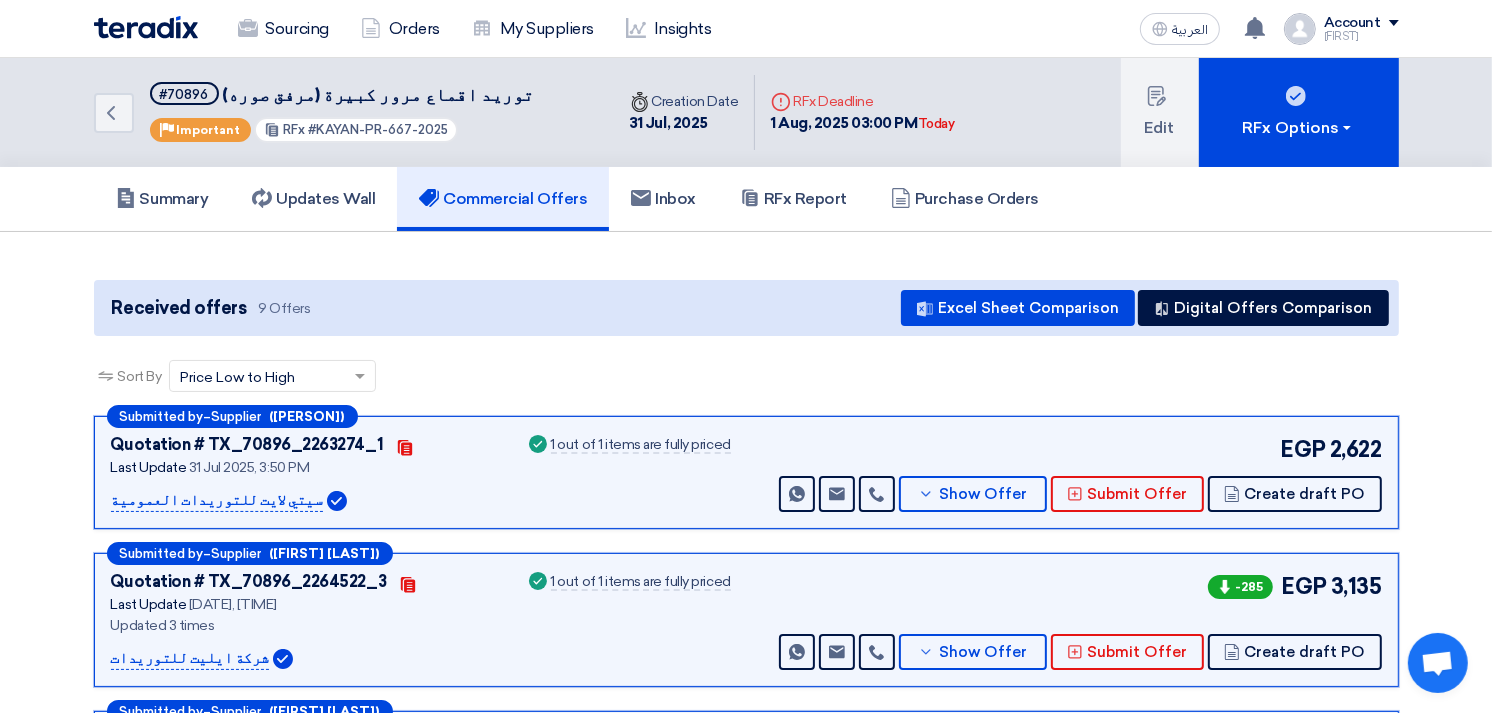 click on "EGP
[PRICE]
Send Message
Send Message" at bounding box center (1078, 472) 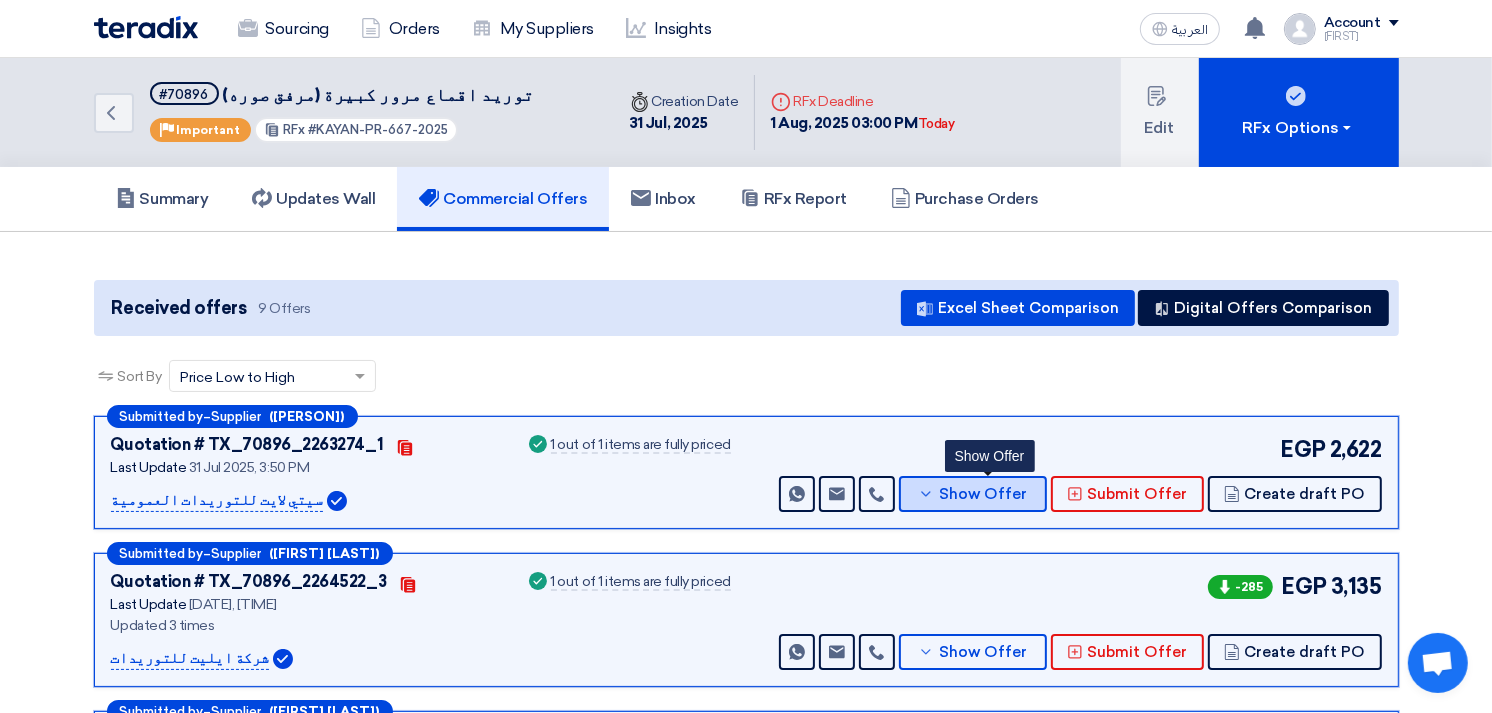 click on "Show Offer" at bounding box center (983, 494) 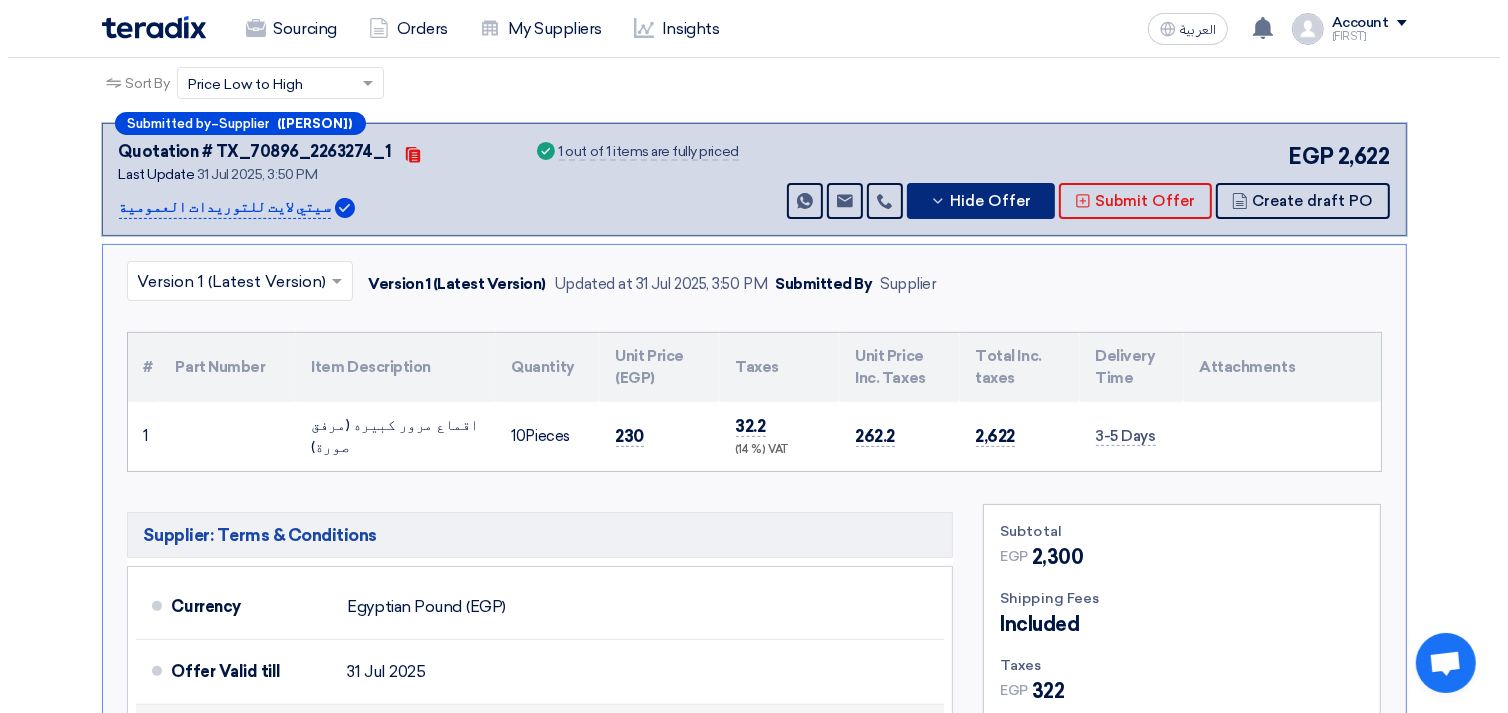 scroll, scrollTop: 292, scrollLeft: 0, axis: vertical 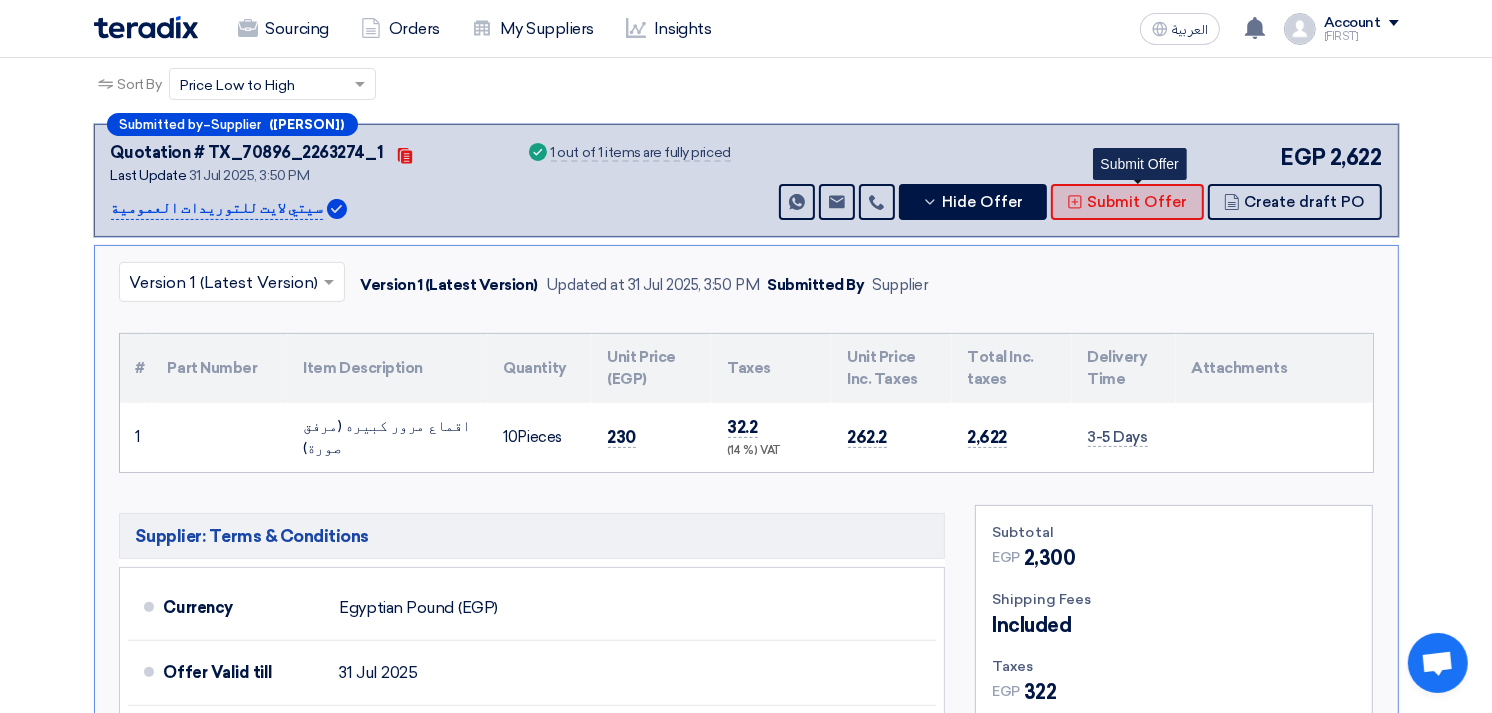 click on "Submit Offer" at bounding box center (1138, 202) 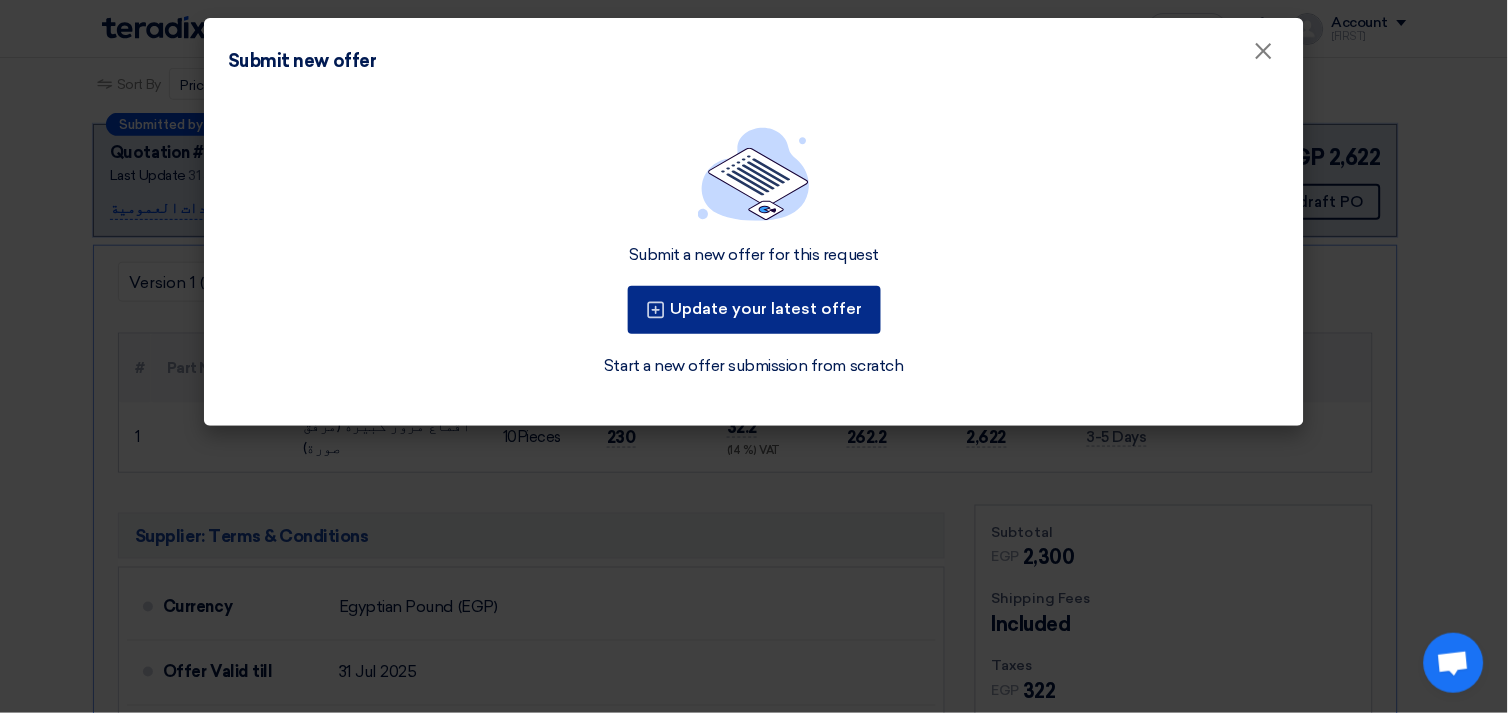 click on "Update your latest offer" 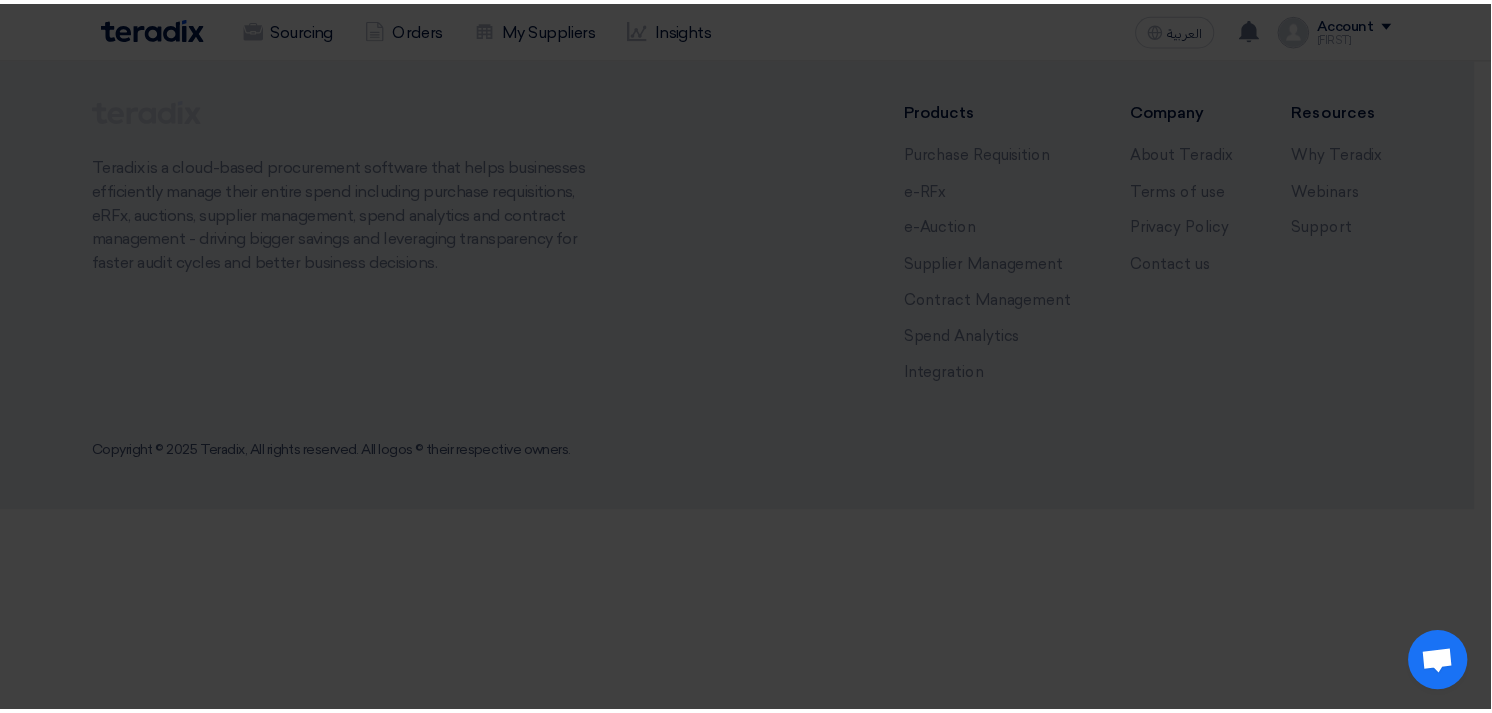 scroll, scrollTop: 0, scrollLeft: 0, axis: both 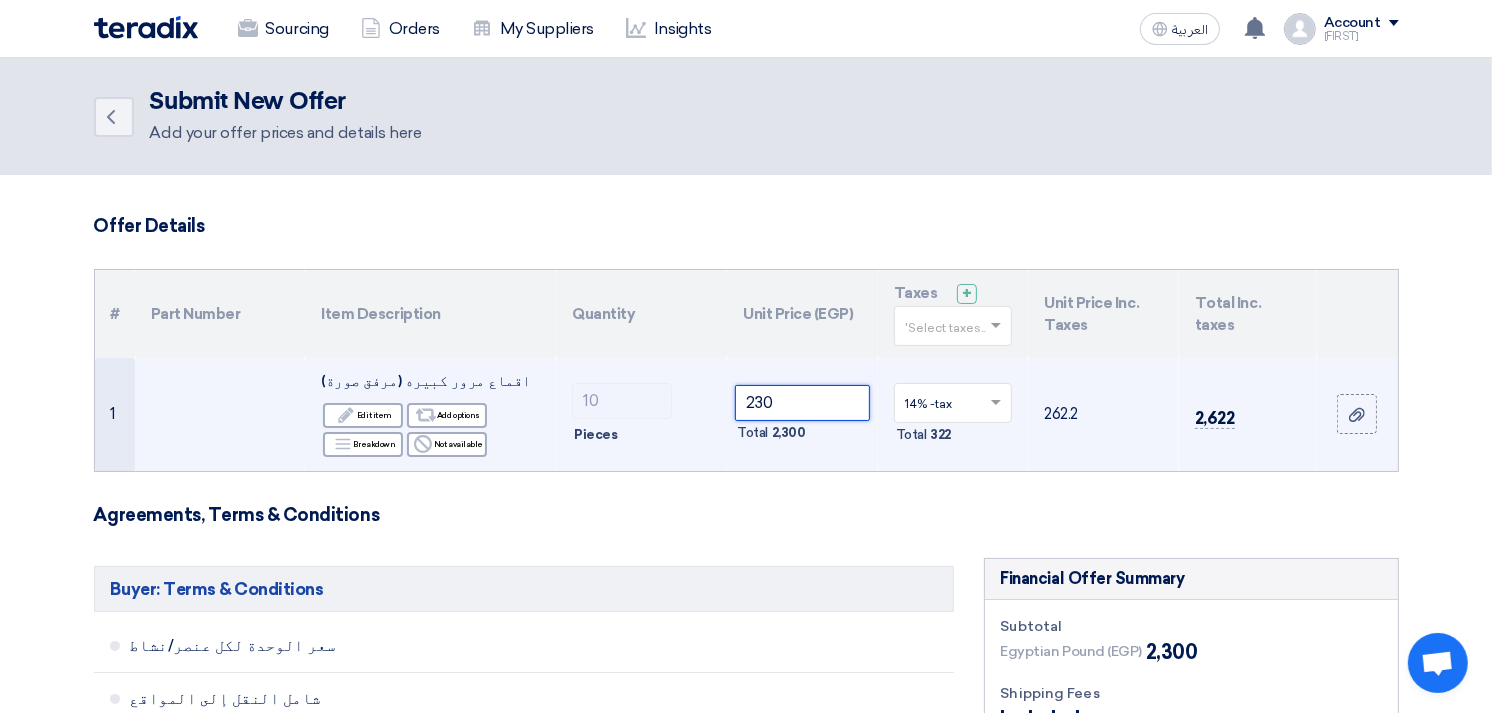 click on "230" 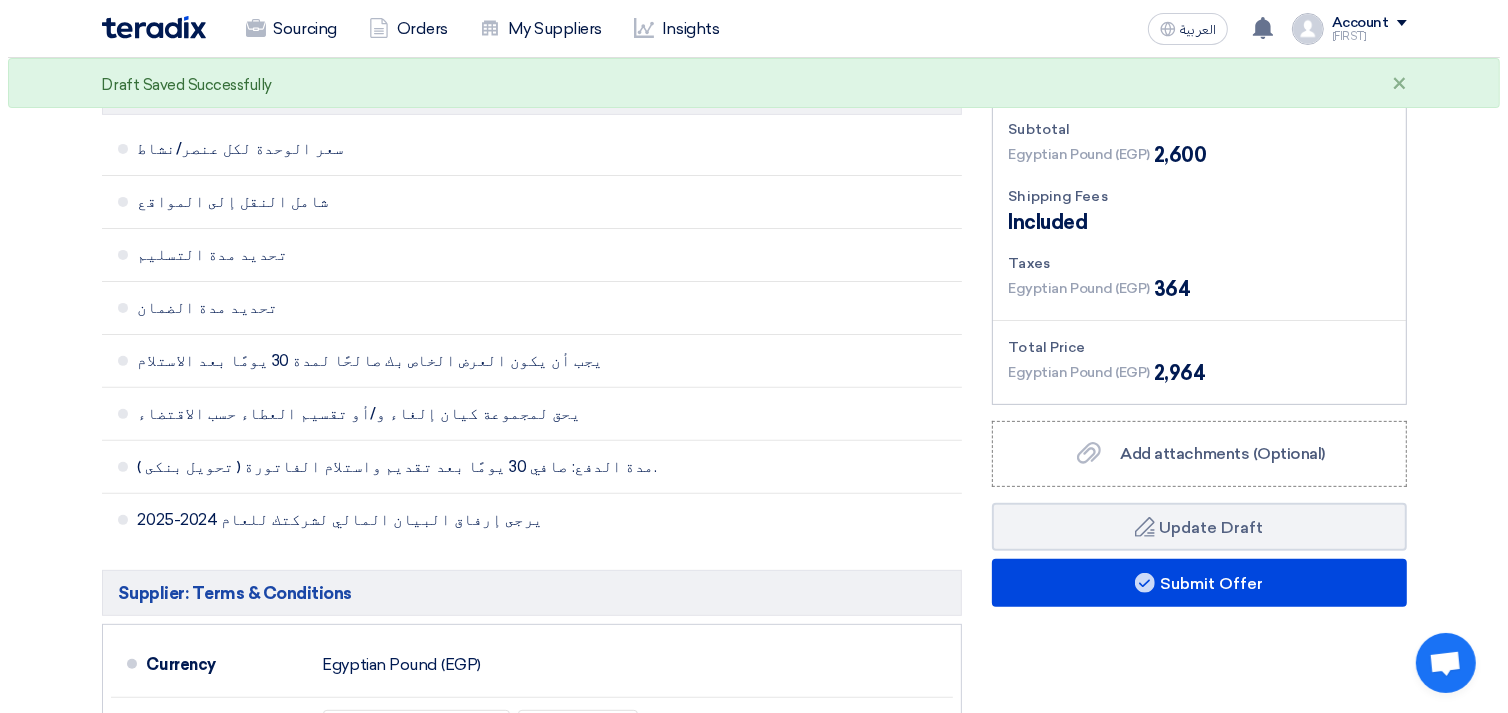 scroll, scrollTop: 498, scrollLeft: 0, axis: vertical 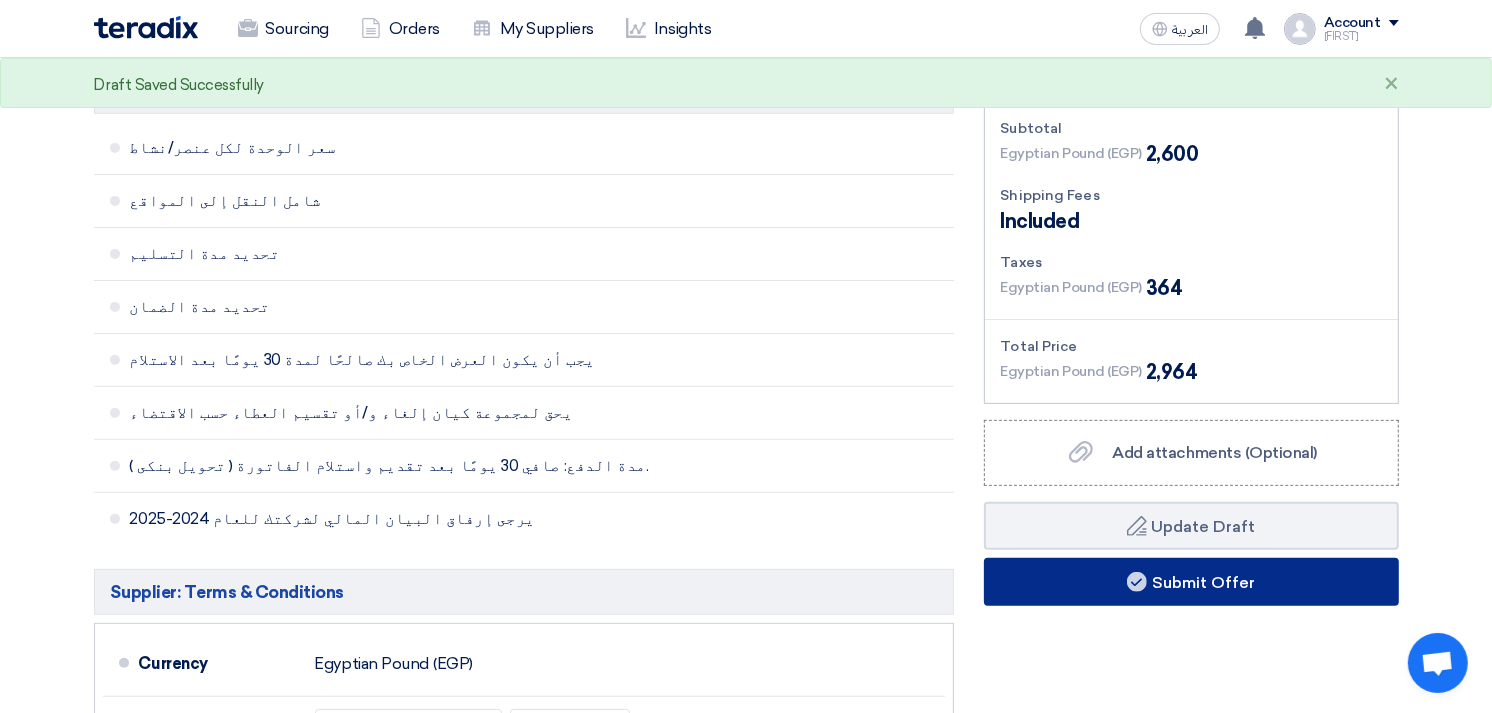 type on "260" 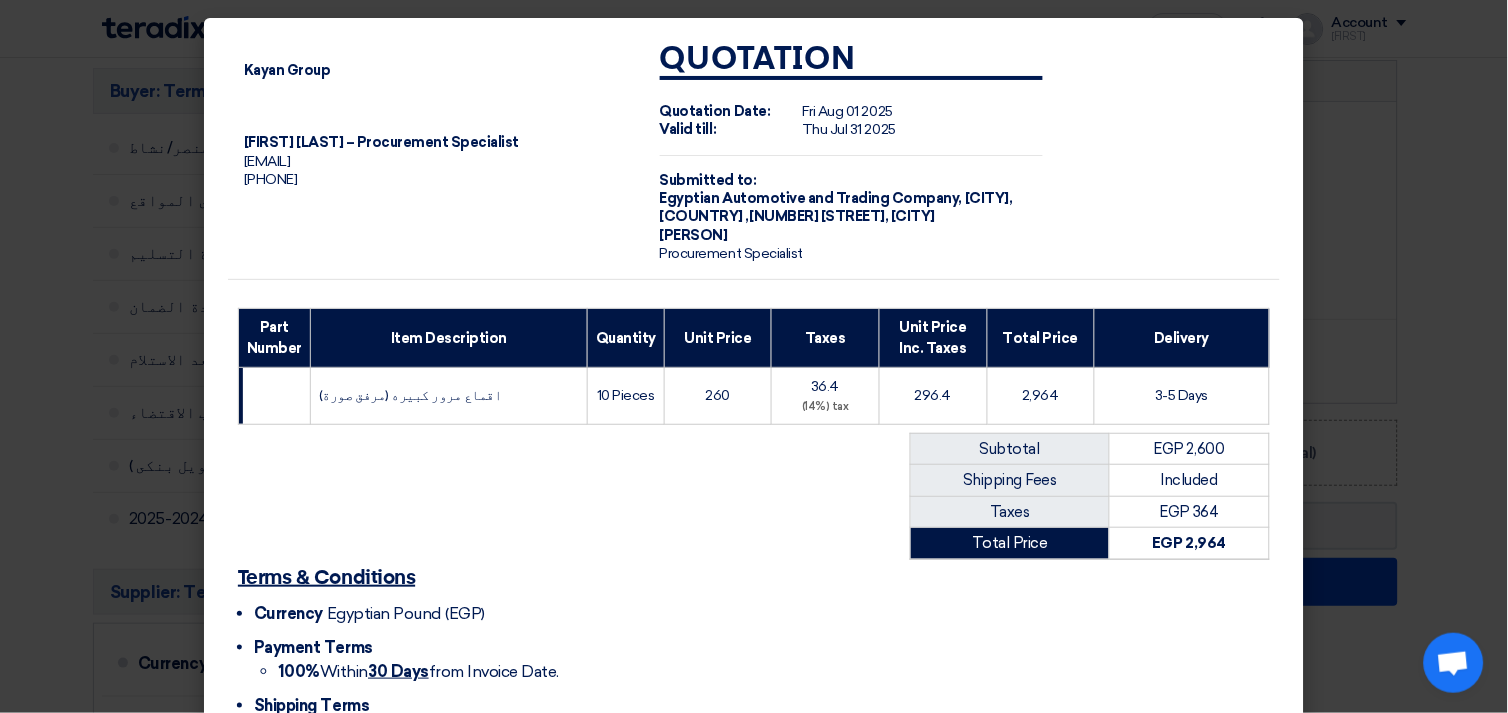 scroll, scrollTop: 191, scrollLeft: 0, axis: vertical 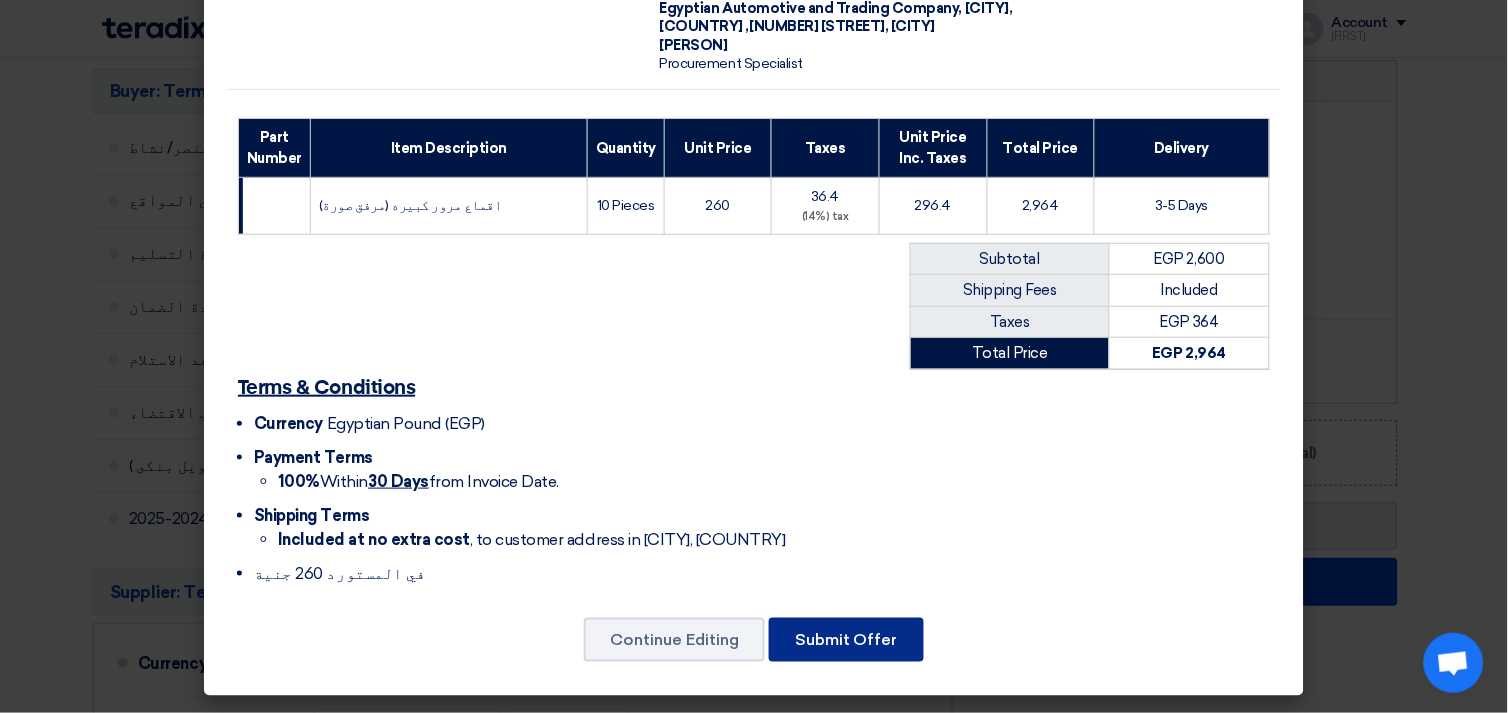 click on "Submit Offer" 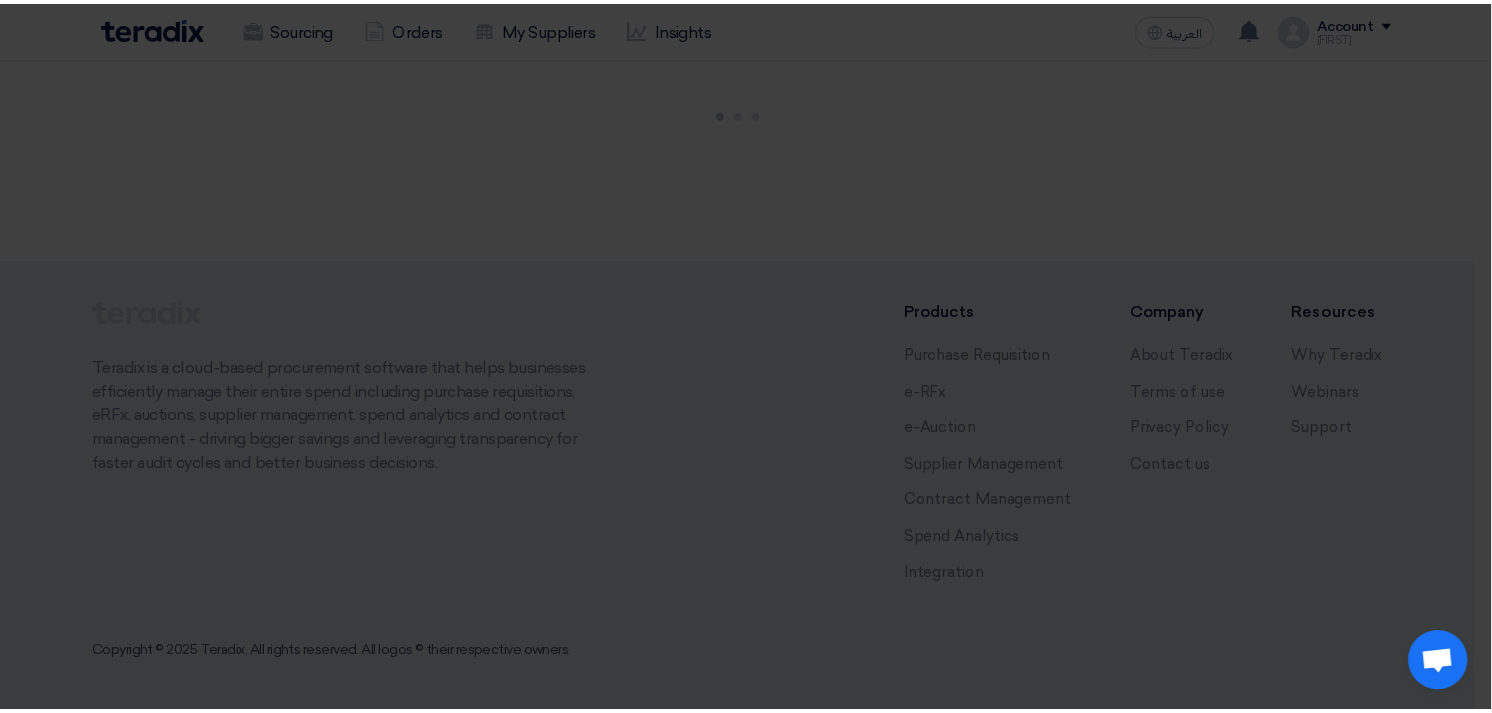 scroll, scrollTop: 0, scrollLeft: 0, axis: both 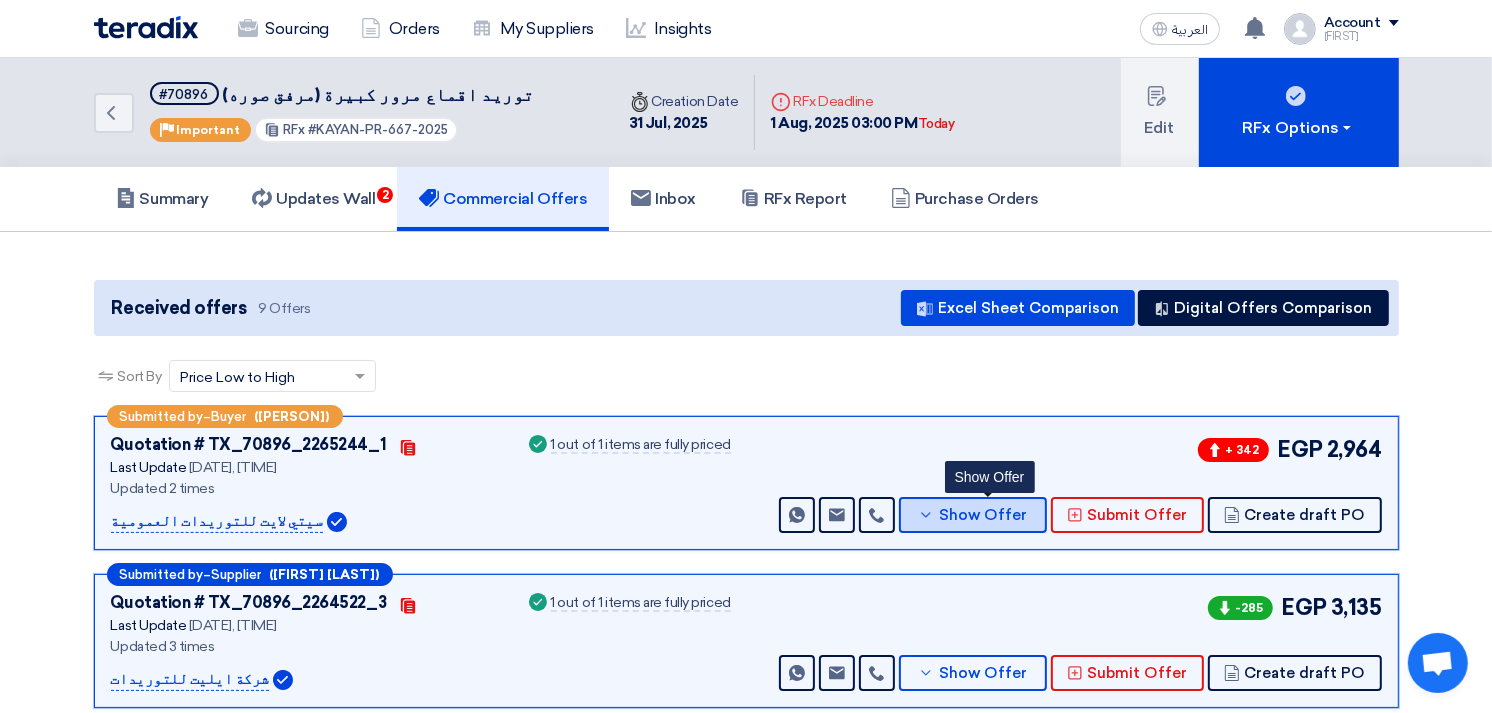 click on "Show Offer" at bounding box center (983, 515) 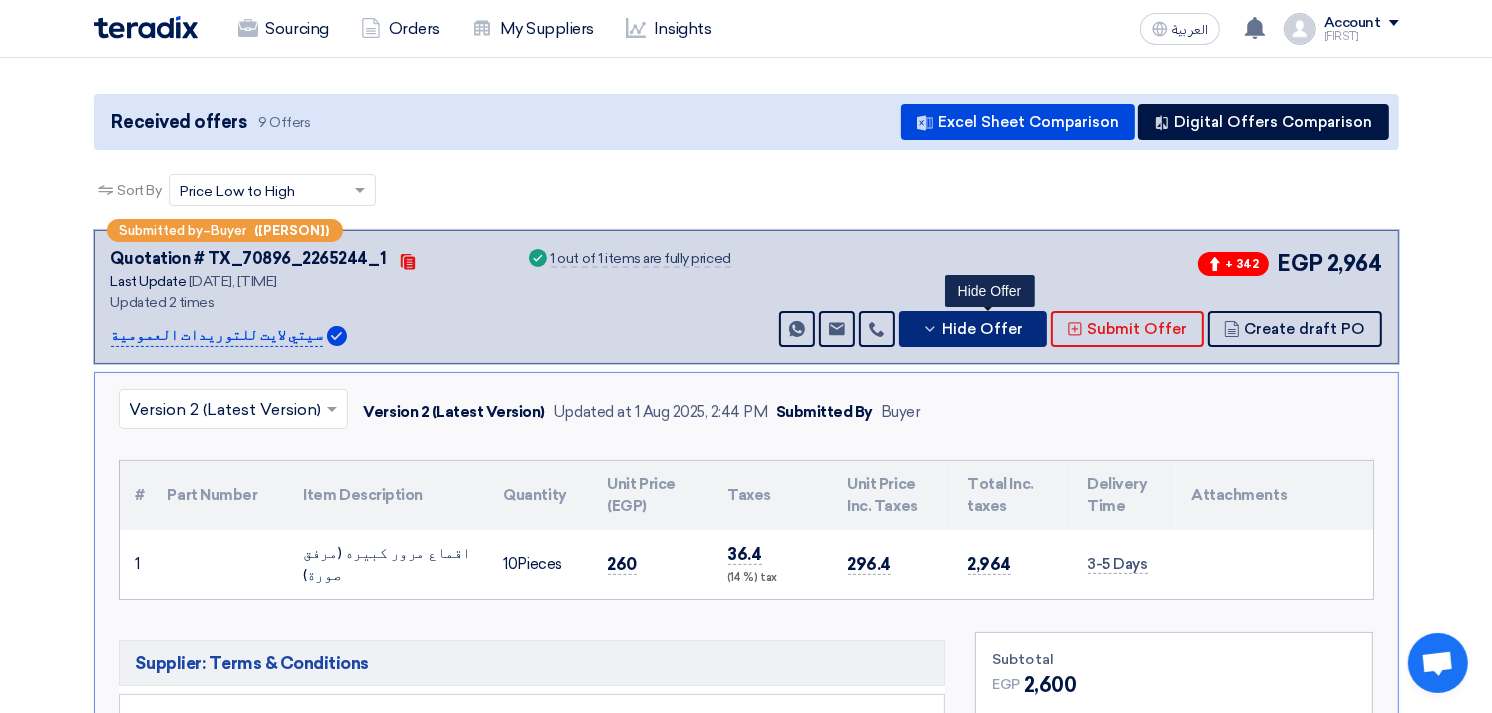 scroll, scrollTop: 222, scrollLeft: 0, axis: vertical 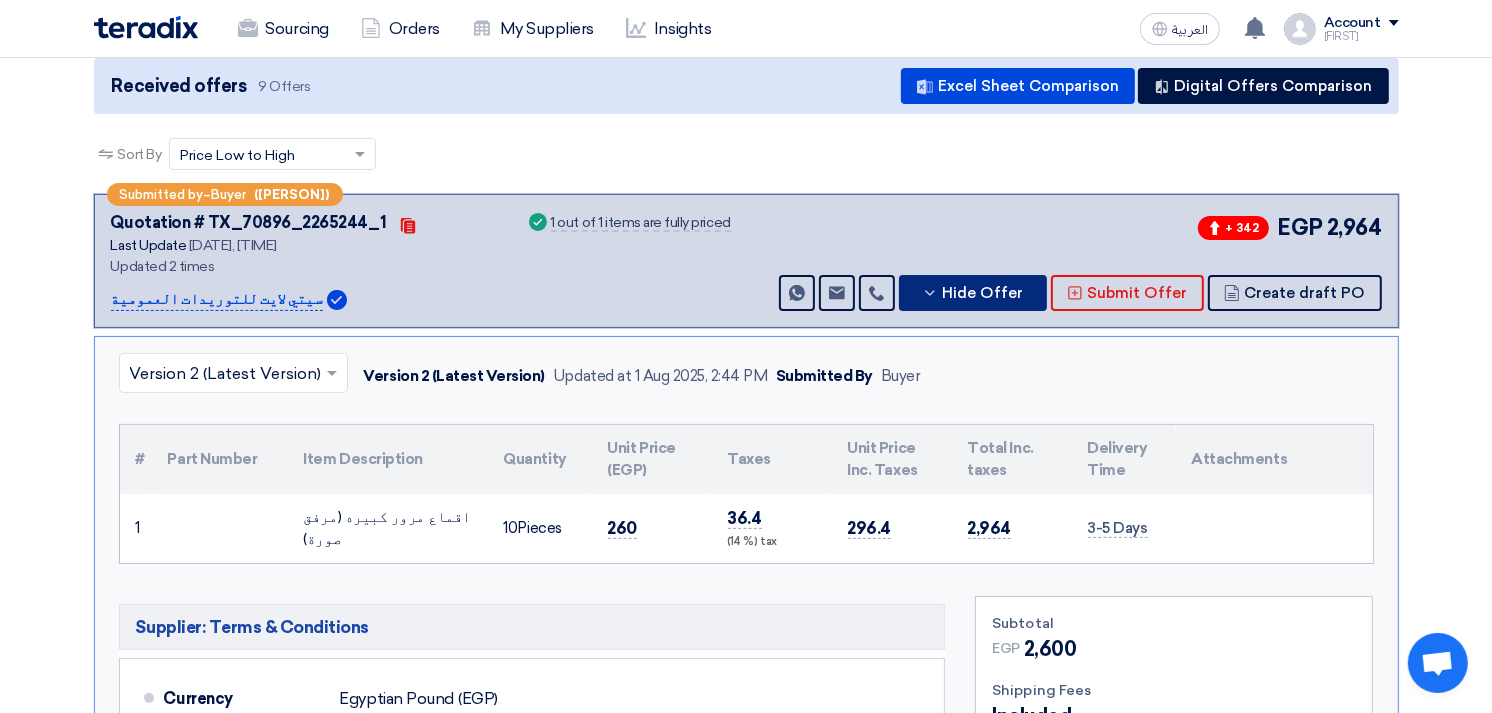 type 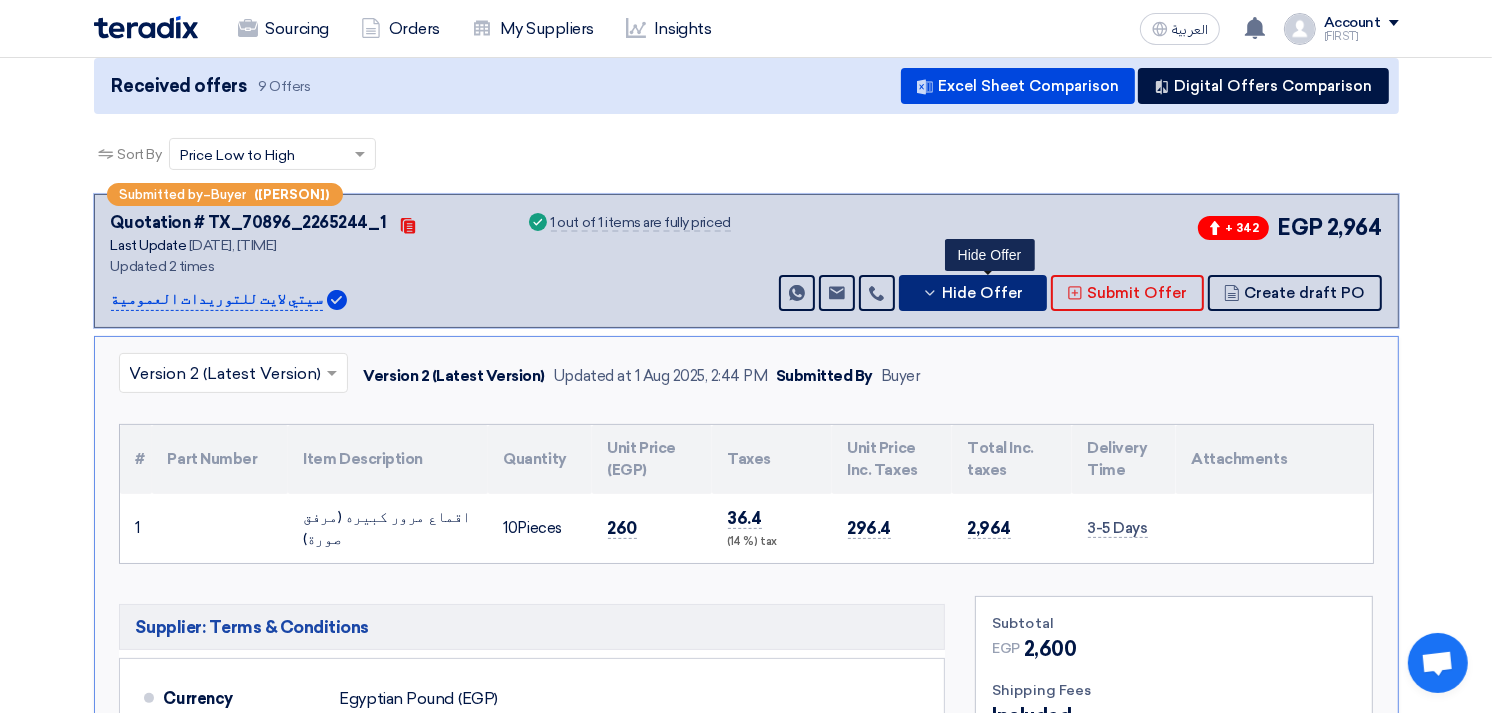 click on "Hide Offer" at bounding box center (973, 293) 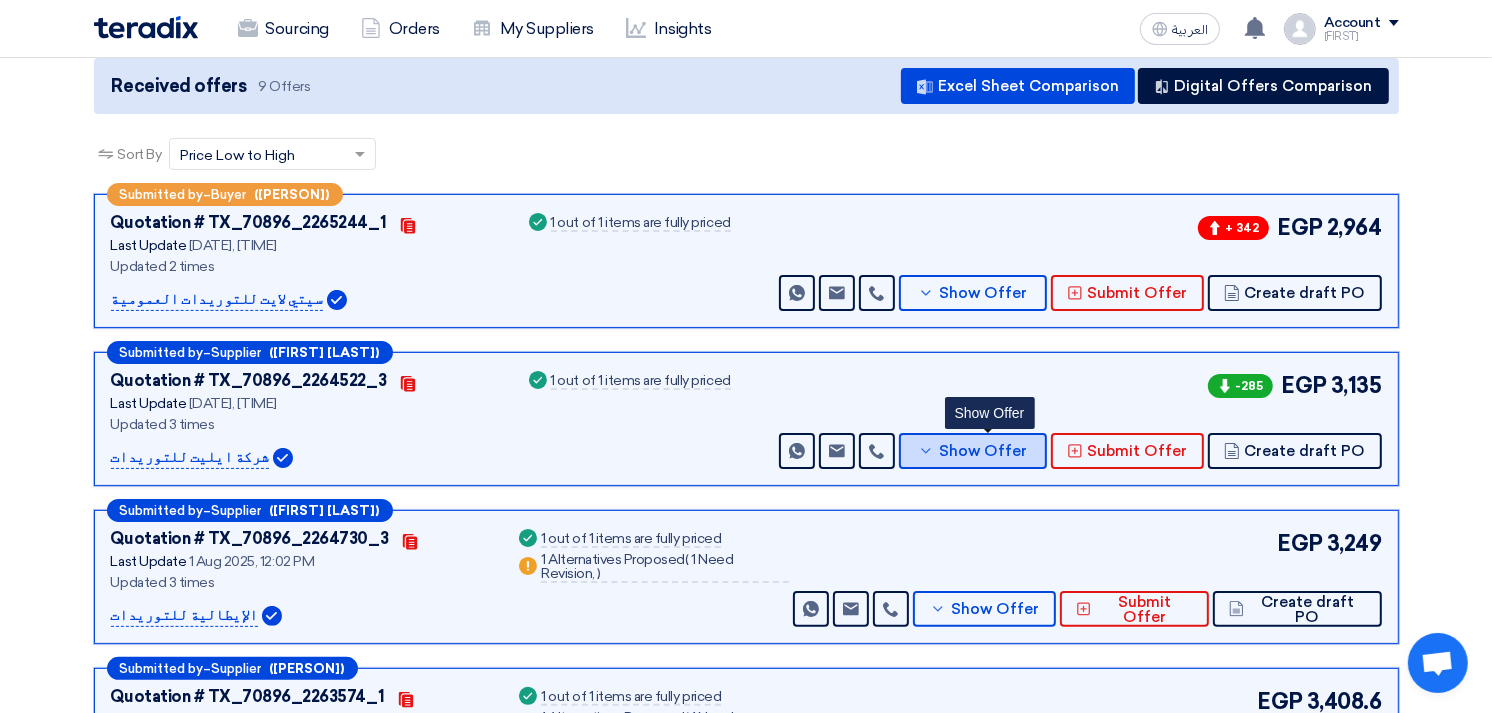 click on "Show Offer" at bounding box center [983, 451] 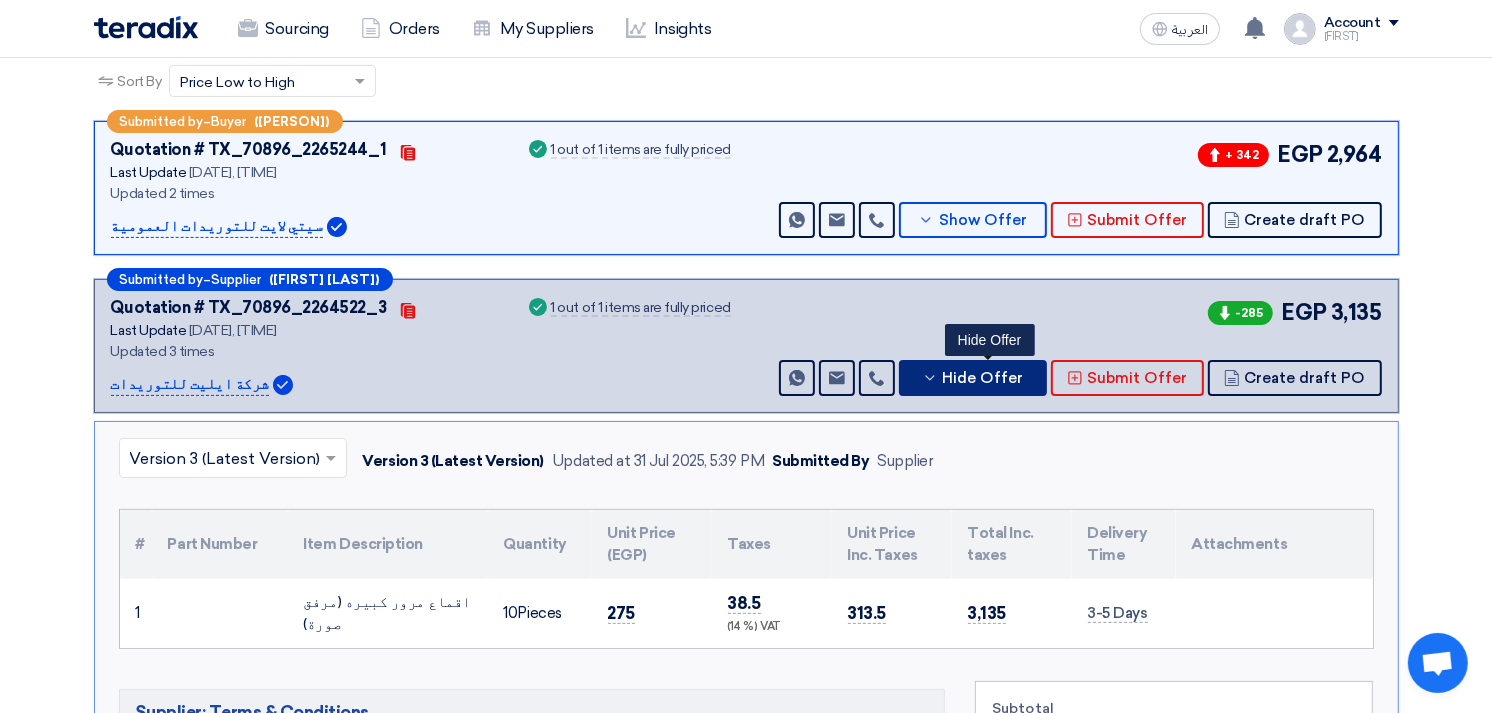 scroll, scrollTop: 333, scrollLeft: 0, axis: vertical 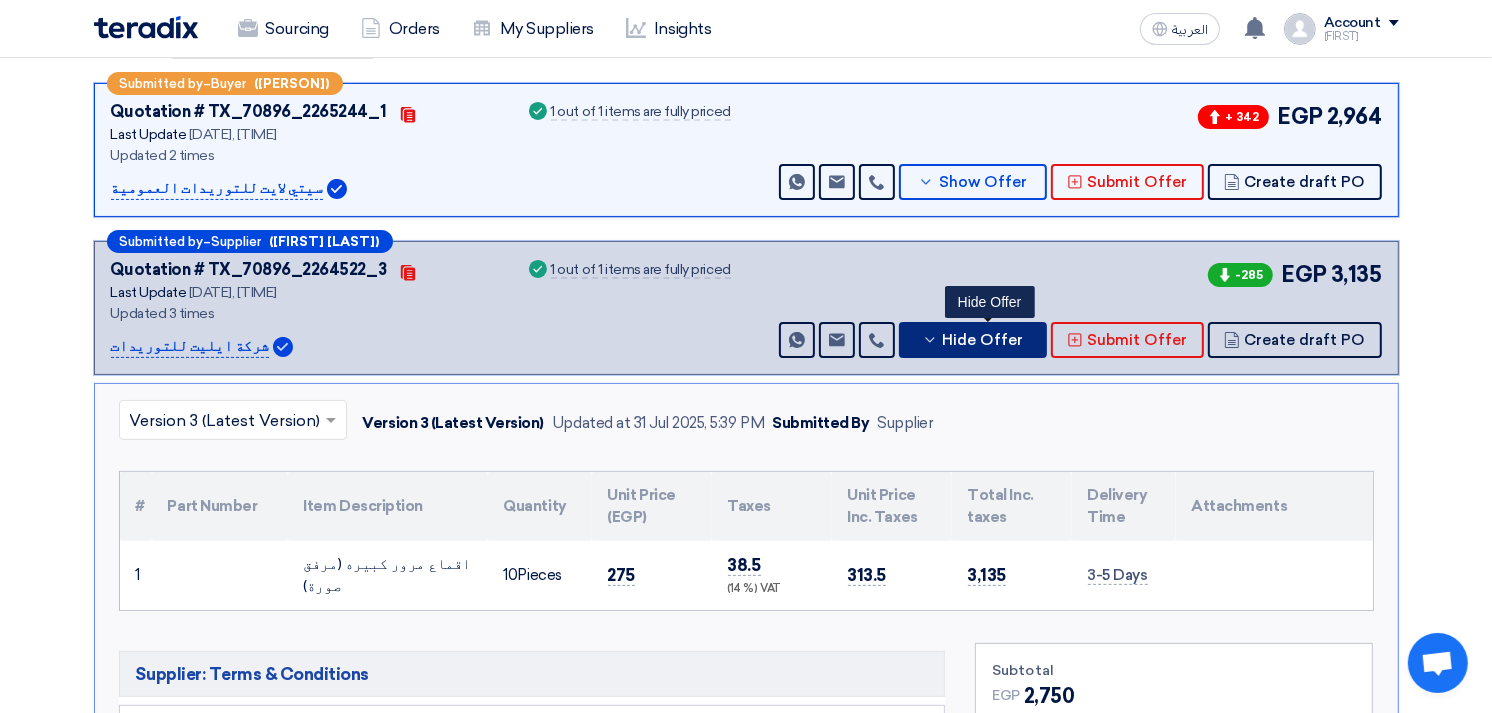 type 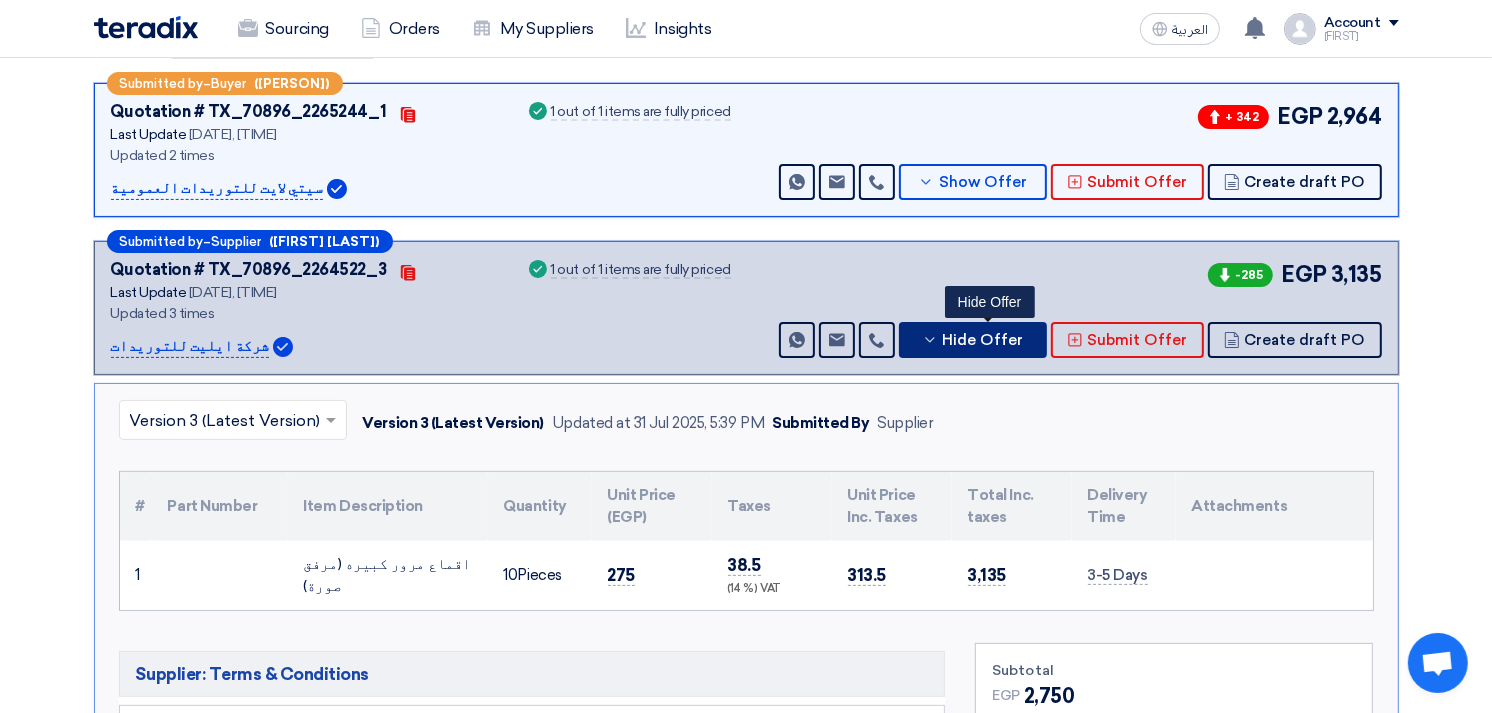 click on "Hide Offer" at bounding box center (973, 340) 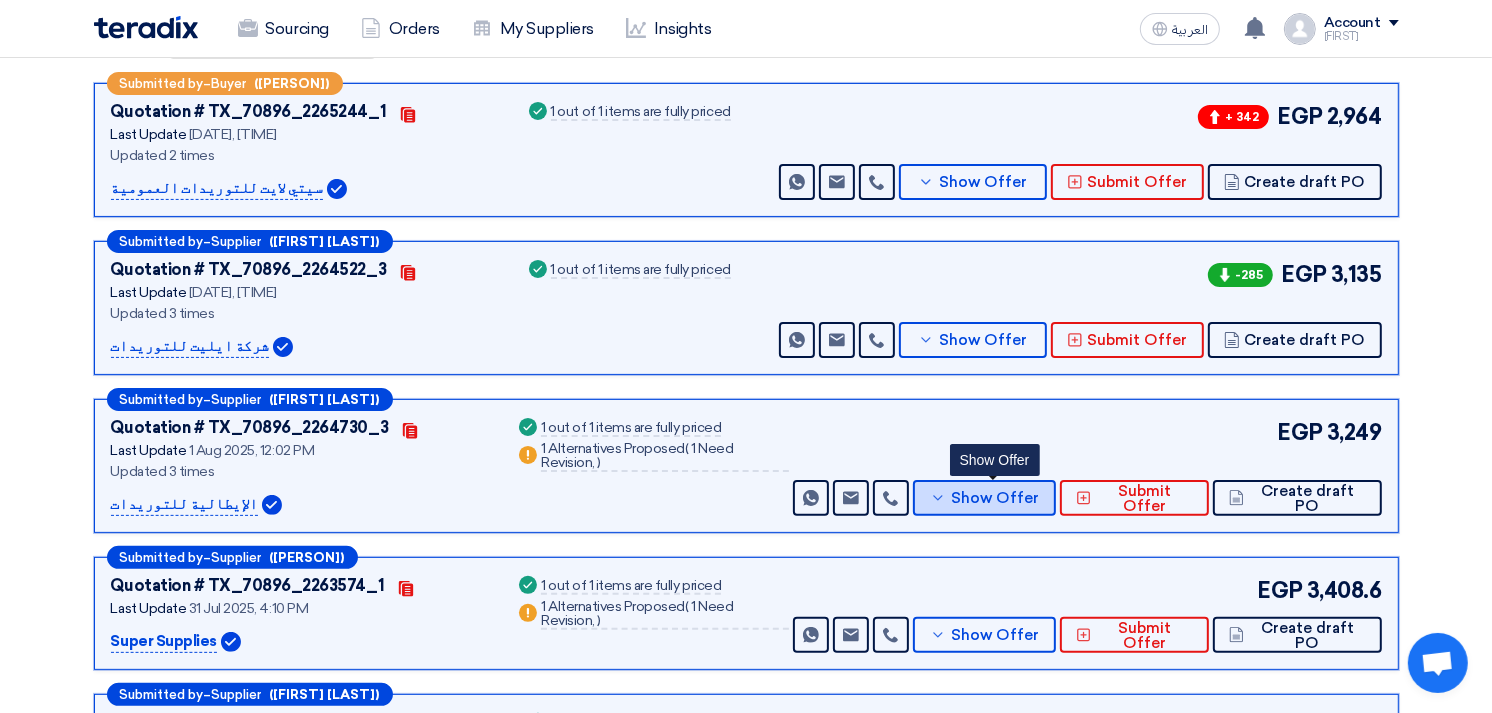 click on "Show Offer" at bounding box center (995, 498) 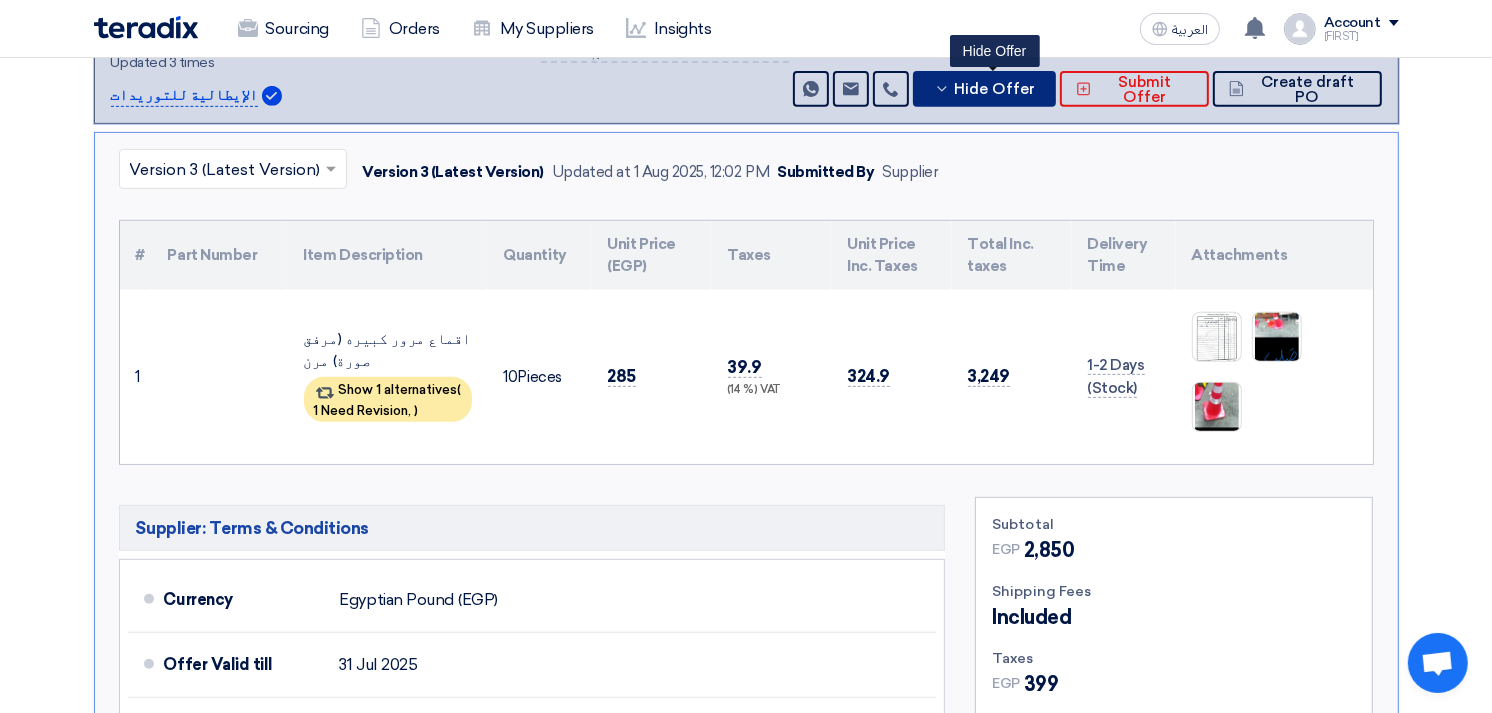 scroll, scrollTop: 777, scrollLeft: 0, axis: vertical 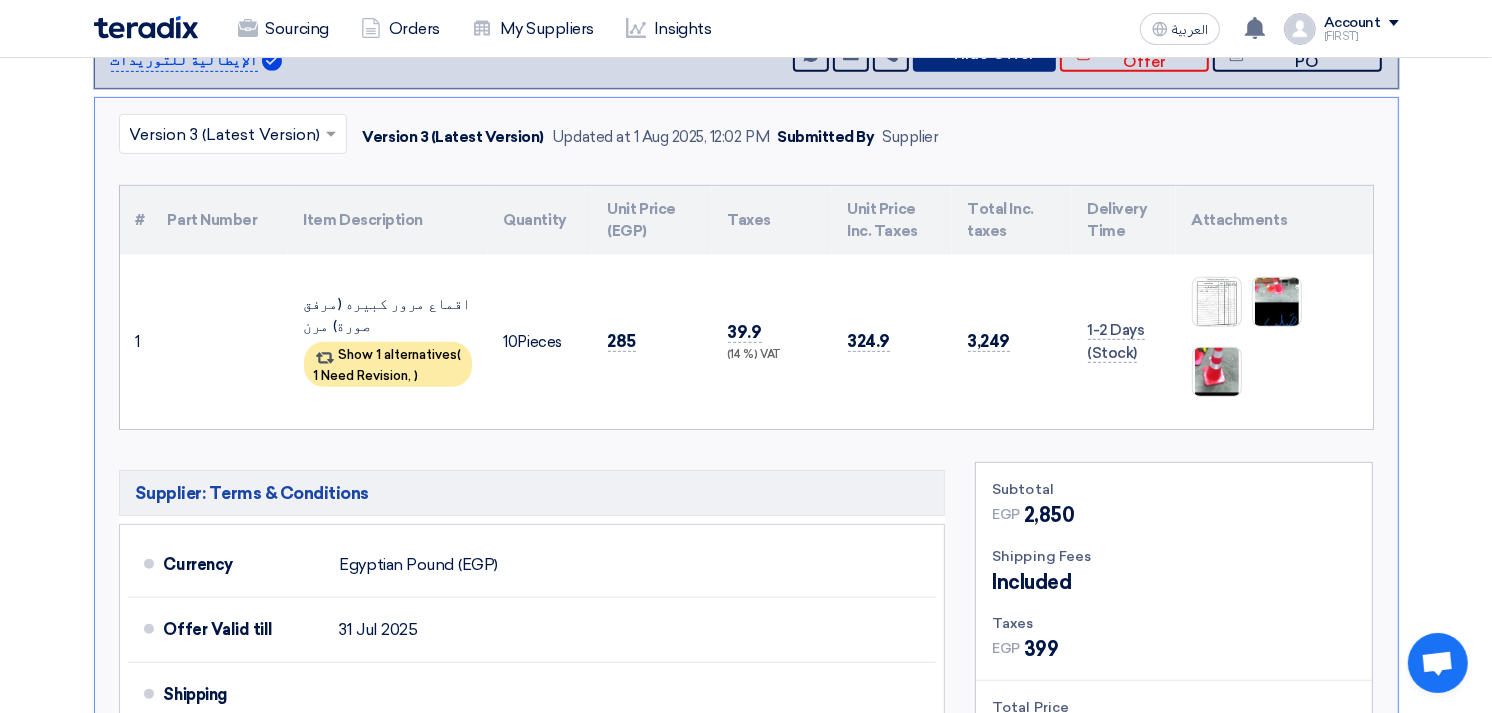 type 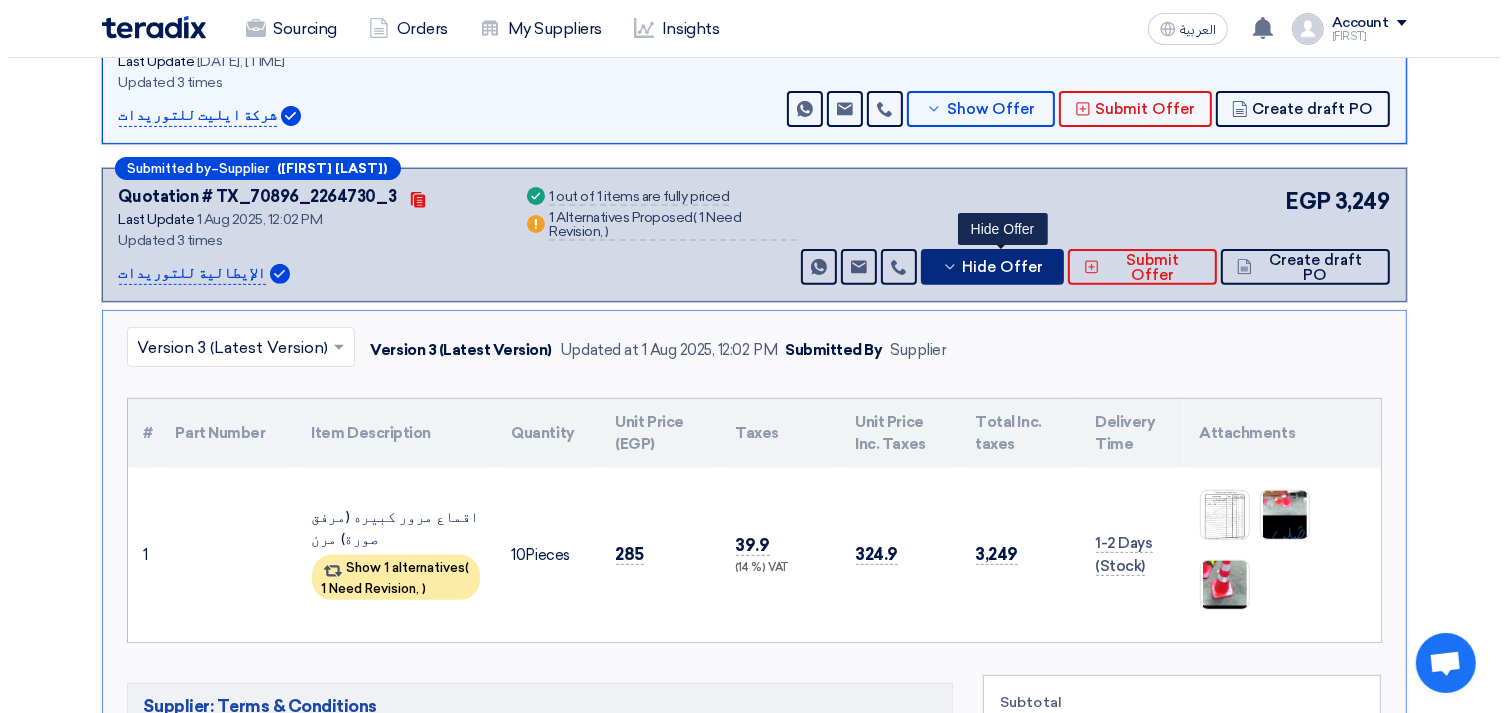 scroll, scrollTop: 555, scrollLeft: 0, axis: vertical 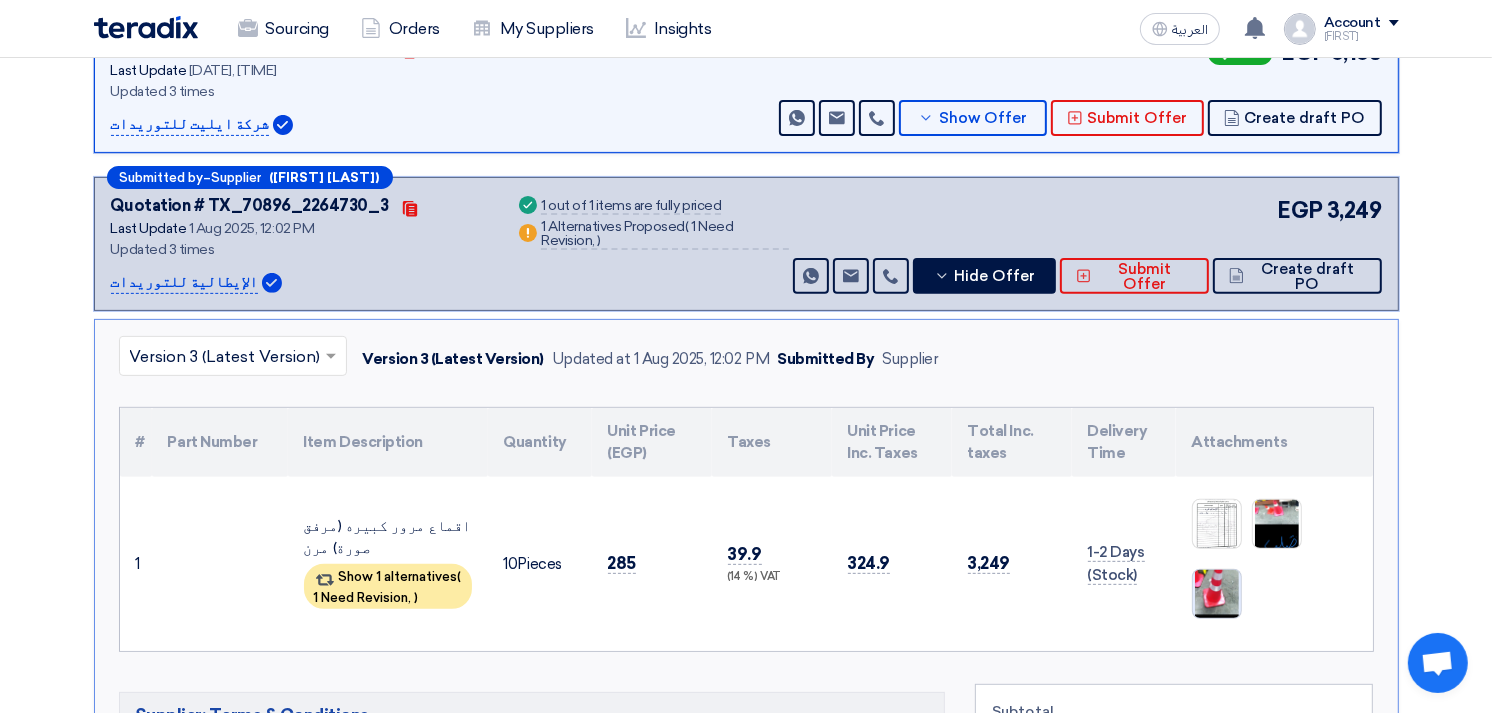 click at bounding box center (1217, 594) 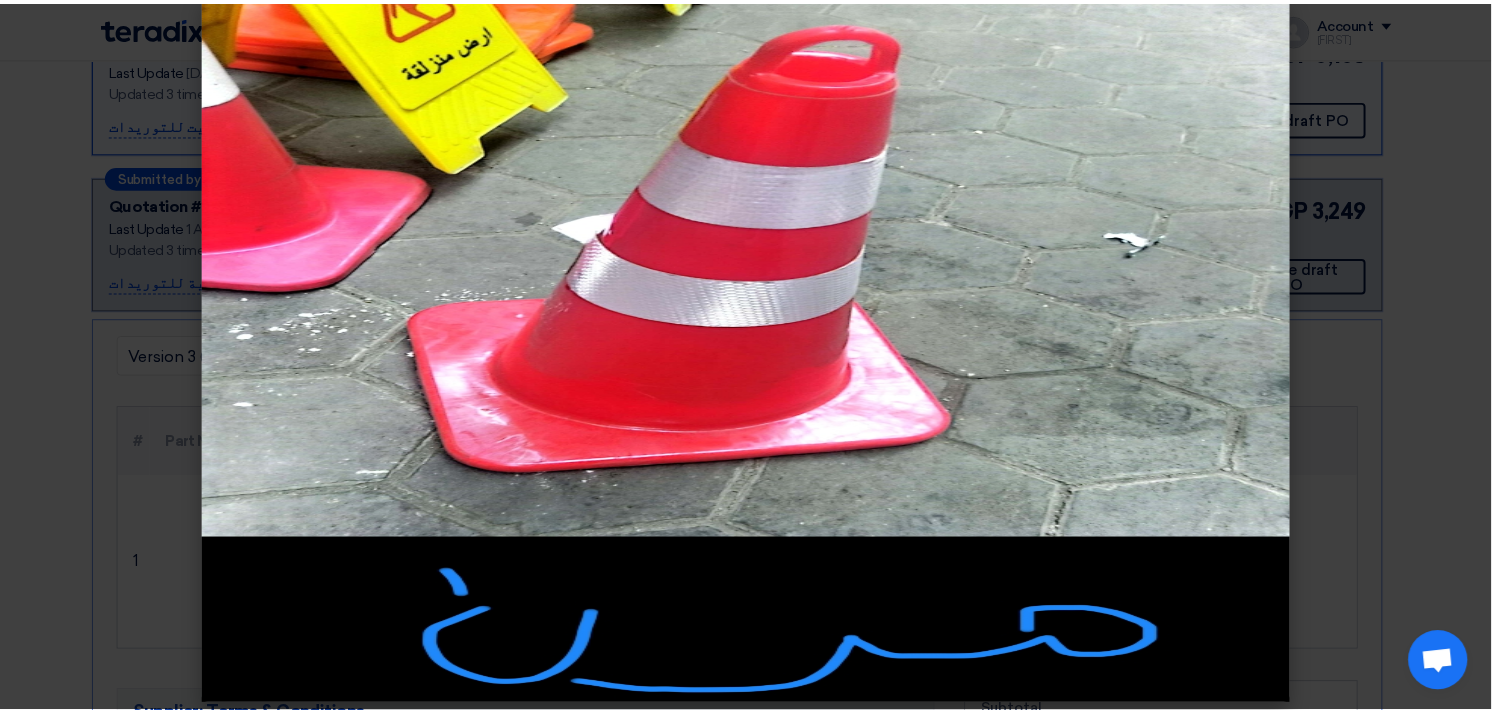 scroll, scrollTop: 35, scrollLeft: 0, axis: vertical 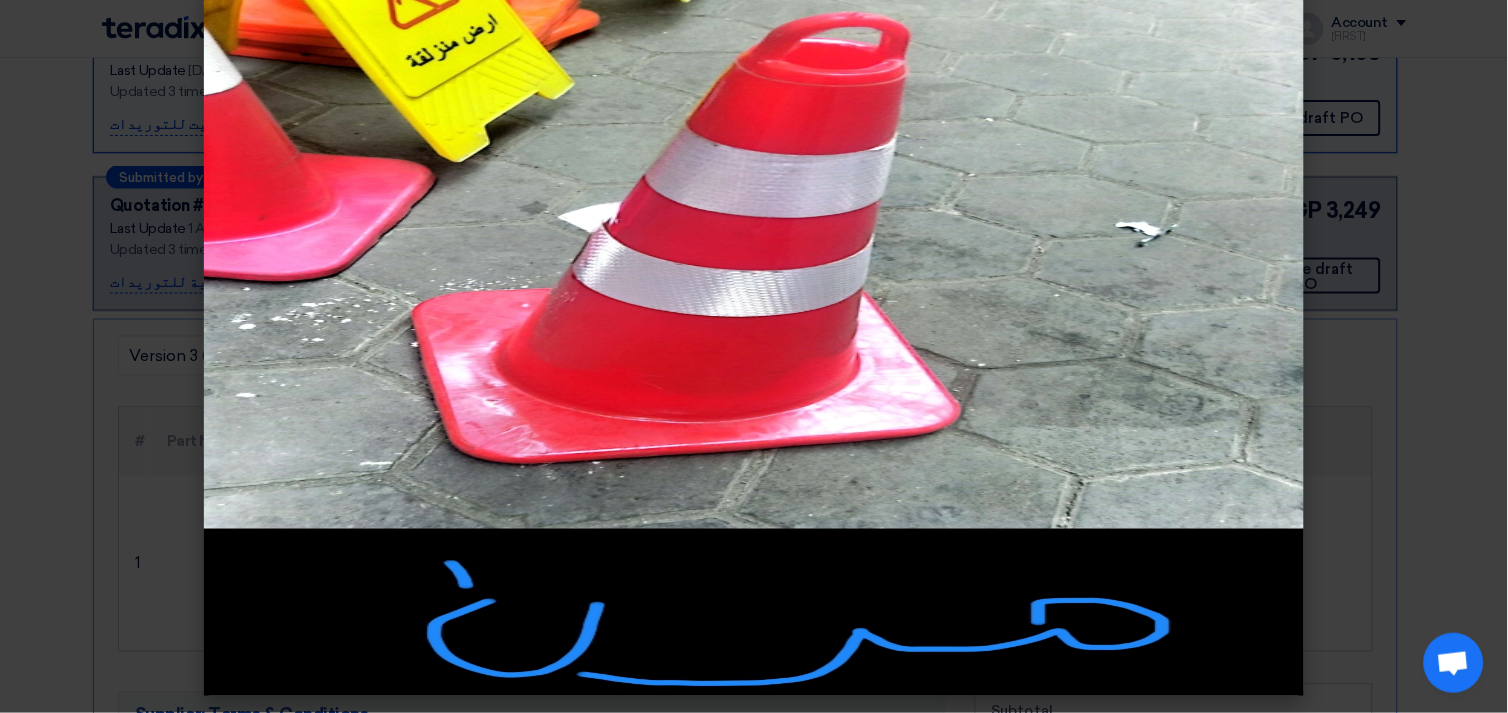 click 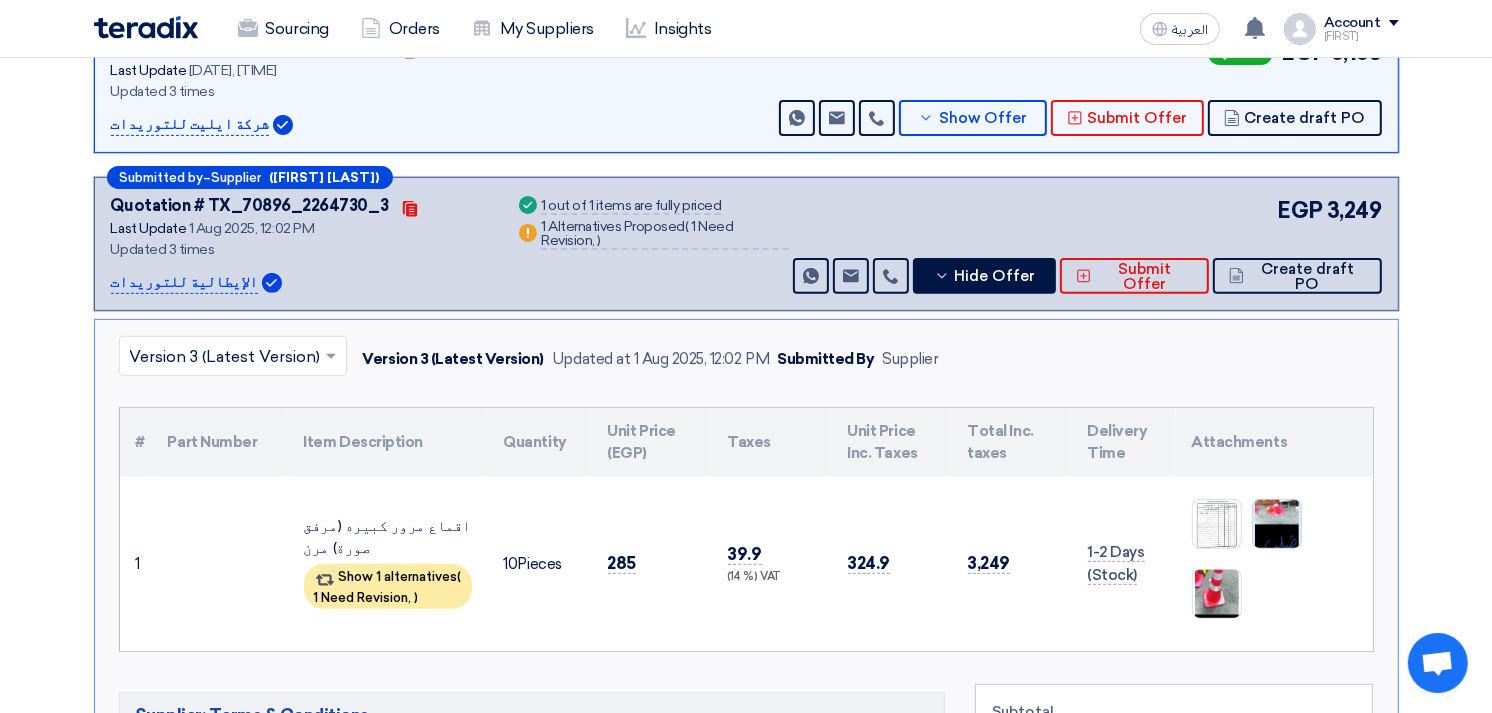 click at bounding box center (1277, 524) 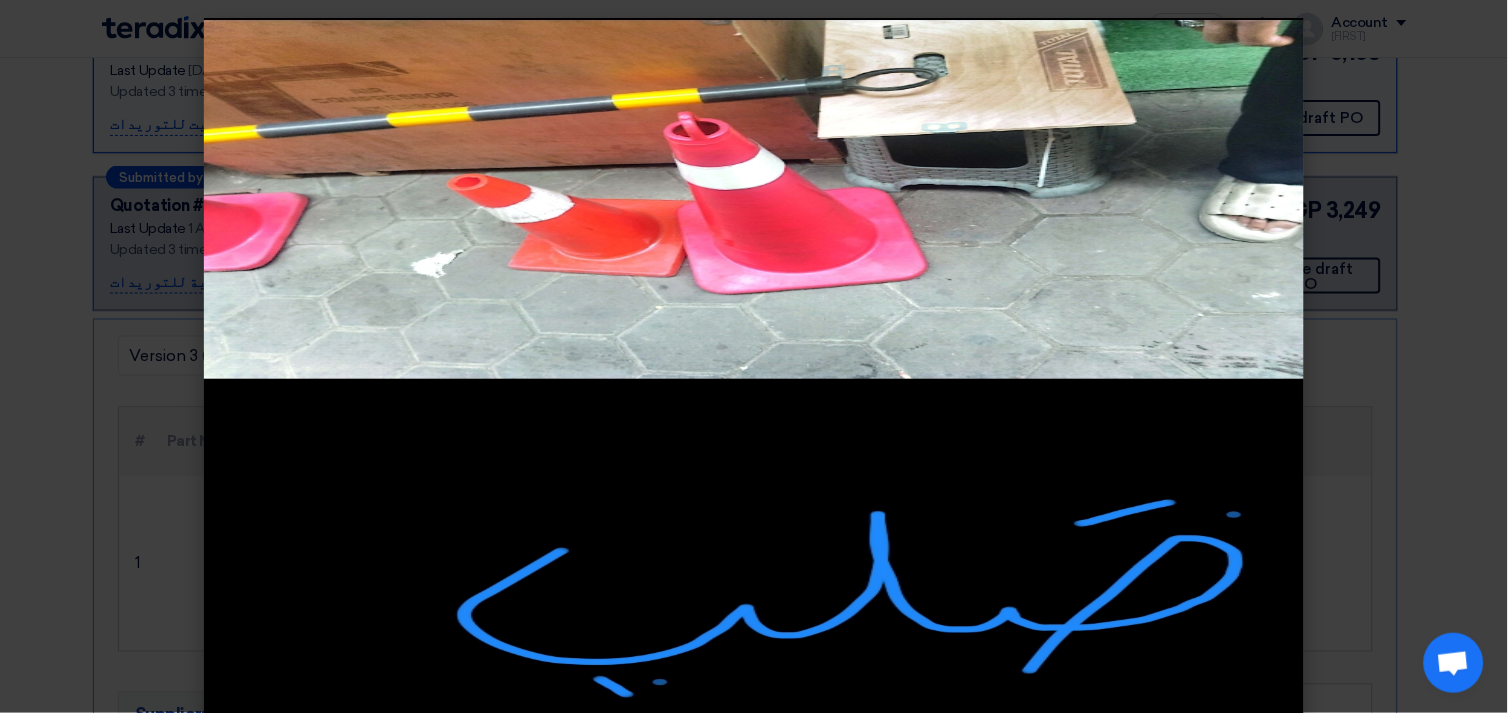 click 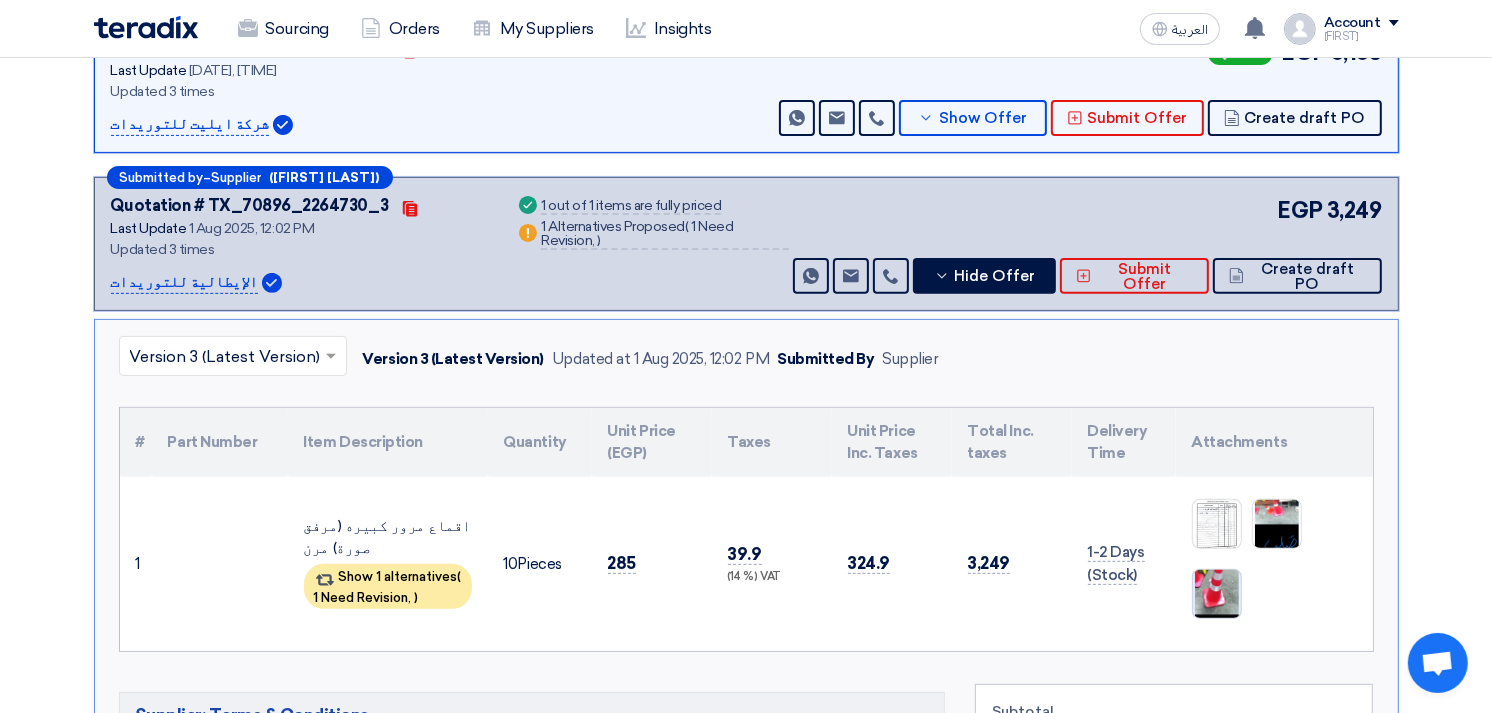 click at bounding box center (1217, 594) 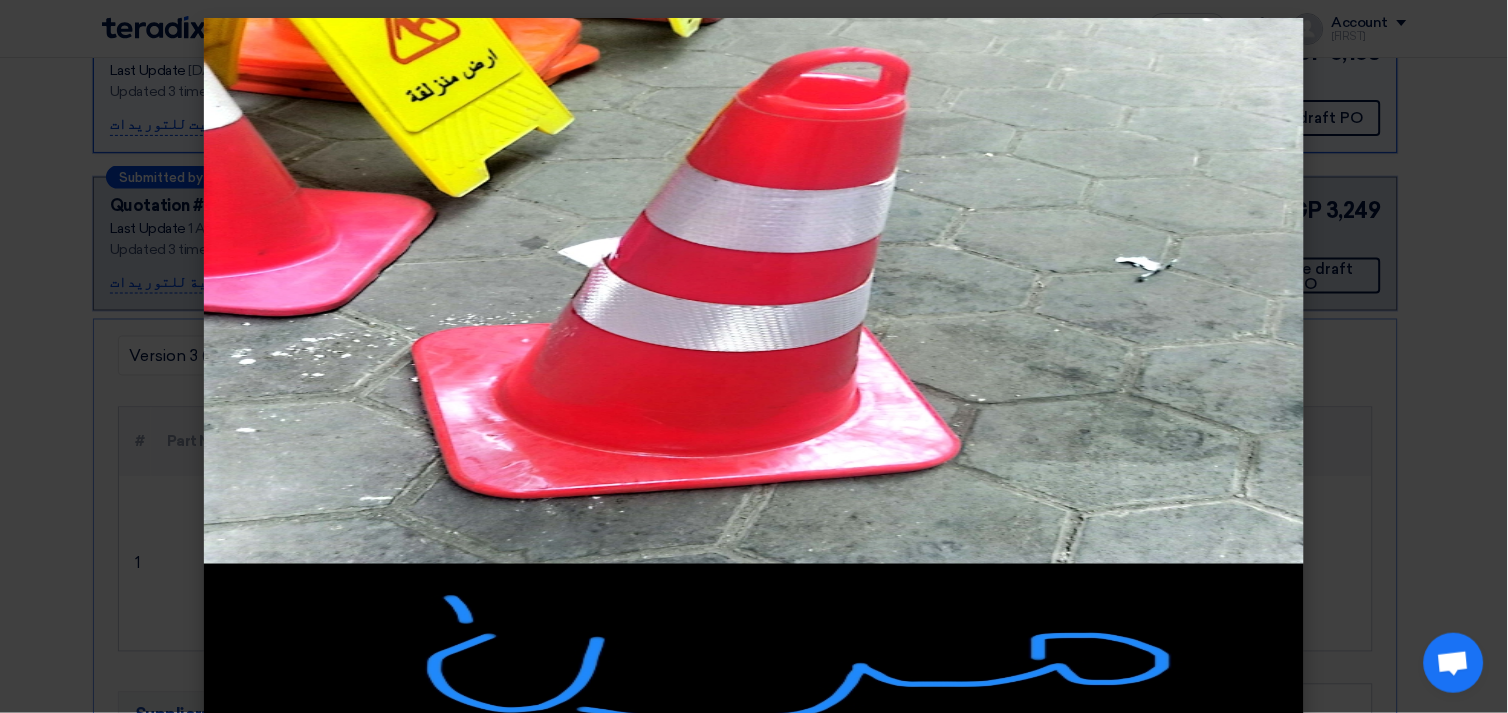 click 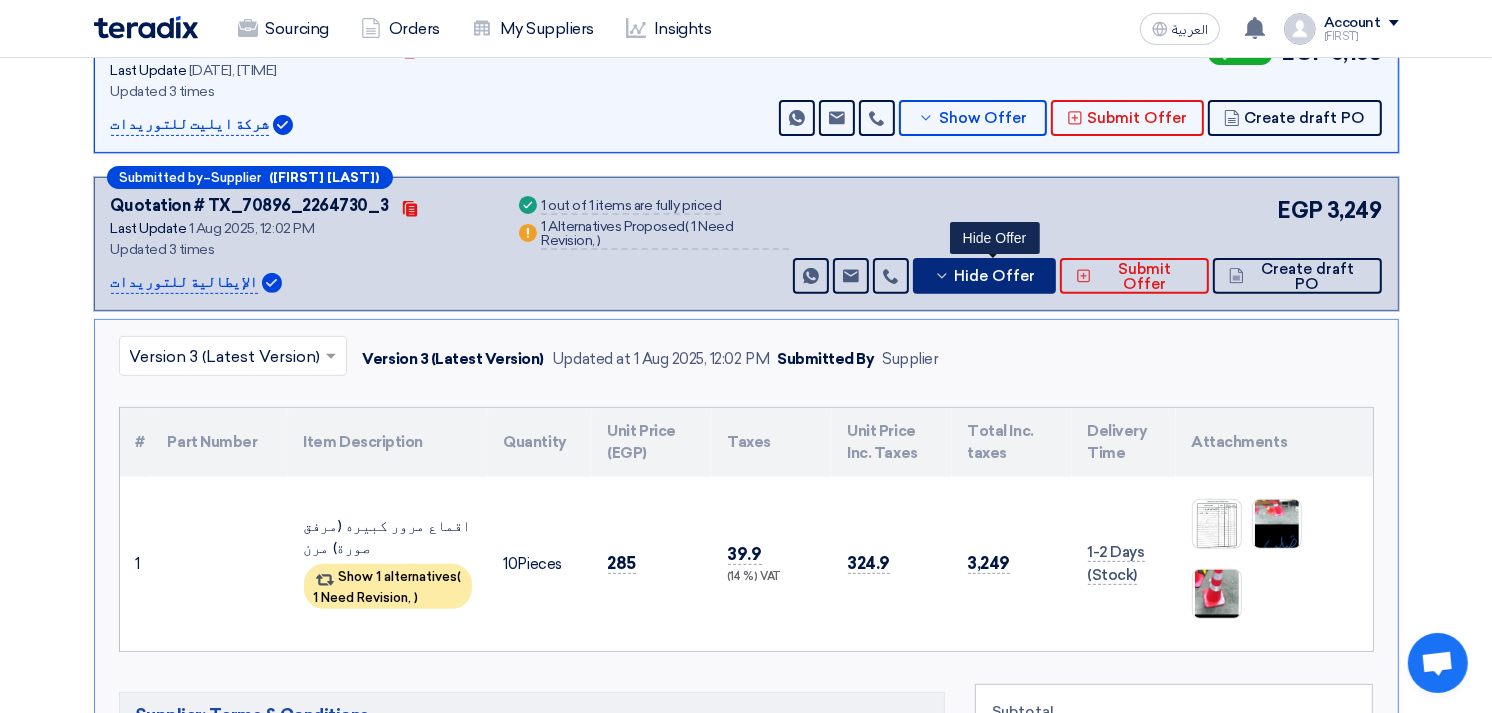 click on "Hide Offer" at bounding box center [985, 276] 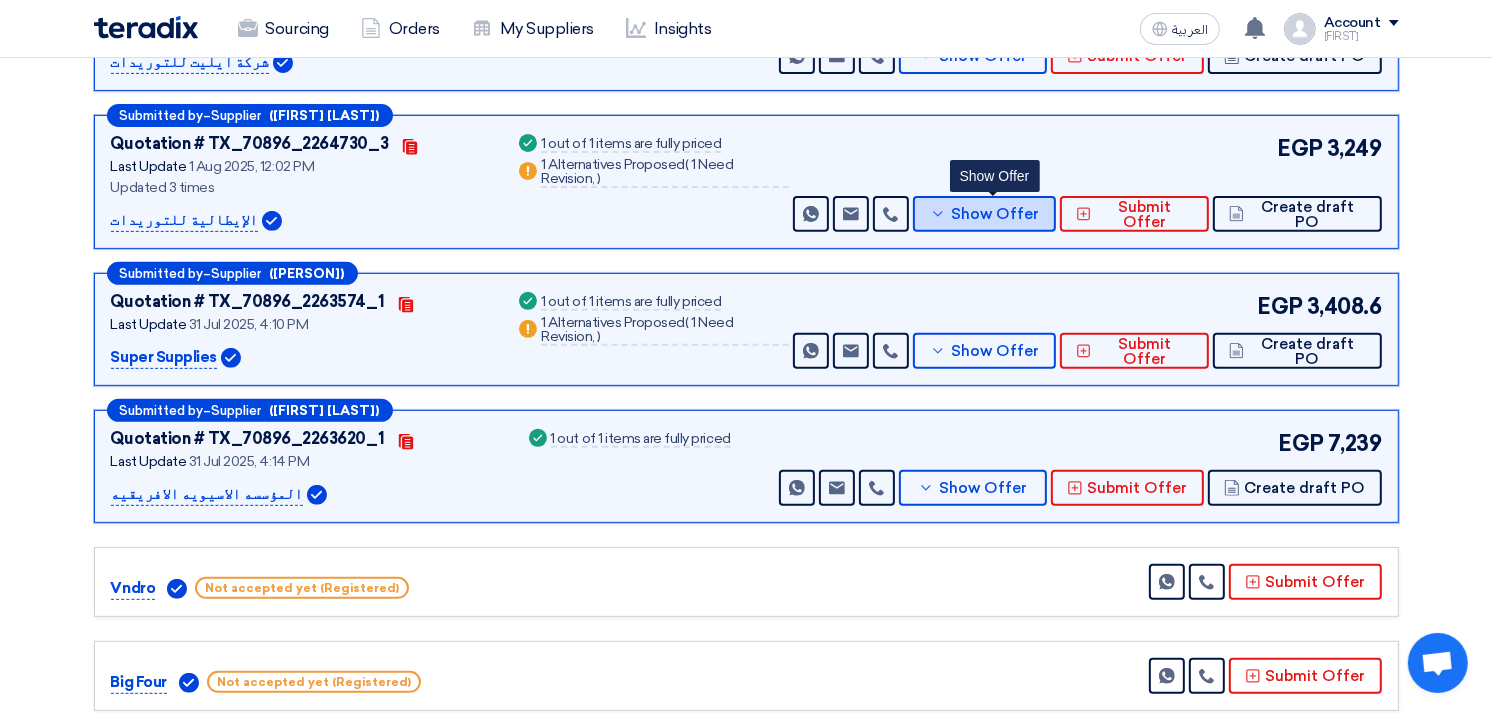 scroll, scrollTop: 666, scrollLeft: 0, axis: vertical 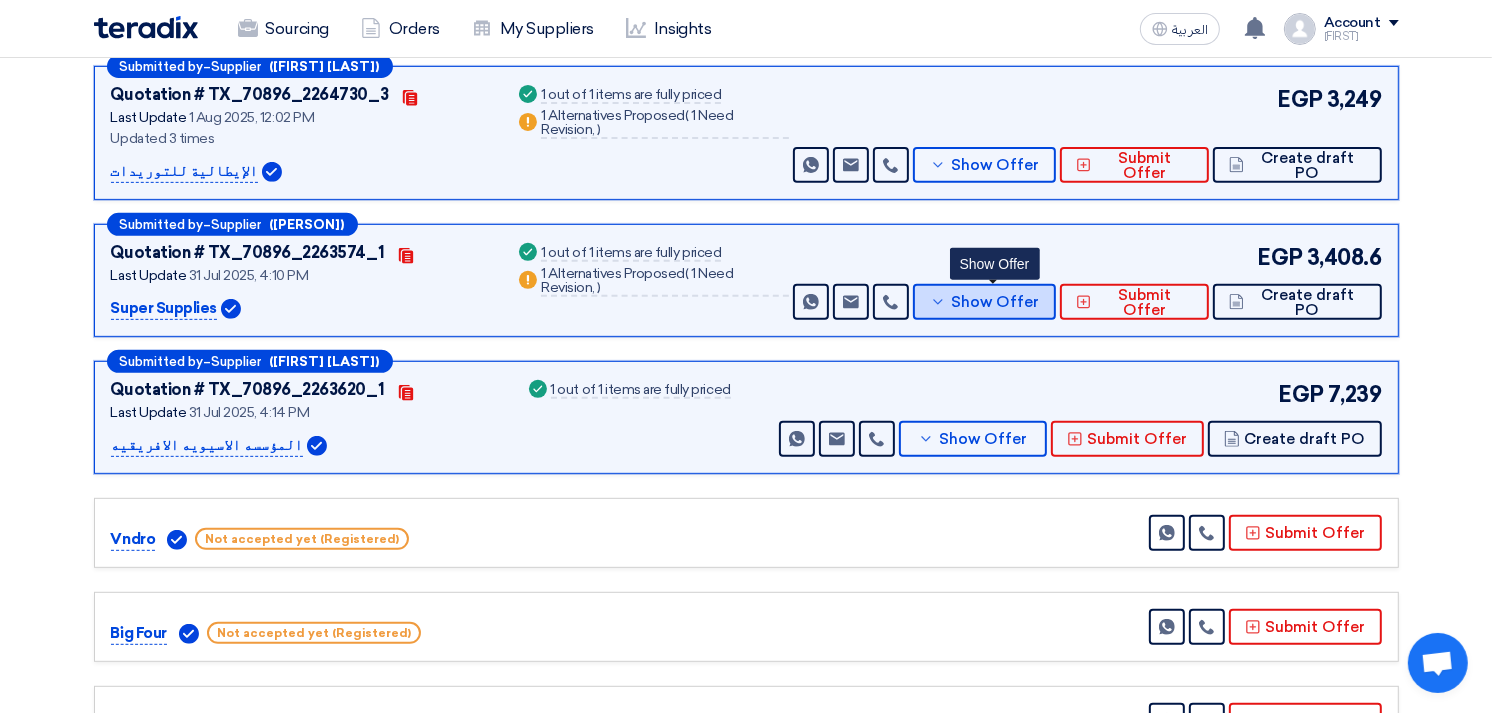 click on "Show Offer" at bounding box center [995, 302] 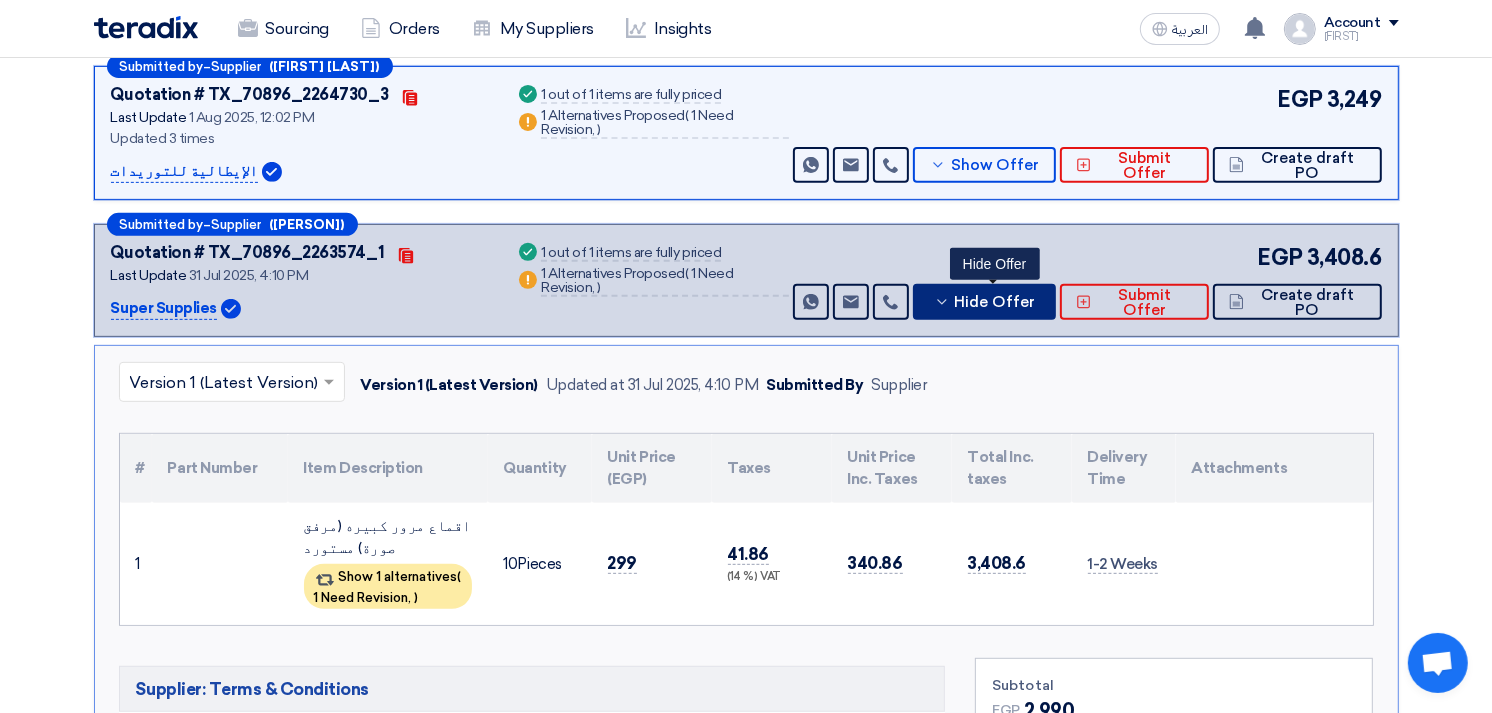 type 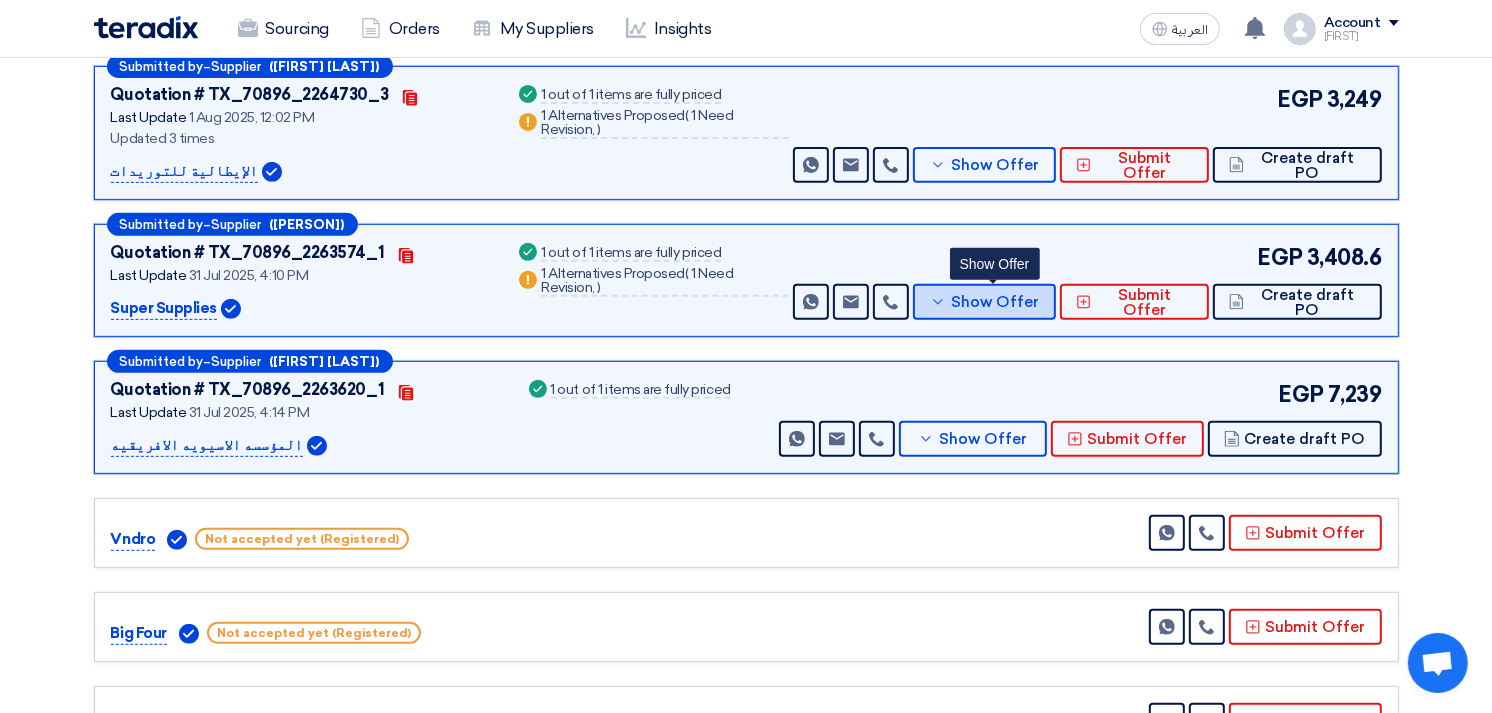 click on "Show Offer" at bounding box center (995, 302) 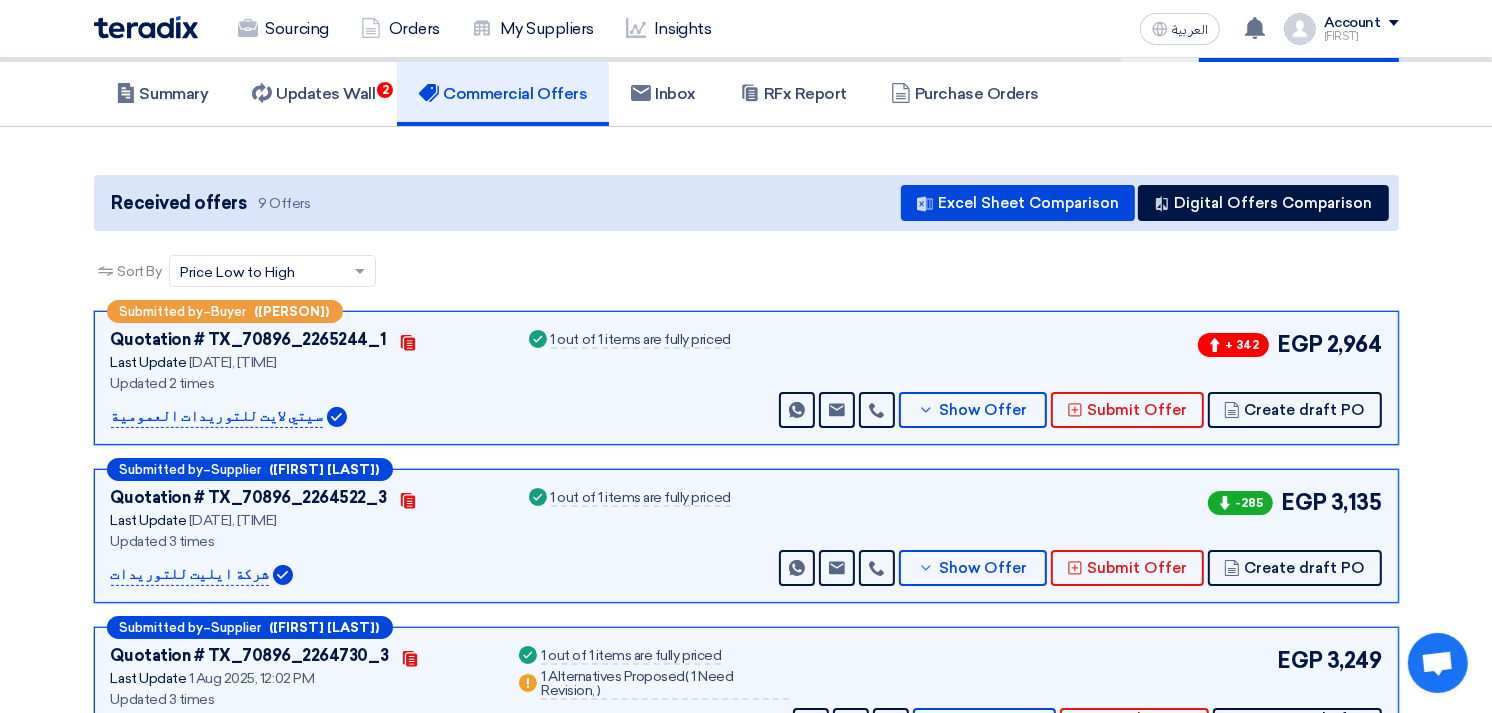 scroll, scrollTop: 0, scrollLeft: 0, axis: both 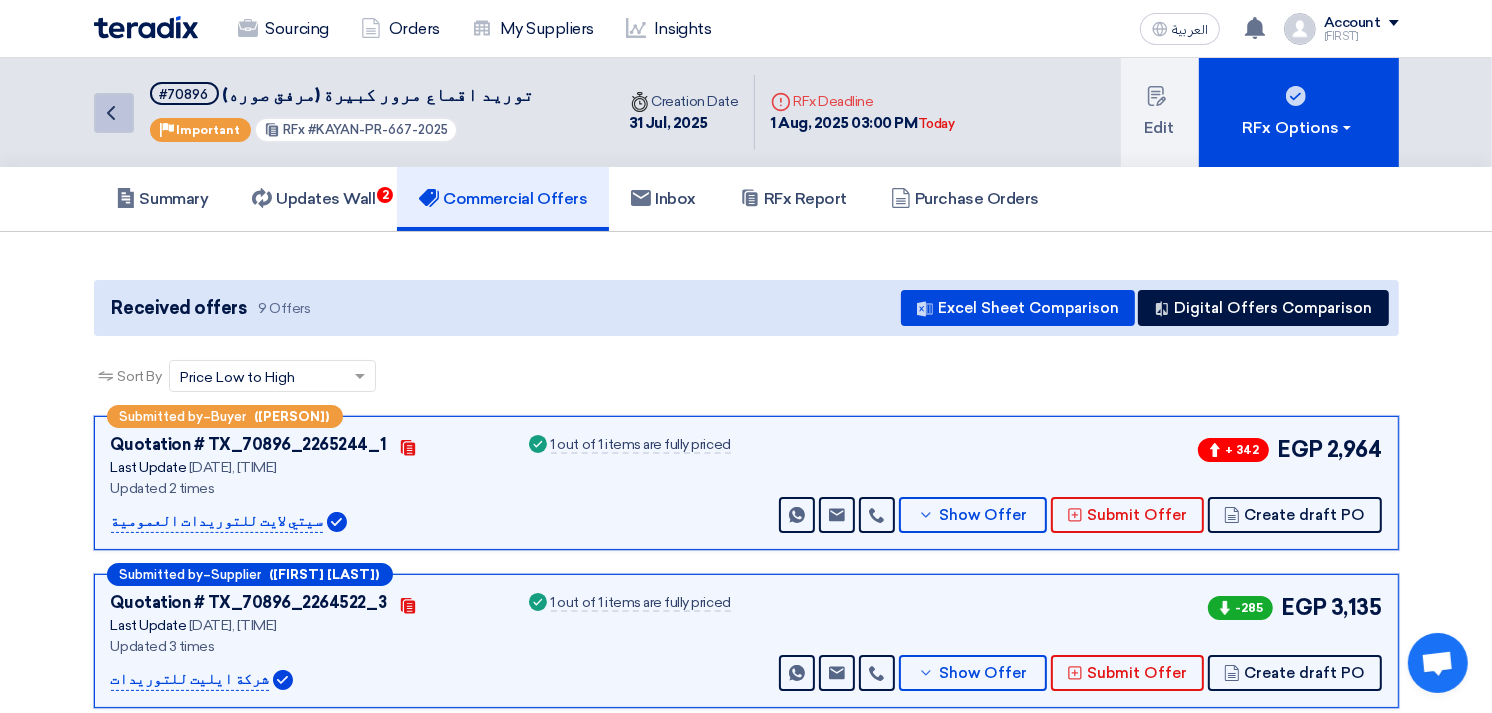 click 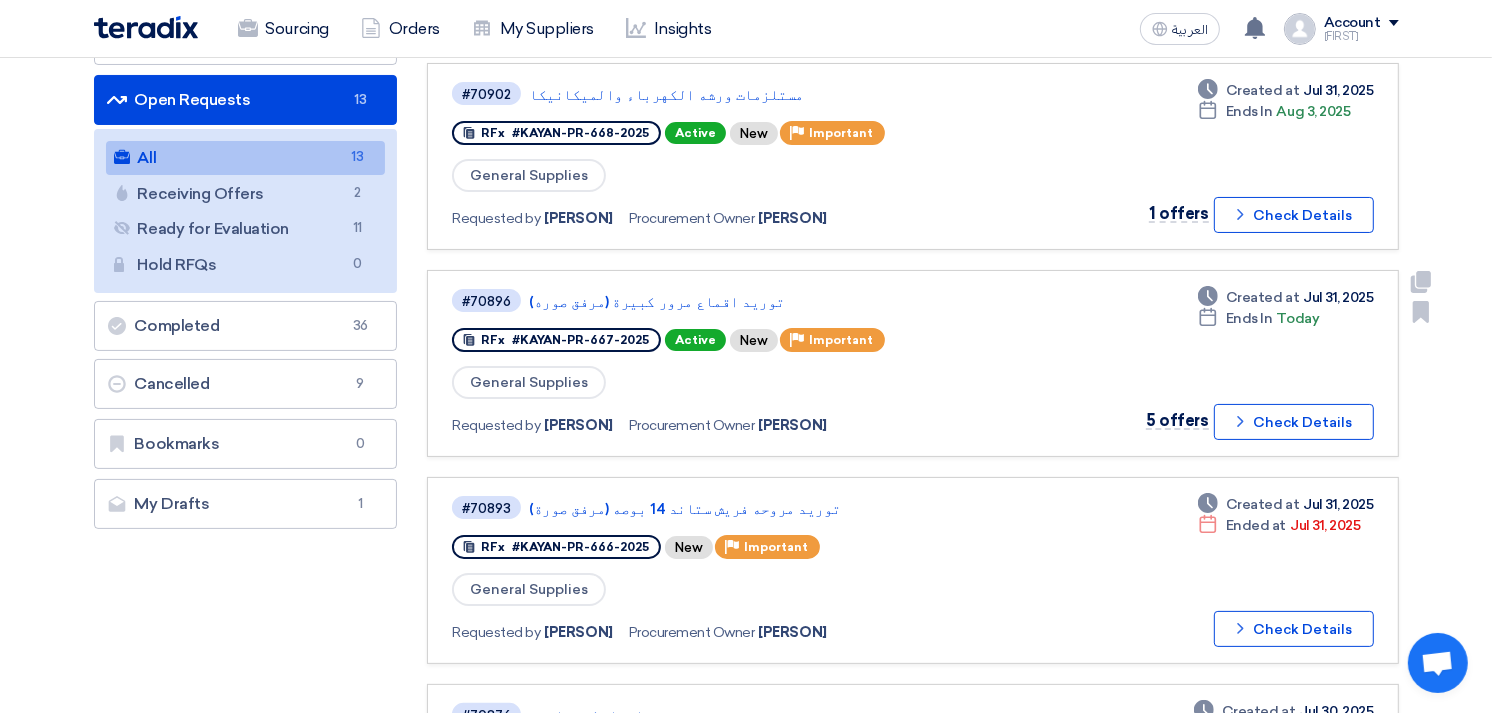 scroll, scrollTop: 222, scrollLeft: 0, axis: vertical 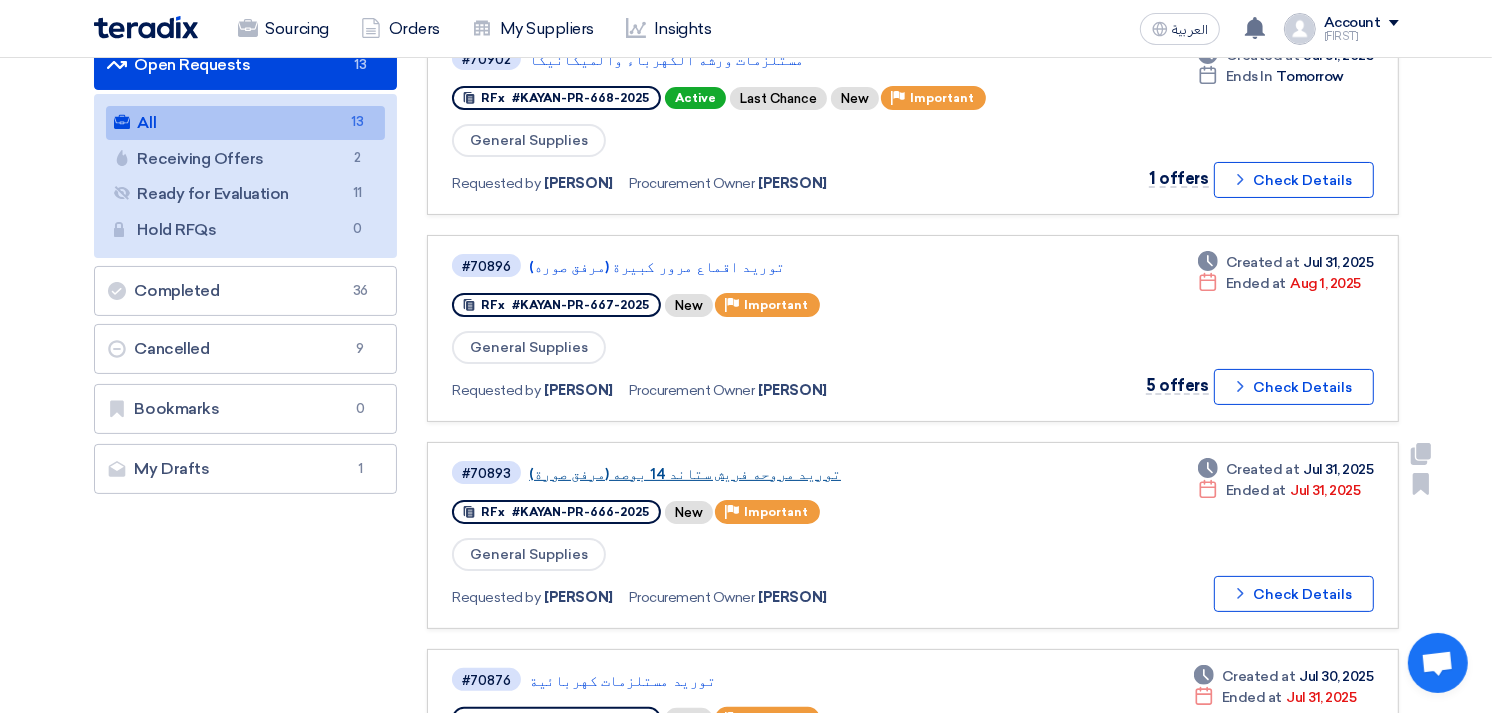 click on "توريد مروحه فريش ستاند 14 بوصه (مرفق صورة)" 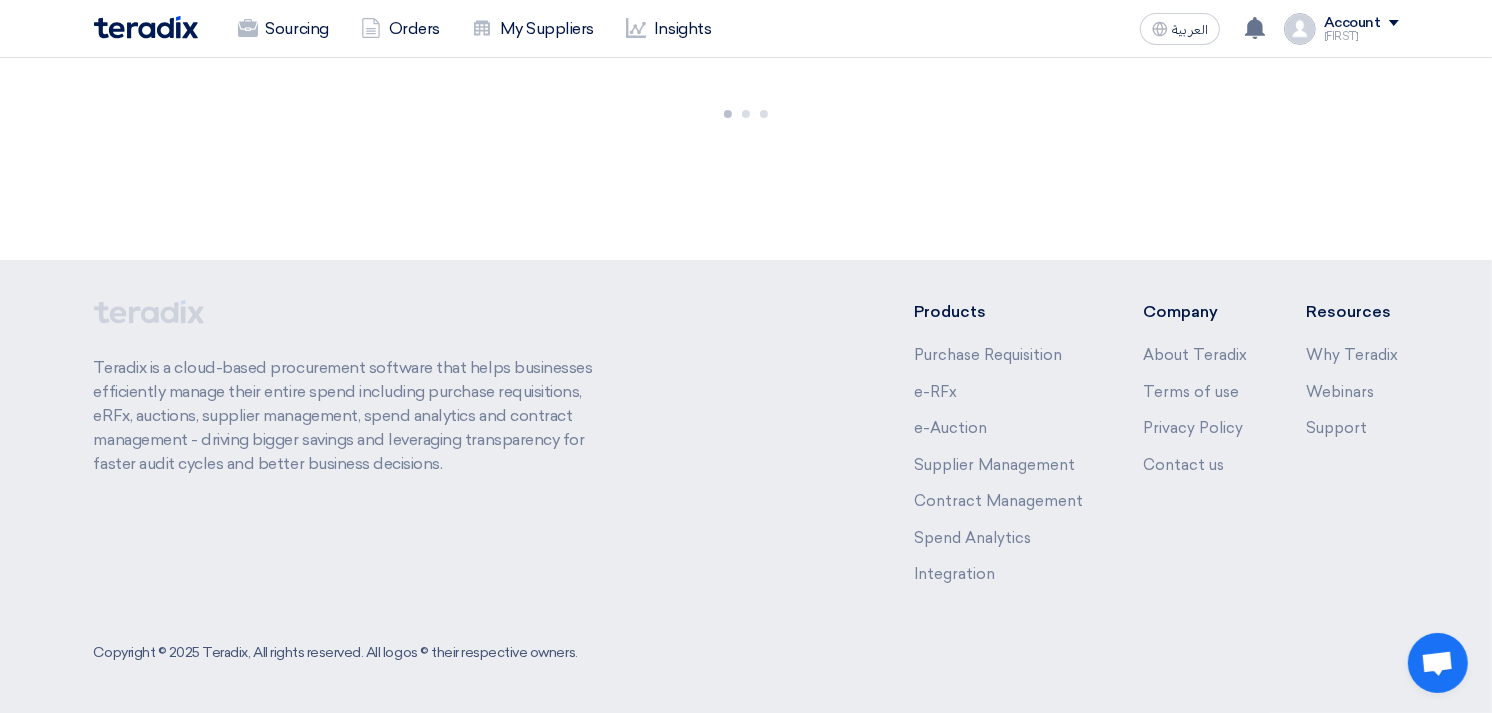 scroll, scrollTop: 0, scrollLeft: 0, axis: both 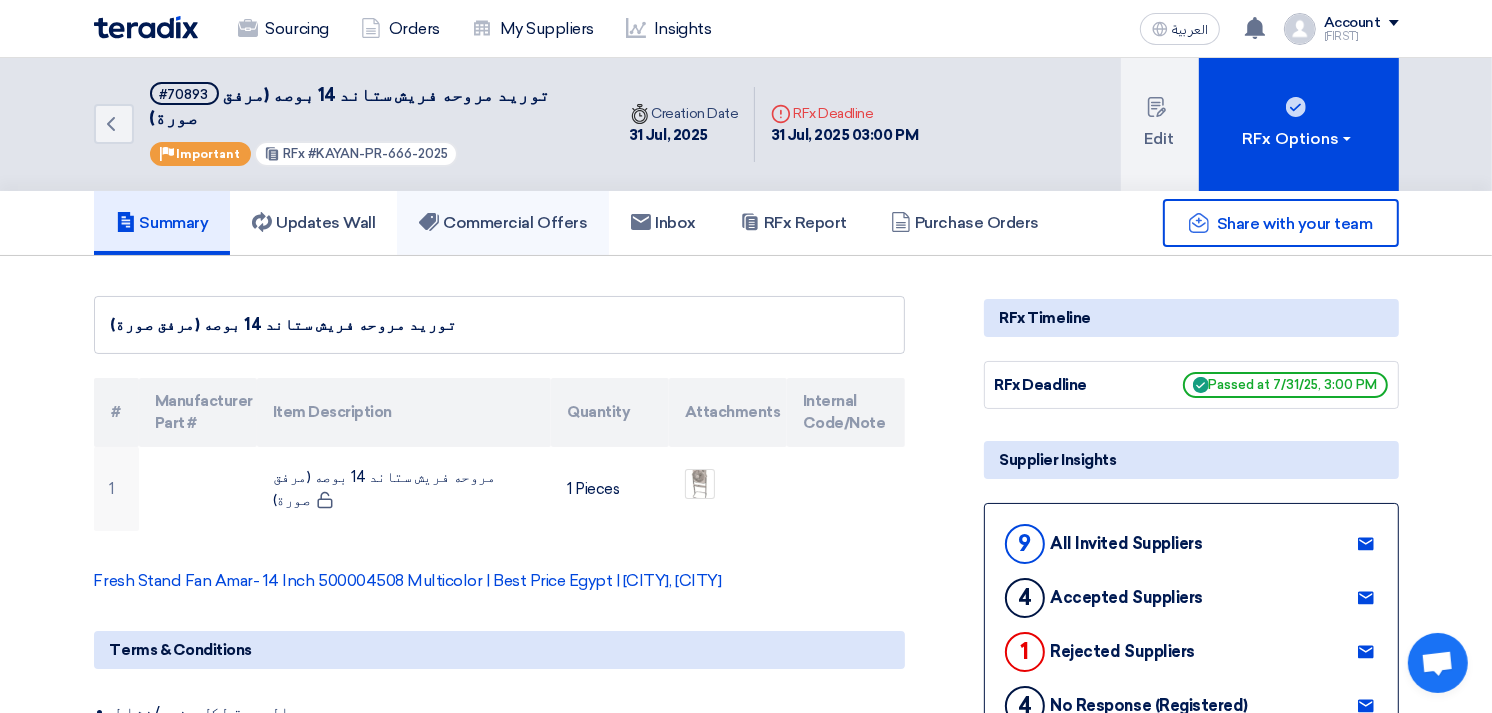 click on "Commercial Offers" 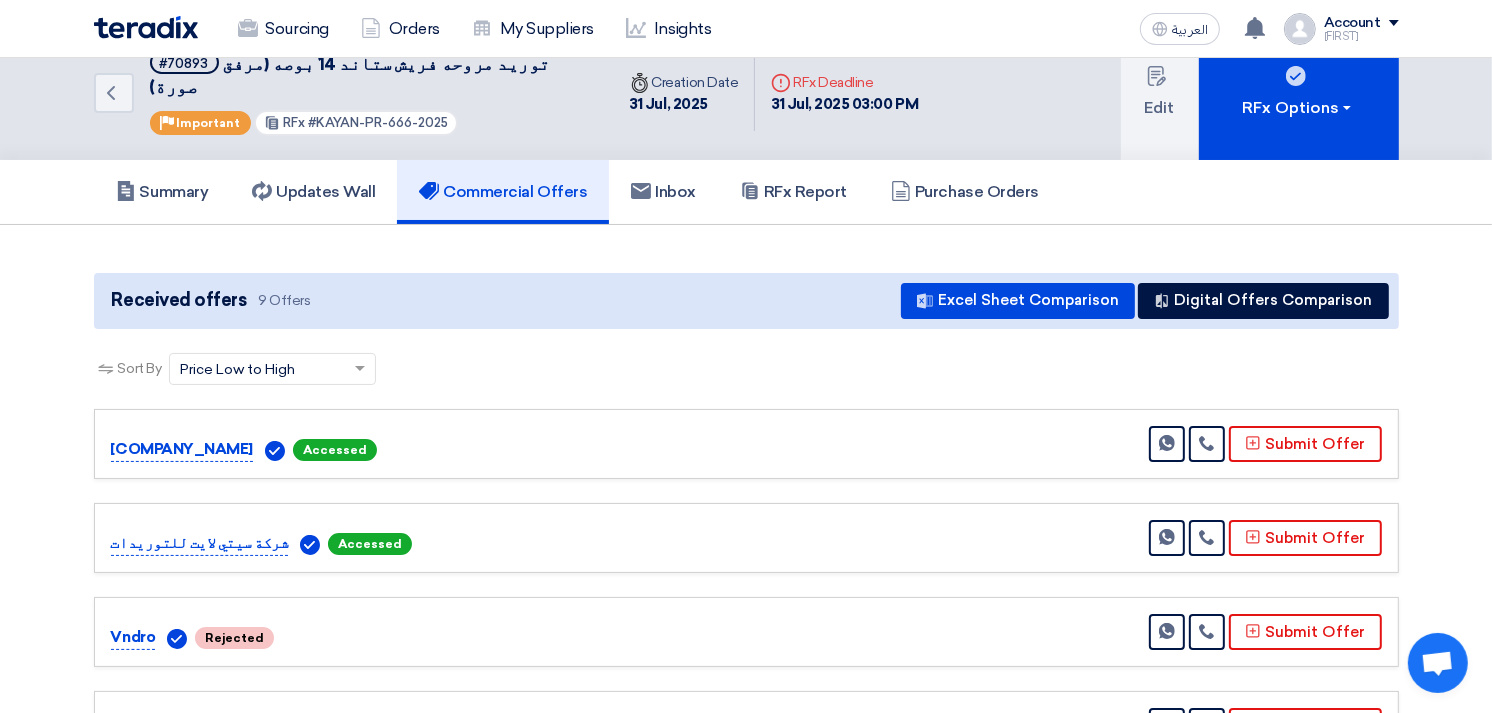 scroll, scrollTop: 0, scrollLeft: 0, axis: both 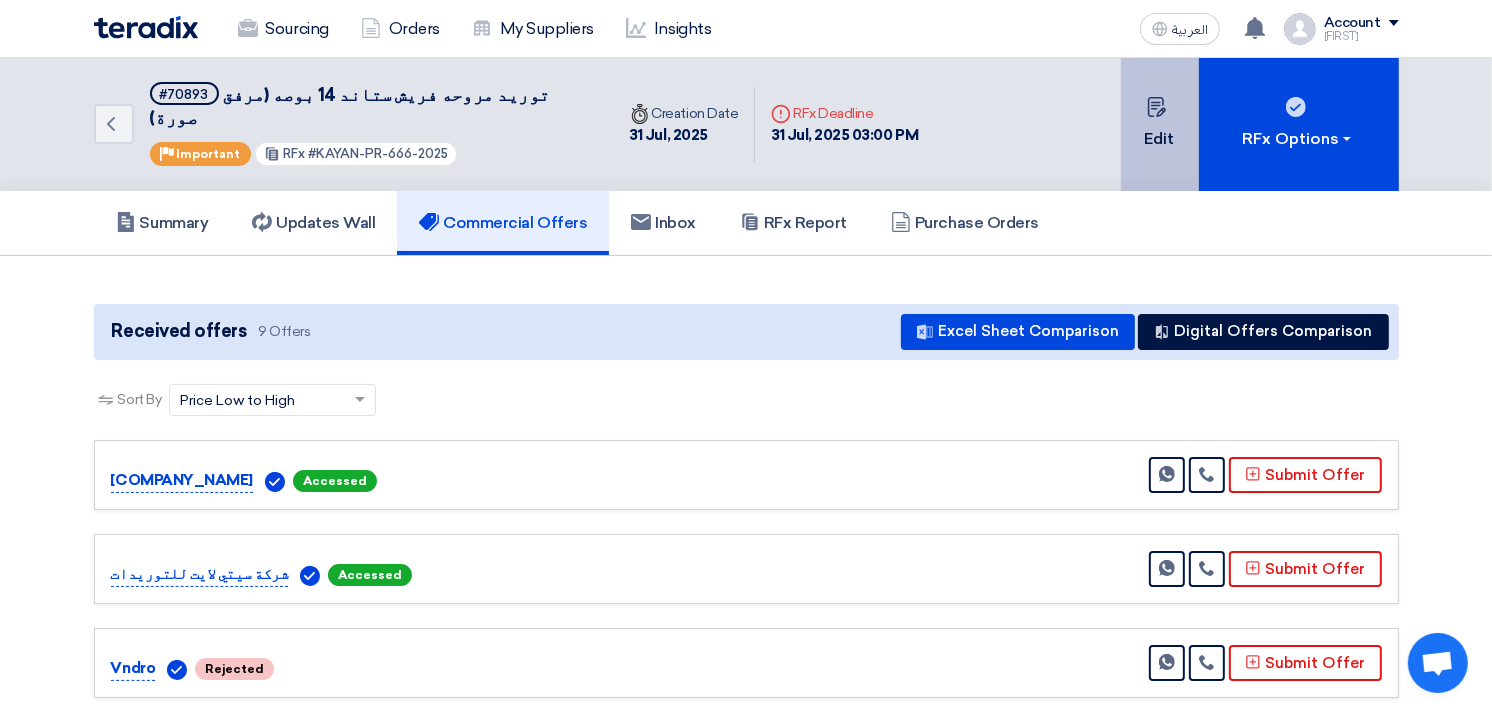 click on "Edit" 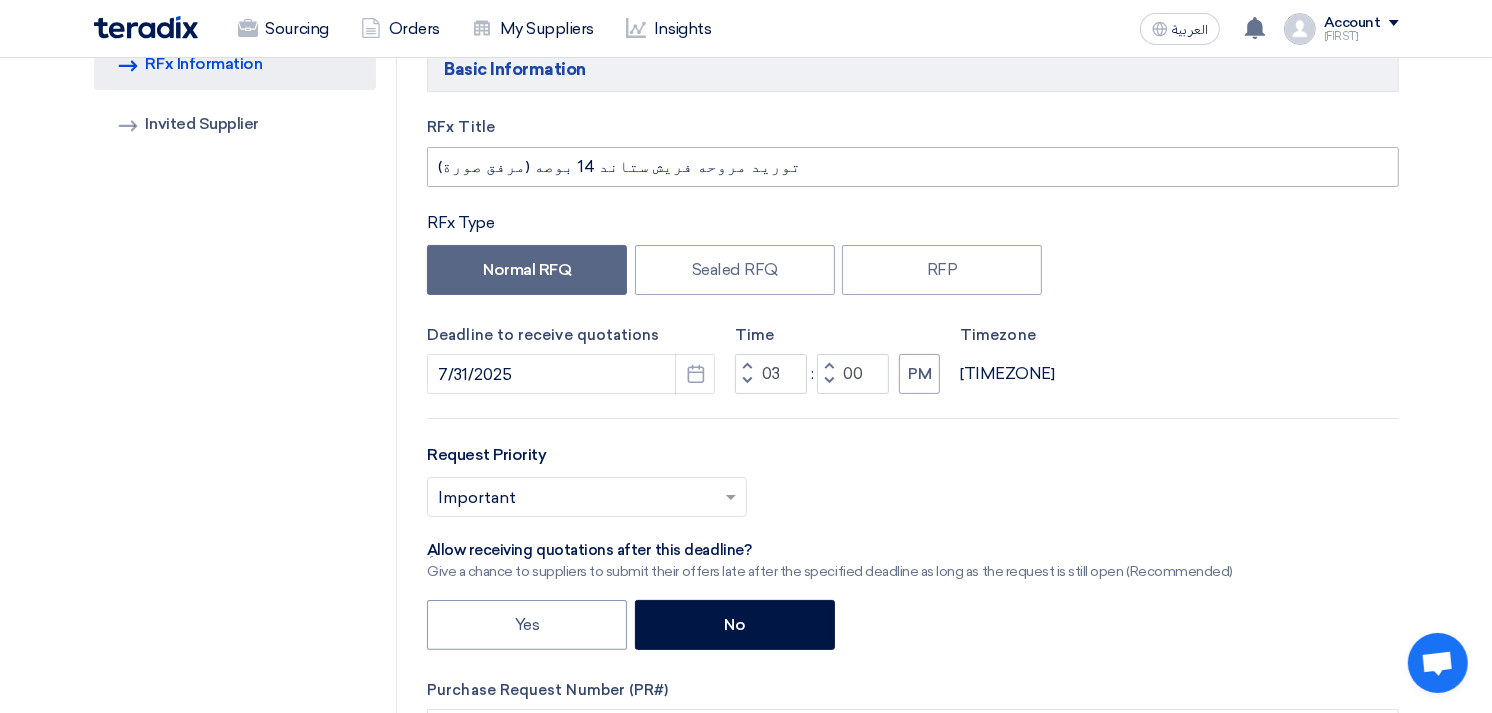 scroll, scrollTop: 222, scrollLeft: 0, axis: vertical 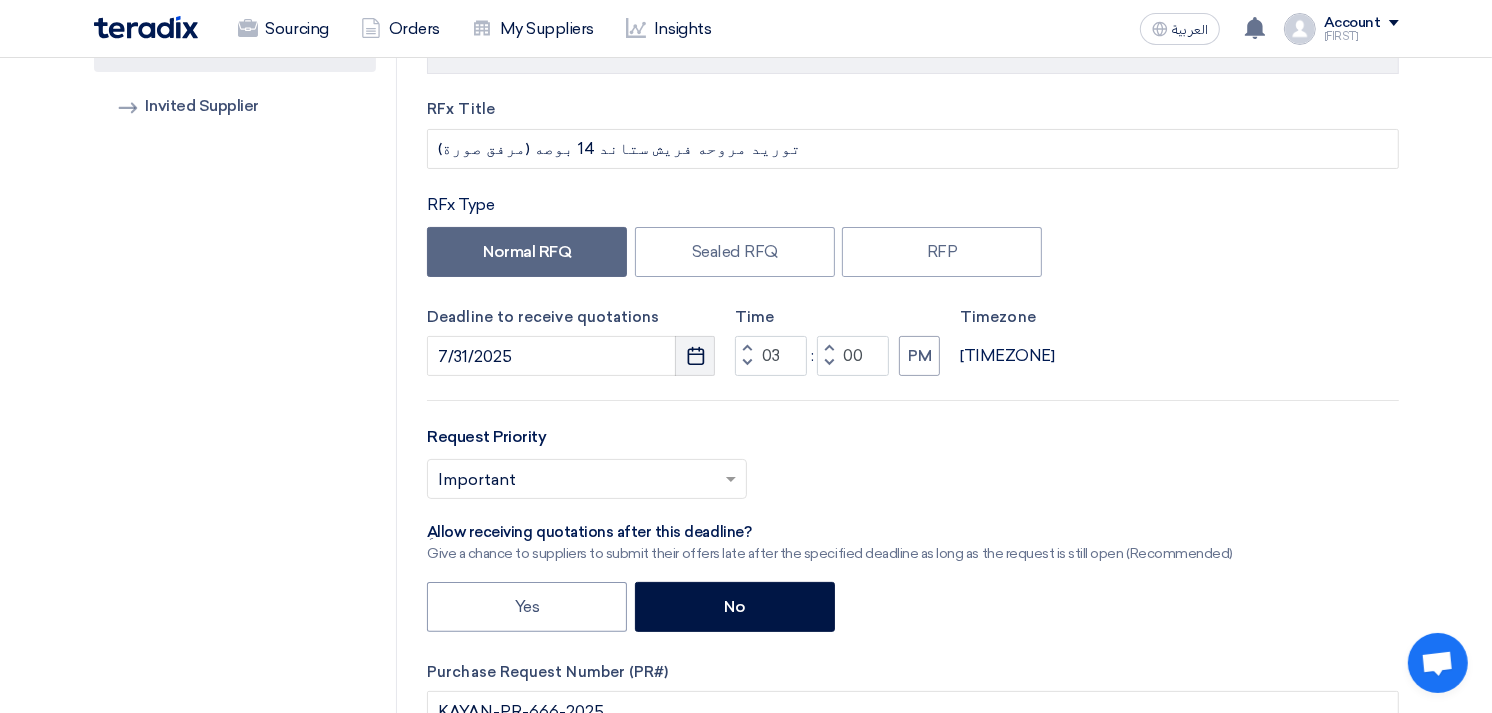 click on "Pick a date" 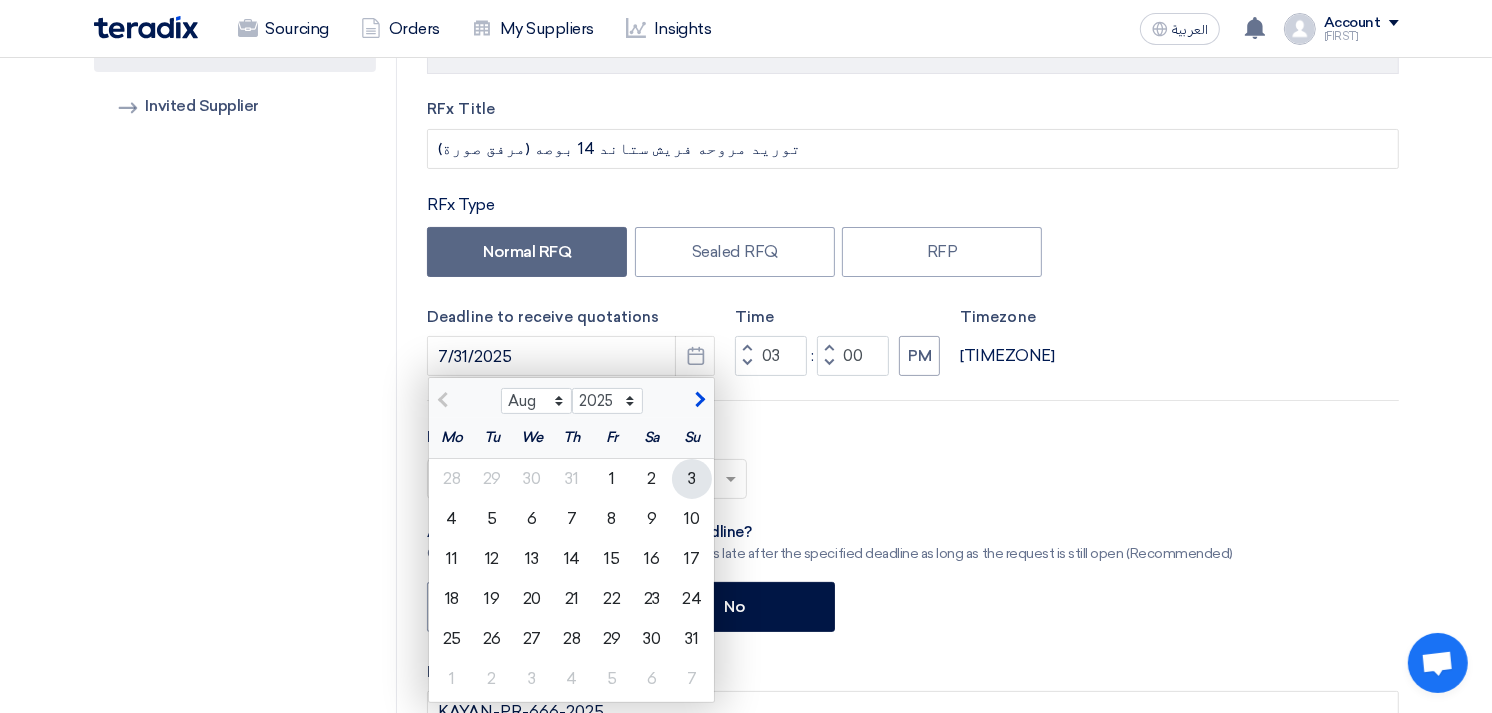 click on "3" 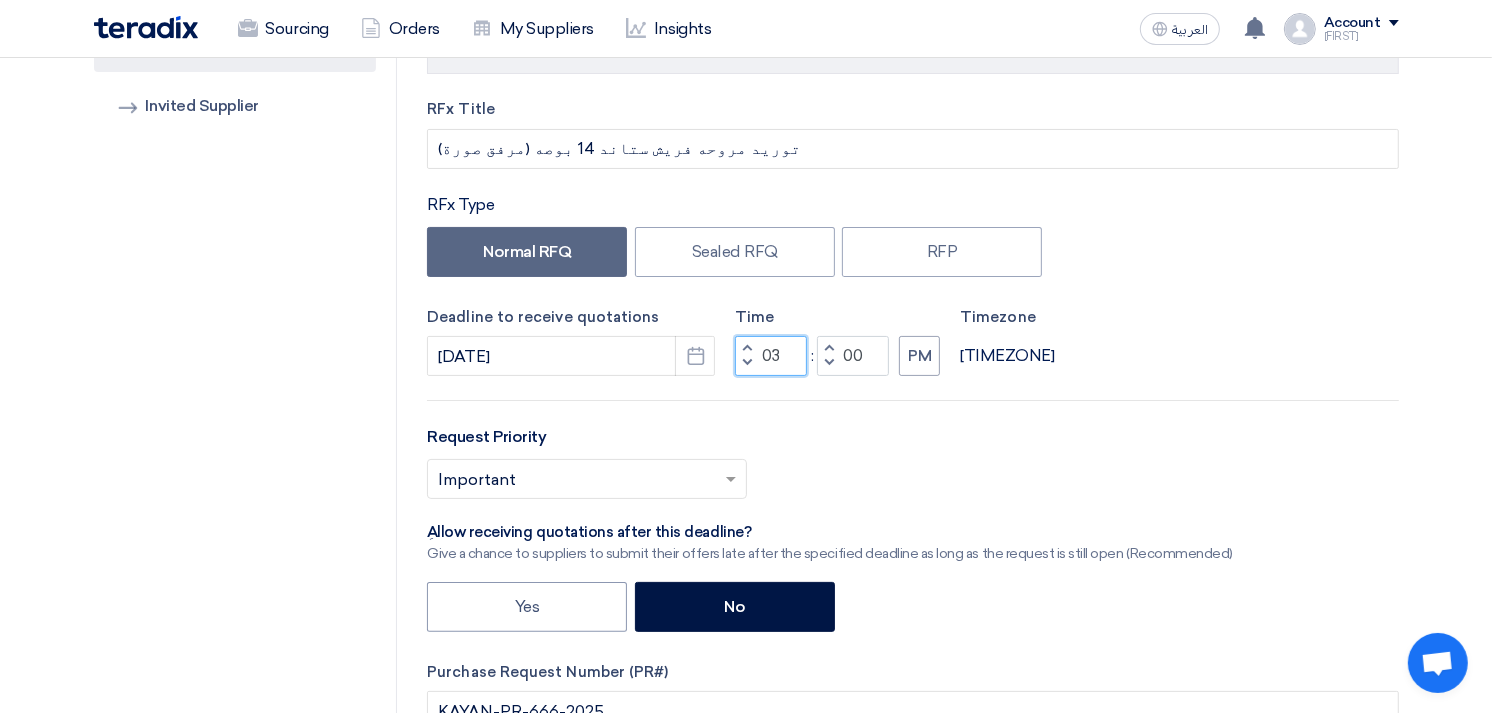 click on "03" 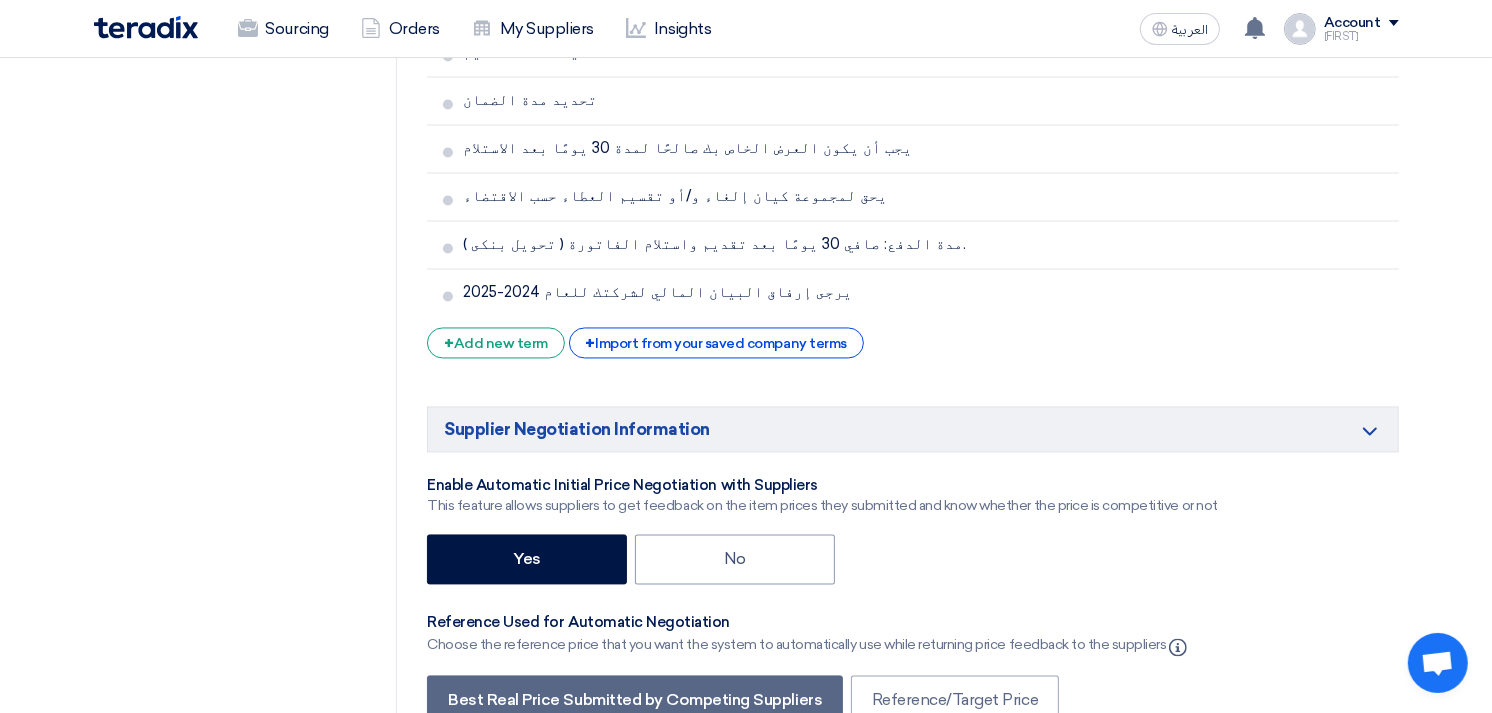scroll, scrollTop: 3666, scrollLeft: 0, axis: vertical 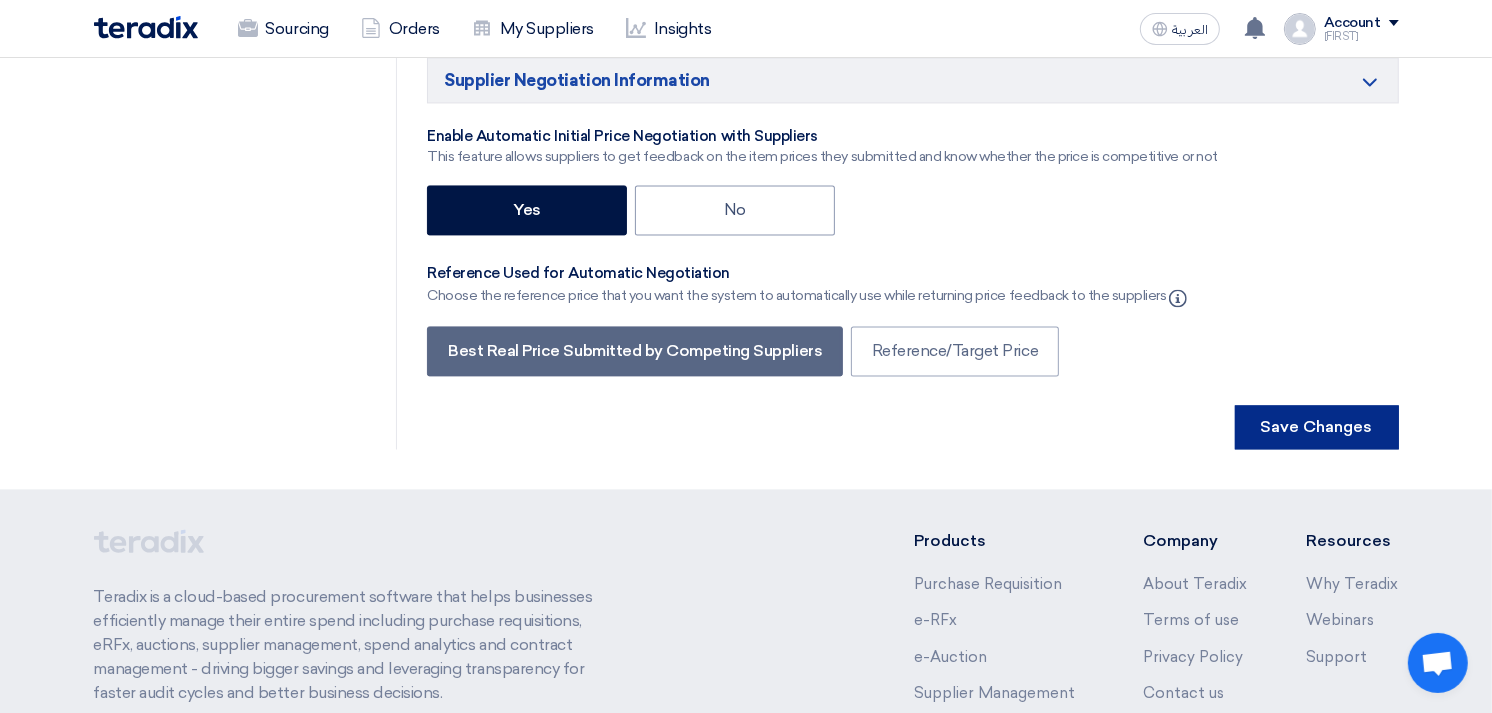type on "06" 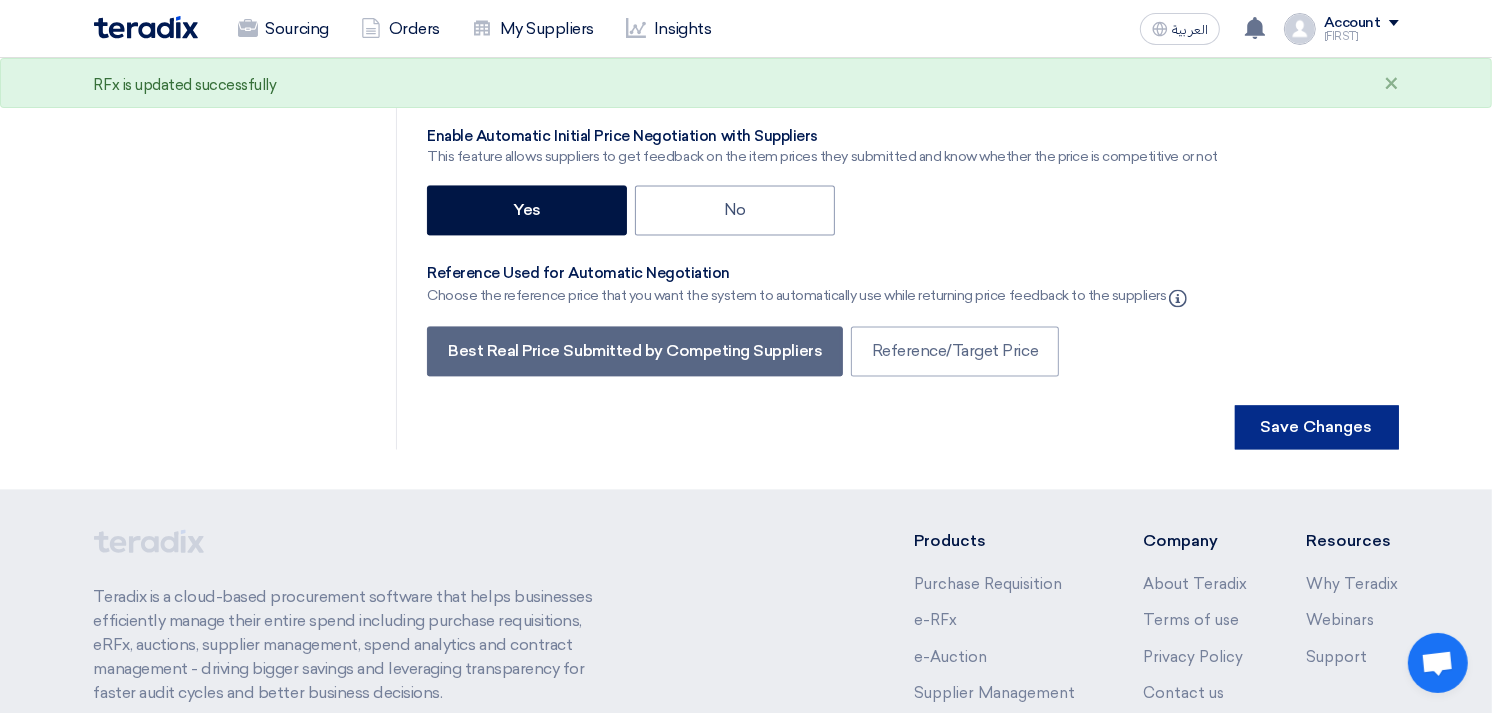 scroll, scrollTop: 0, scrollLeft: 0, axis: both 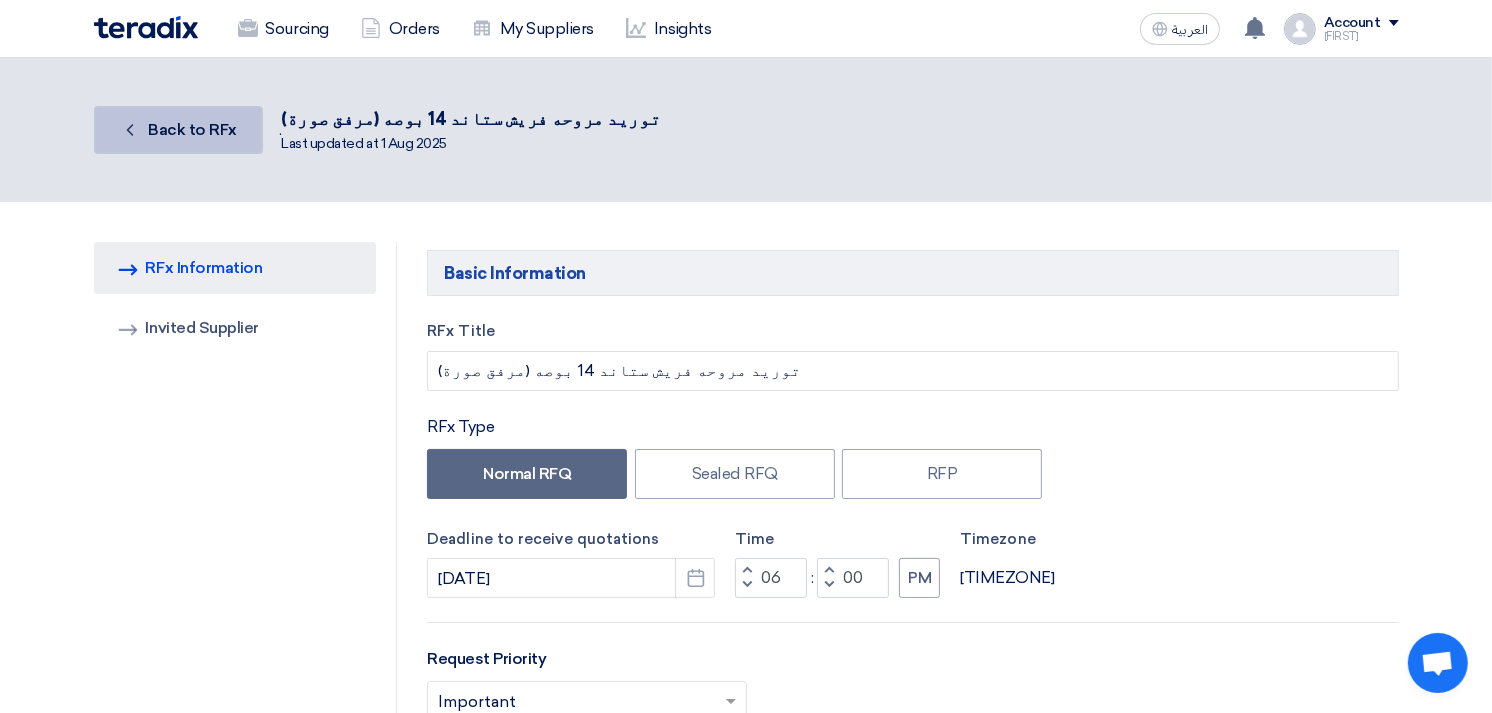 click on "Back
Back to RFx" 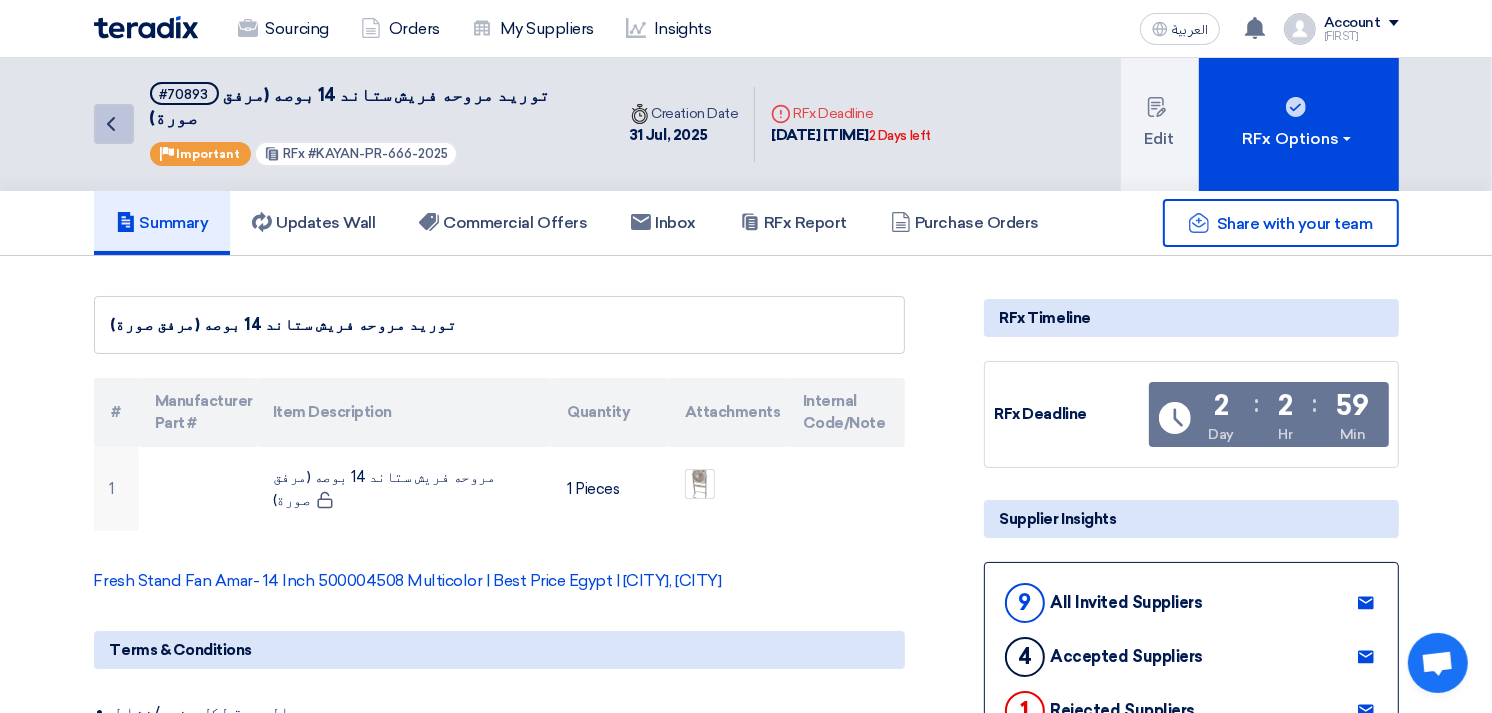 click on "Back" 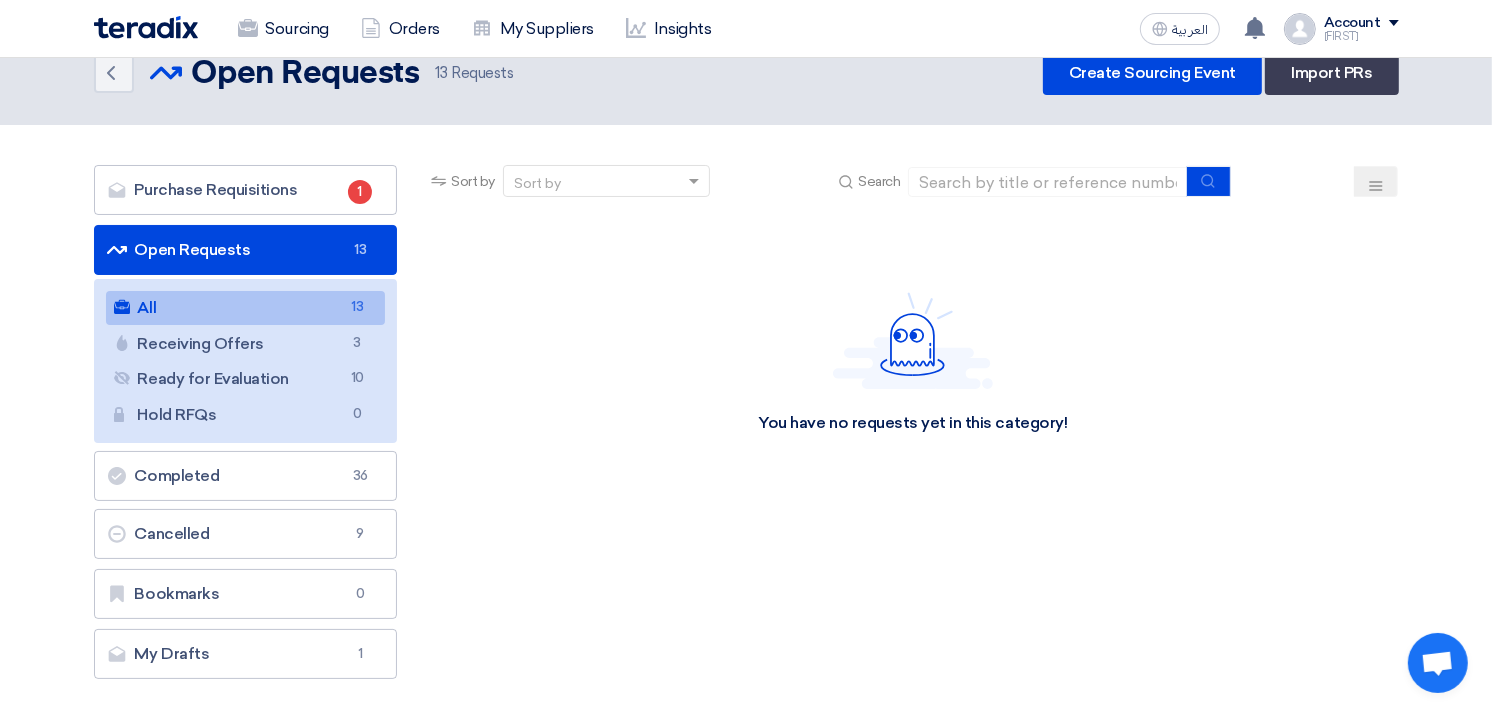 scroll, scrollTop: 0, scrollLeft: 0, axis: both 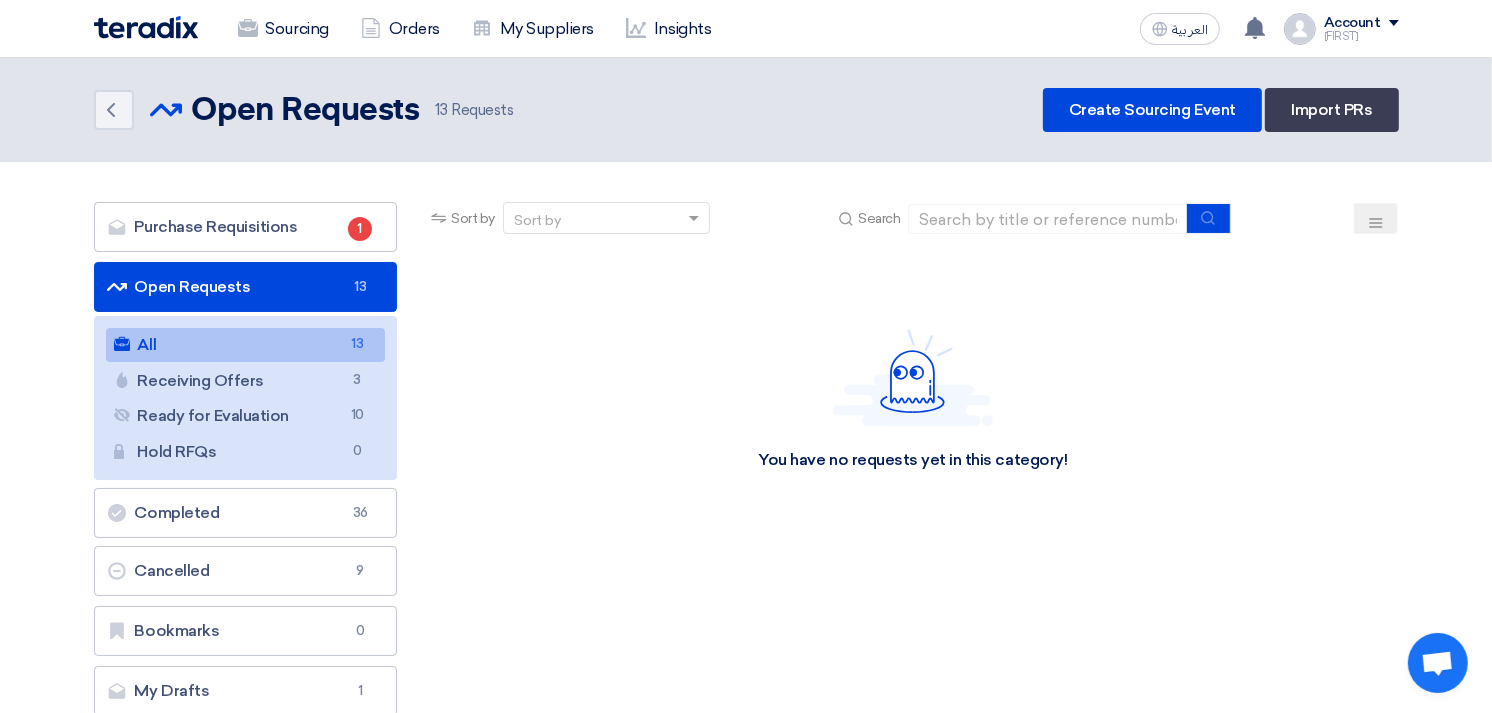 click on "All
All
13" 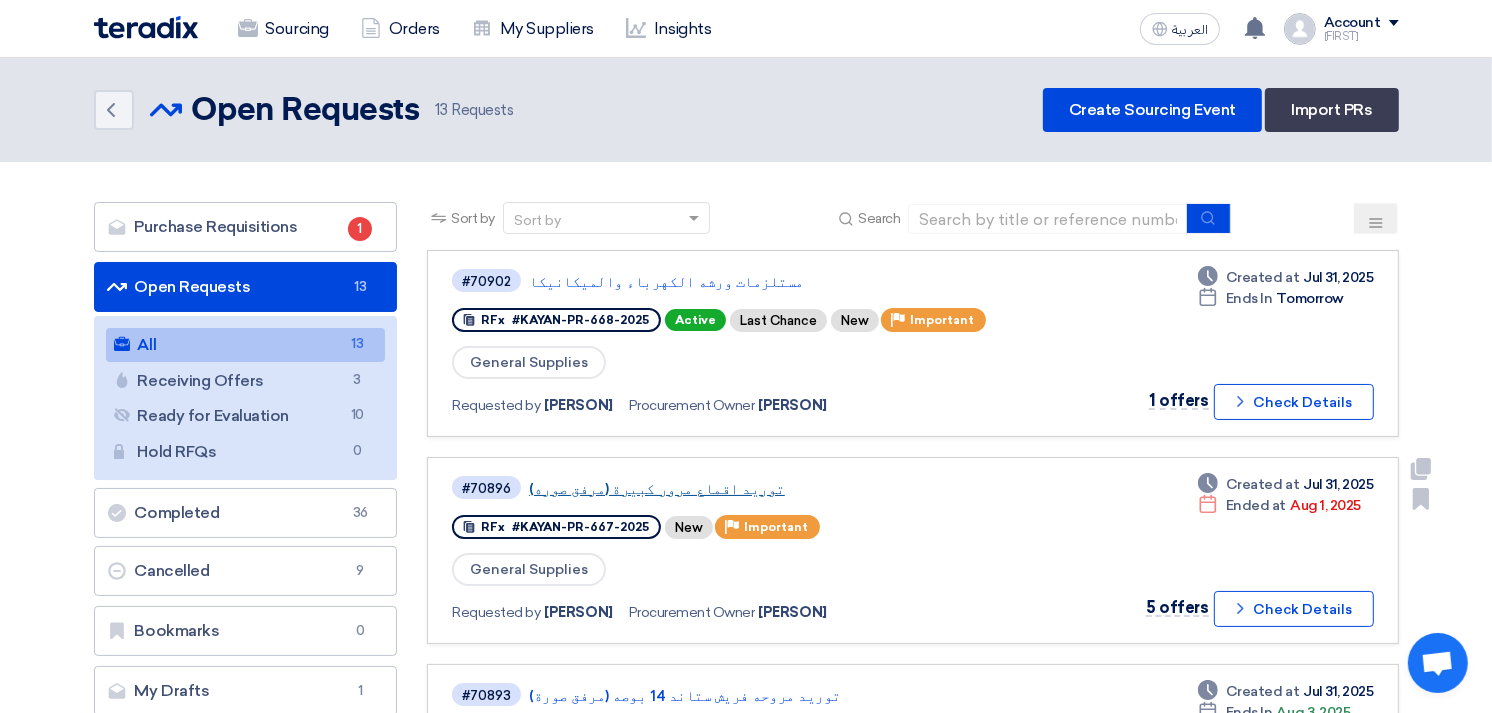click on "توريد اقماع مرور كبيرة (مرفق صوره)" 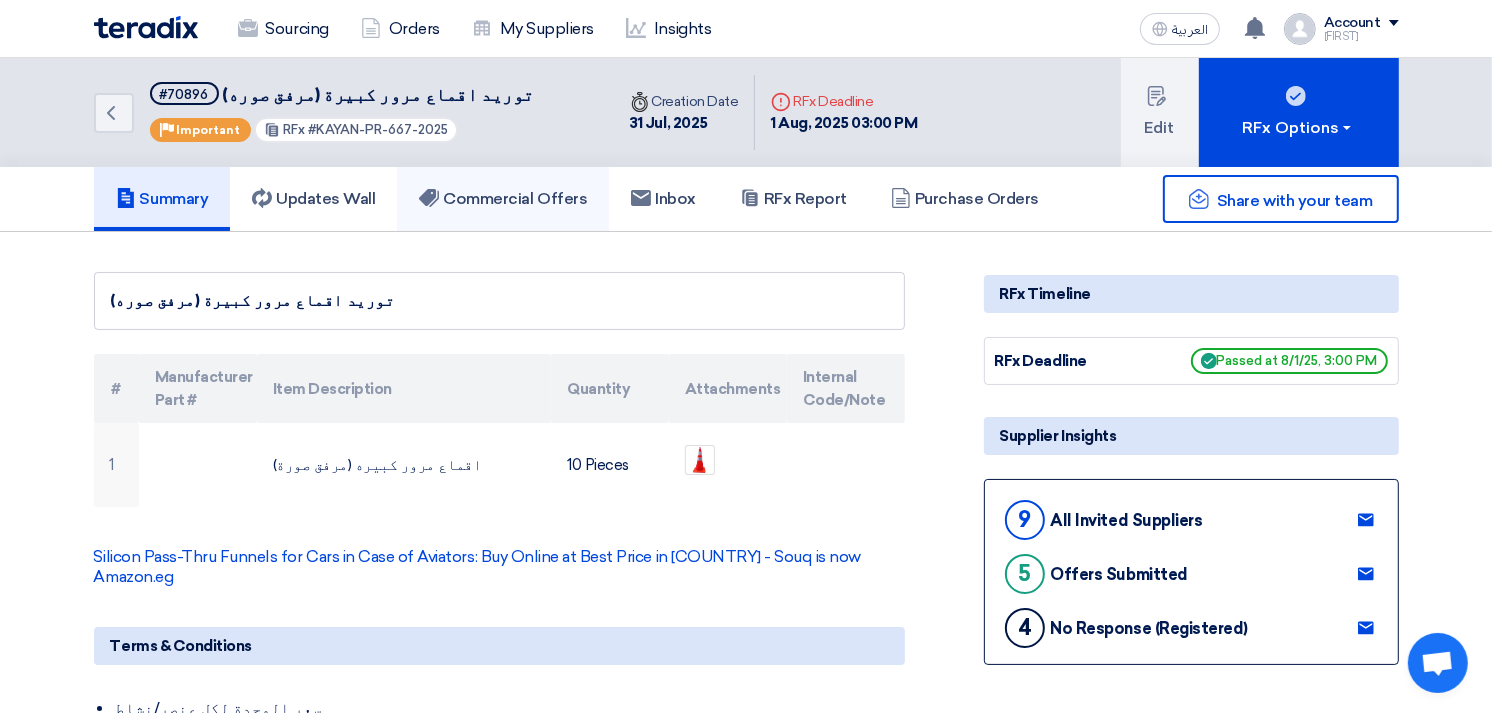 click on "Commercial Offers" 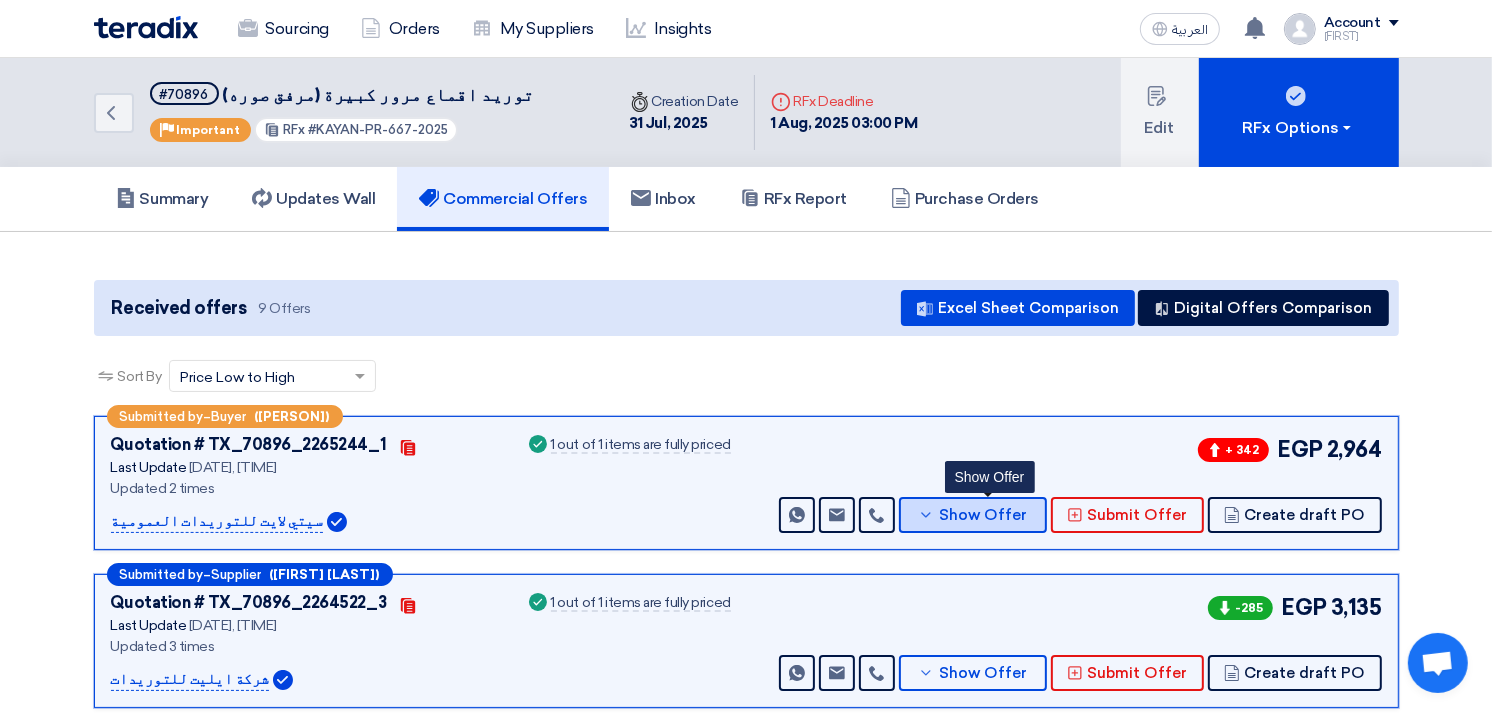 click on "Show Offer" at bounding box center [973, 515] 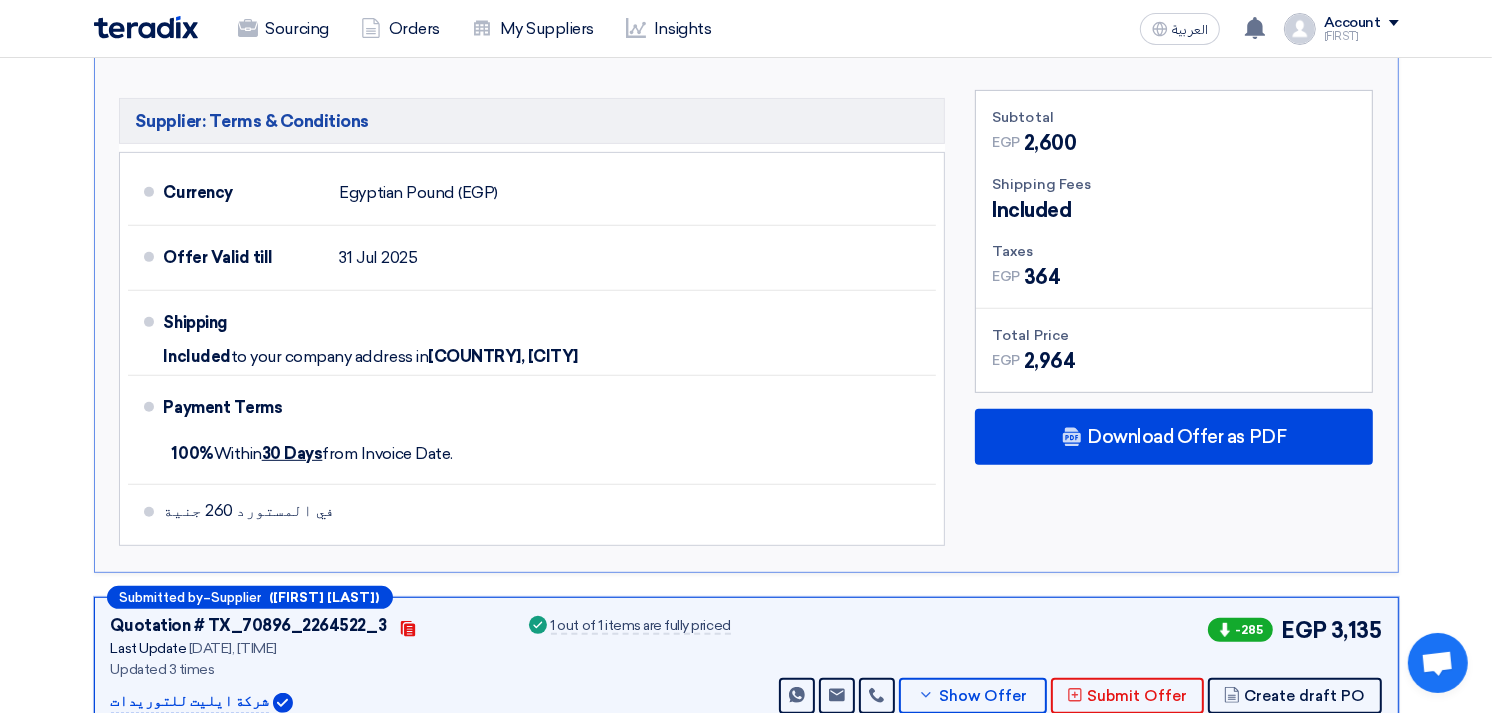 scroll, scrollTop: 777, scrollLeft: 0, axis: vertical 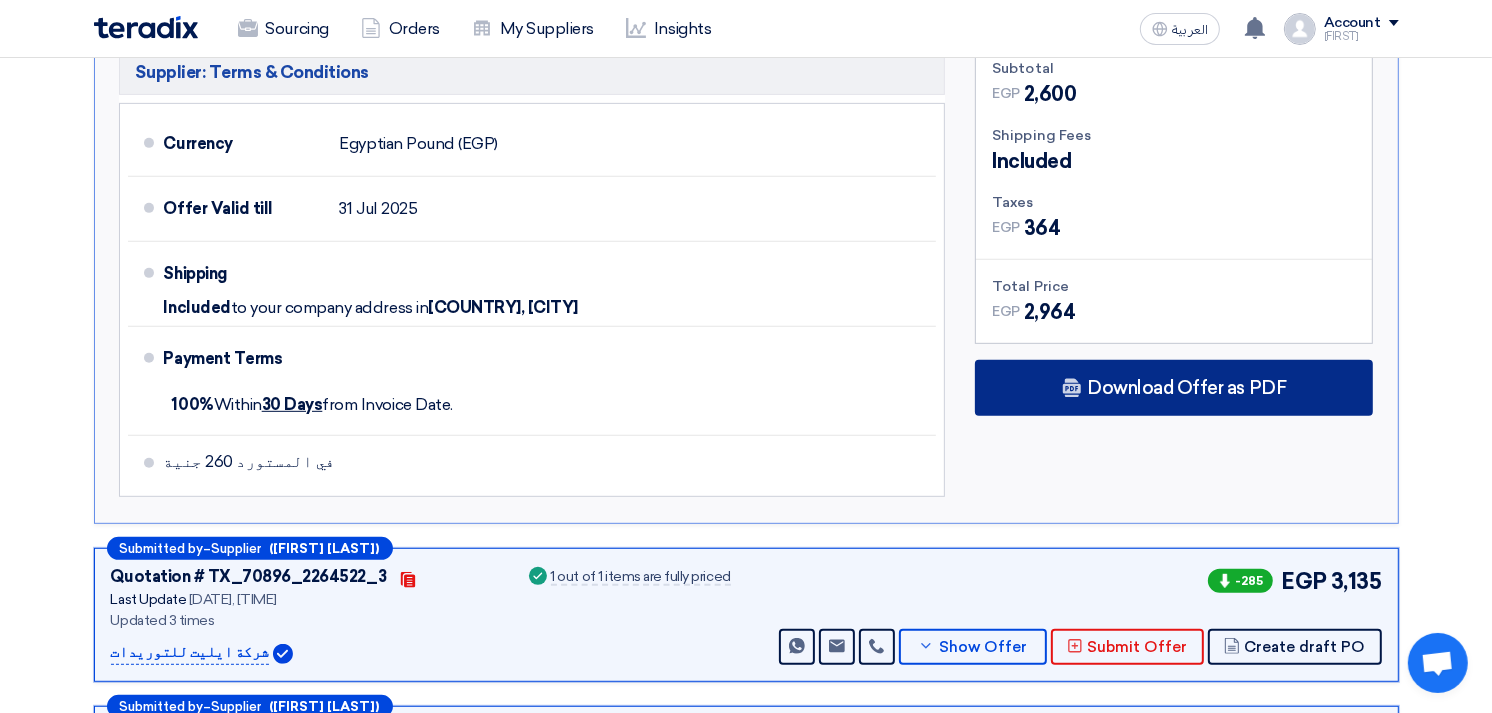 click on "Download Offer as PDF" at bounding box center (1174, 388) 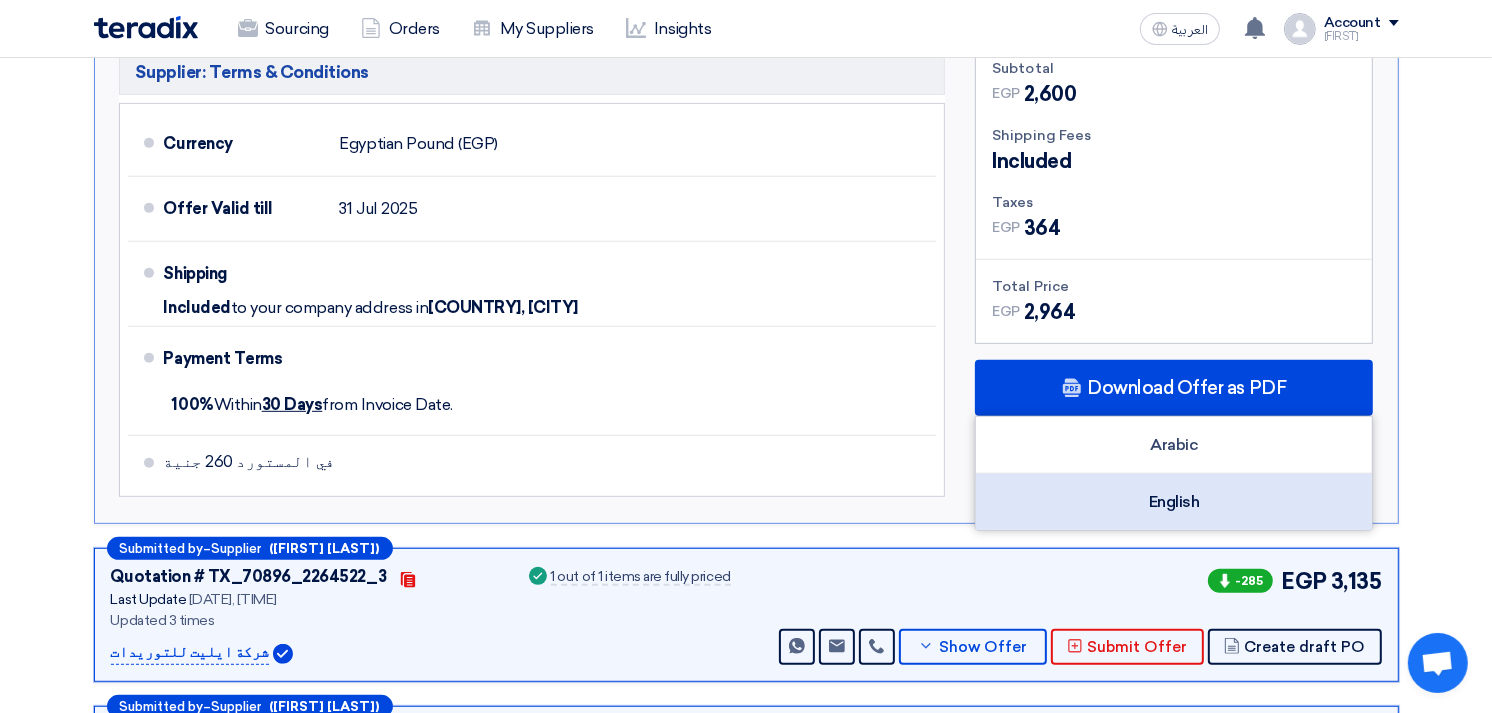 click on "English" at bounding box center [1174, 502] 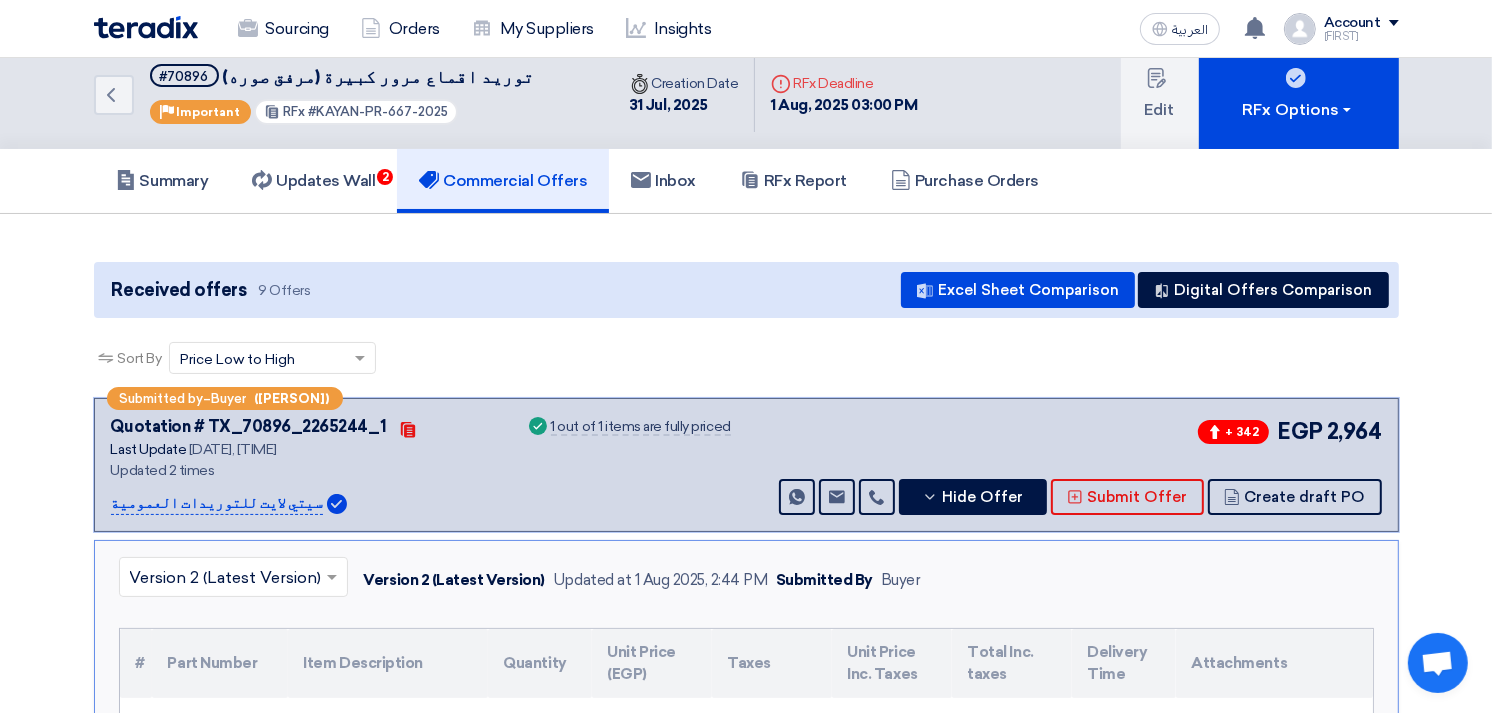 scroll, scrollTop: 0, scrollLeft: 0, axis: both 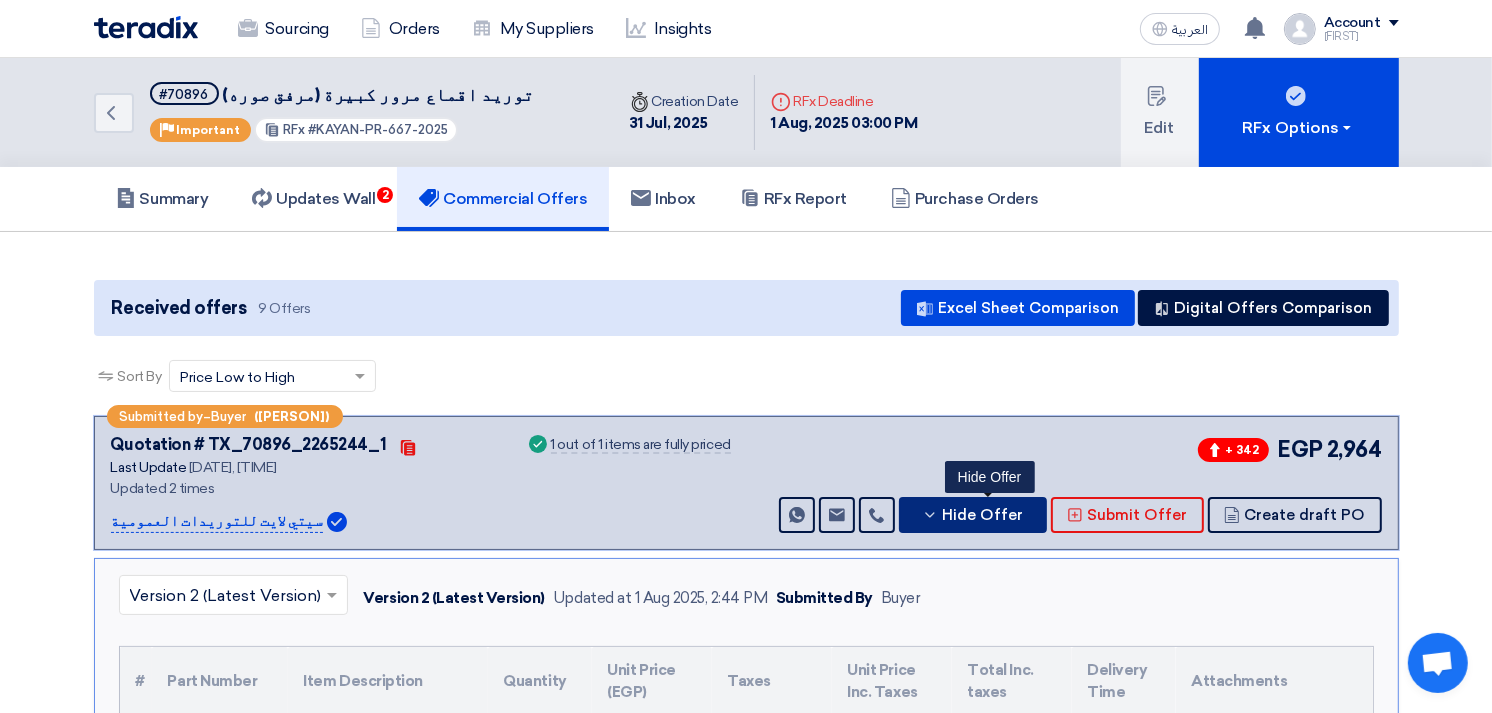 click on "Hide Offer" at bounding box center [973, 515] 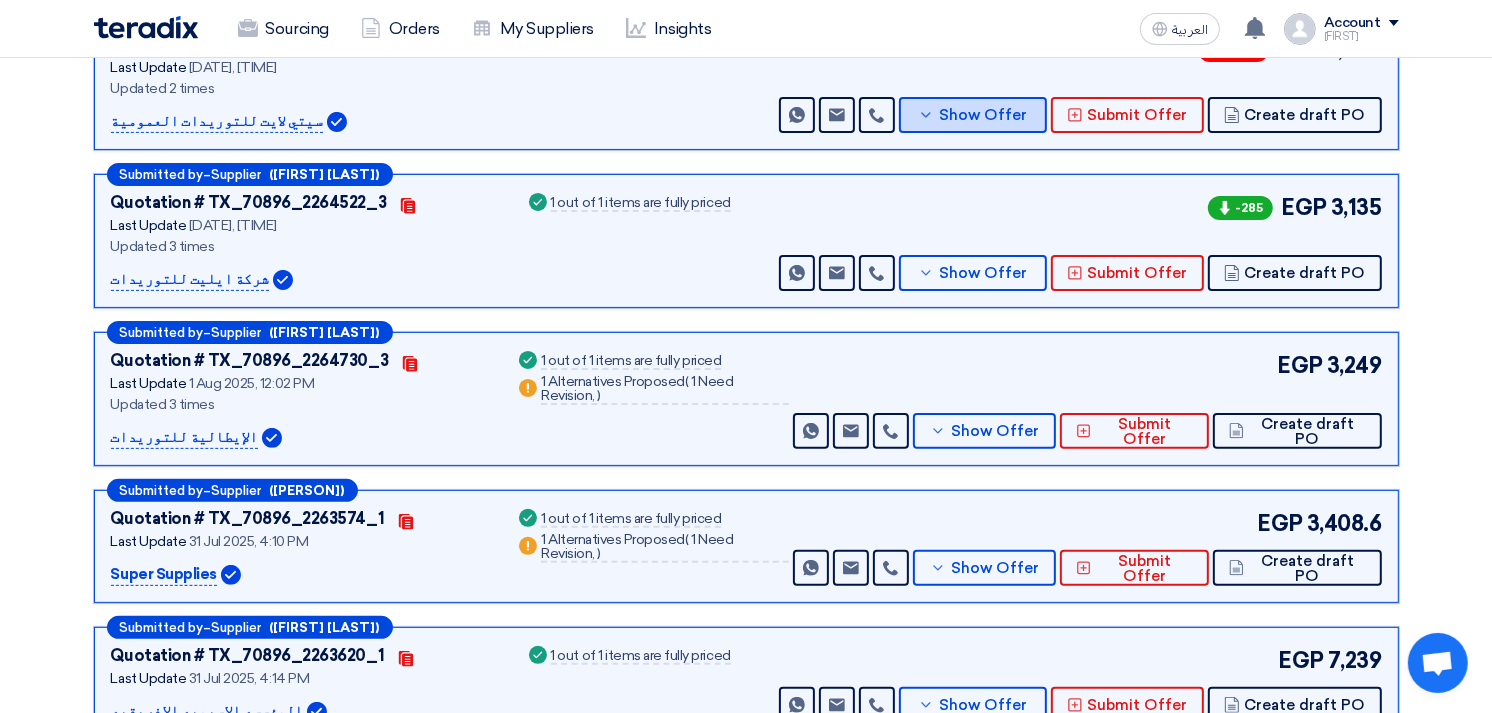 scroll, scrollTop: 444, scrollLeft: 0, axis: vertical 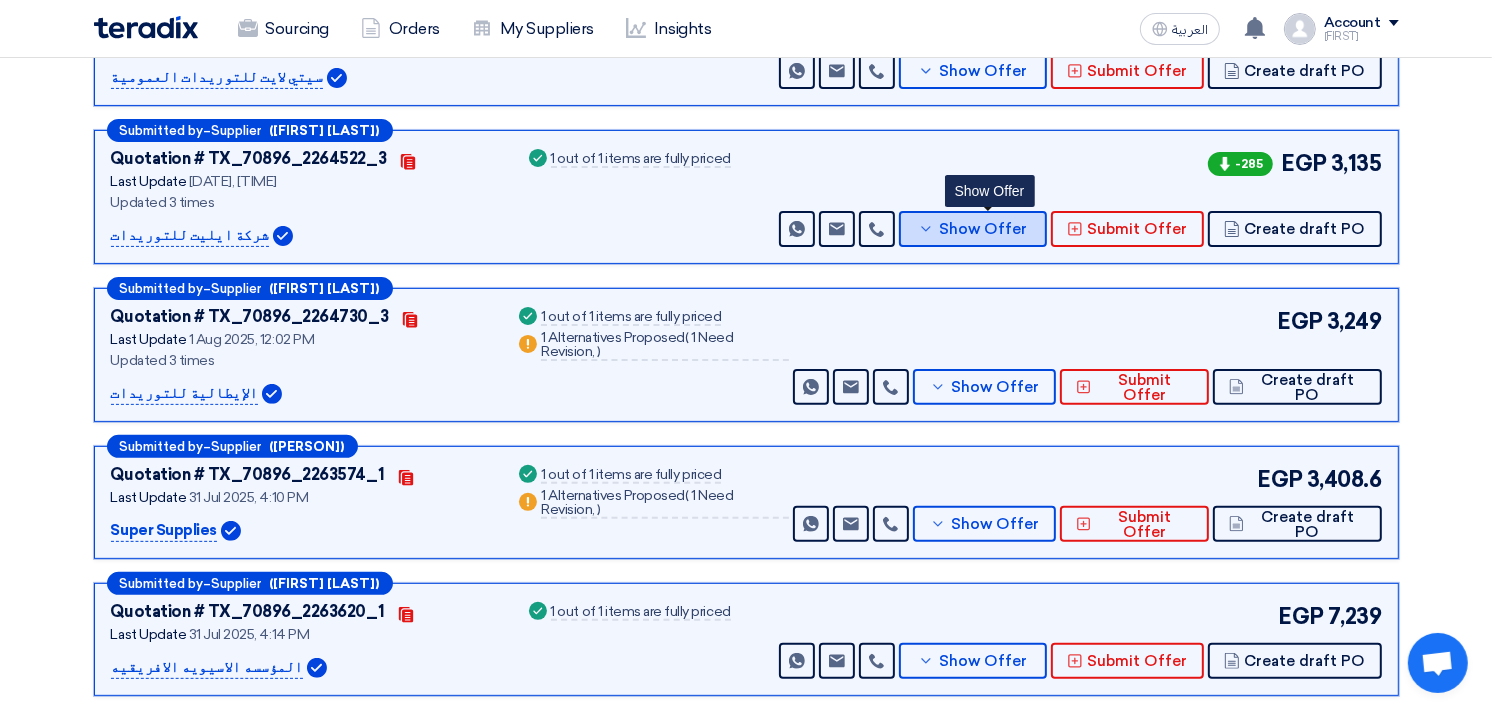click on "Show Offer" at bounding box center (983, 229) 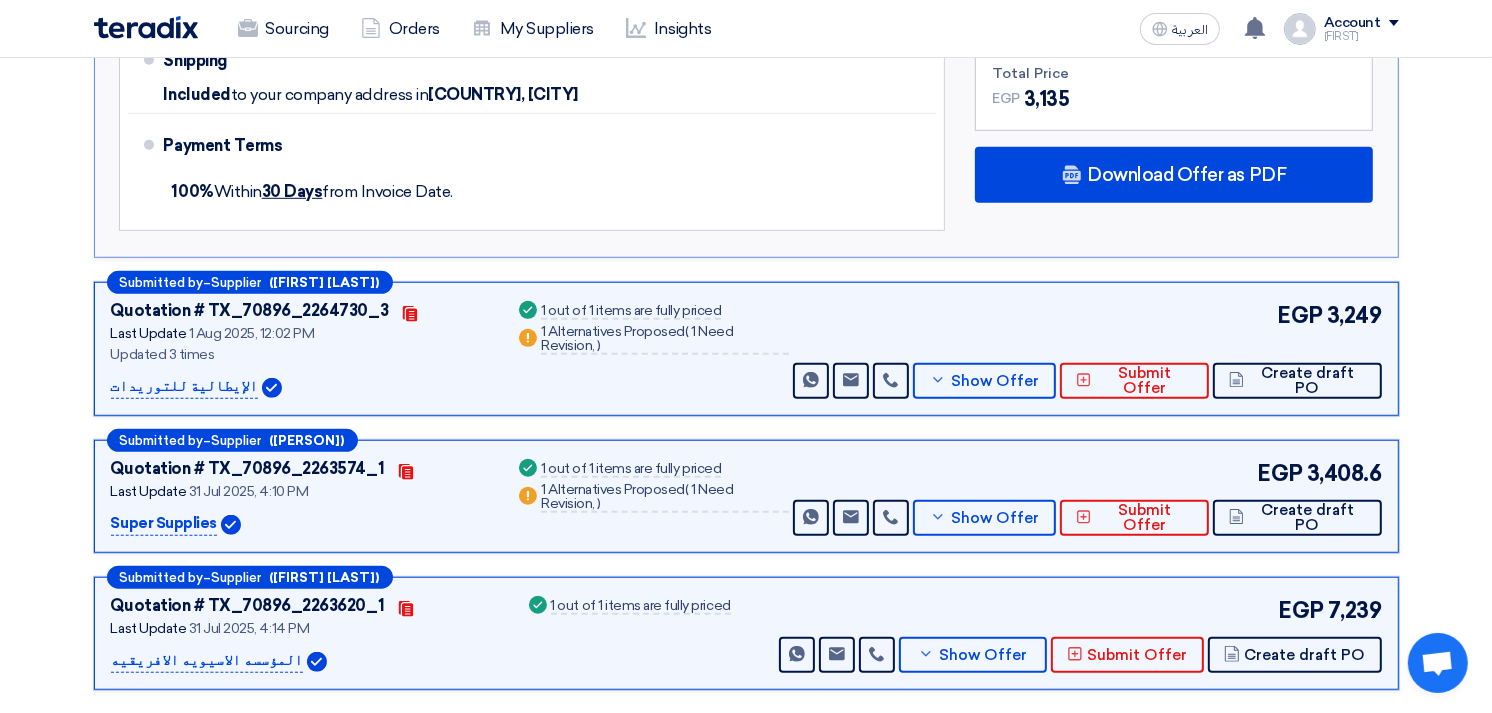 scroll, scrollTop: 1222, scrollLeft: 0, axis: vertical 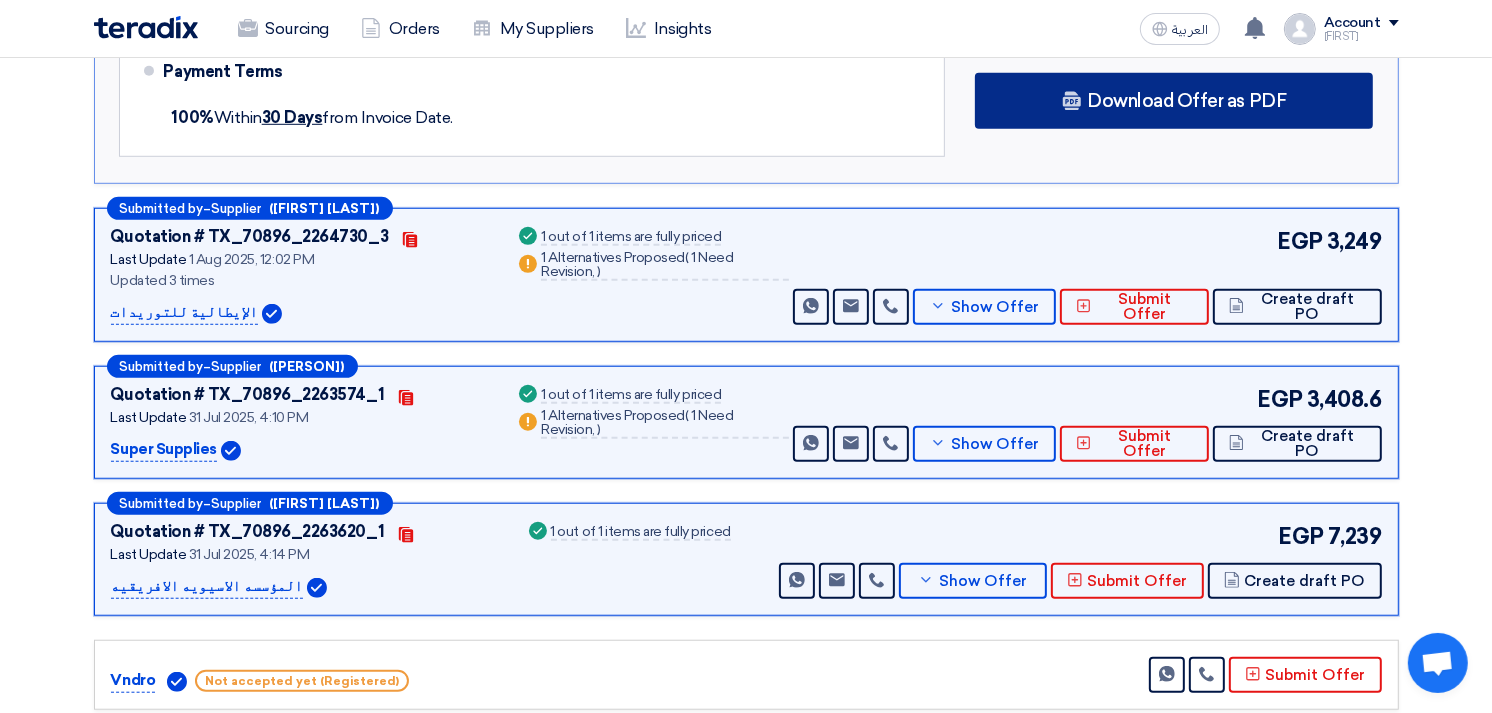 click on "Download Offer as PDF" at bounding box center [1174, 101] 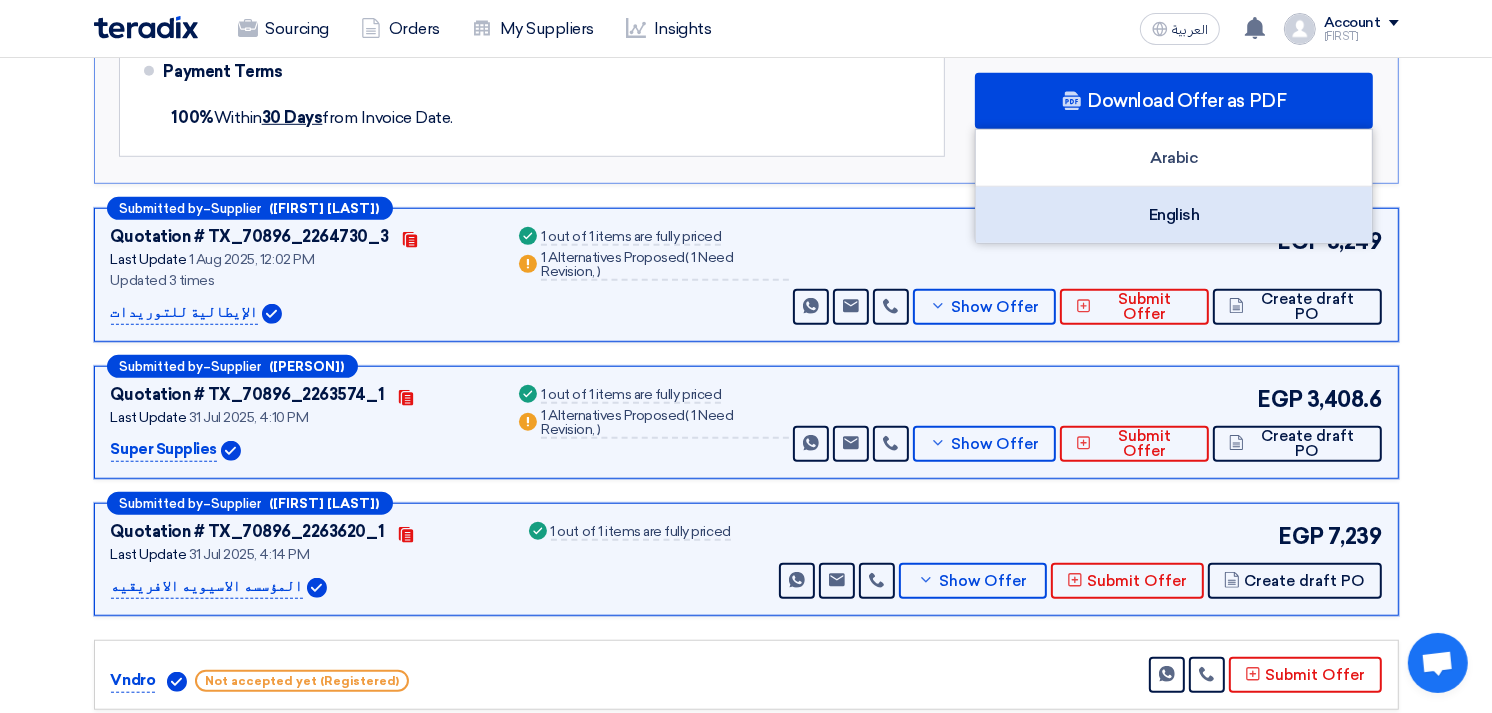 click on "English" at bounding box center (1174, 215) 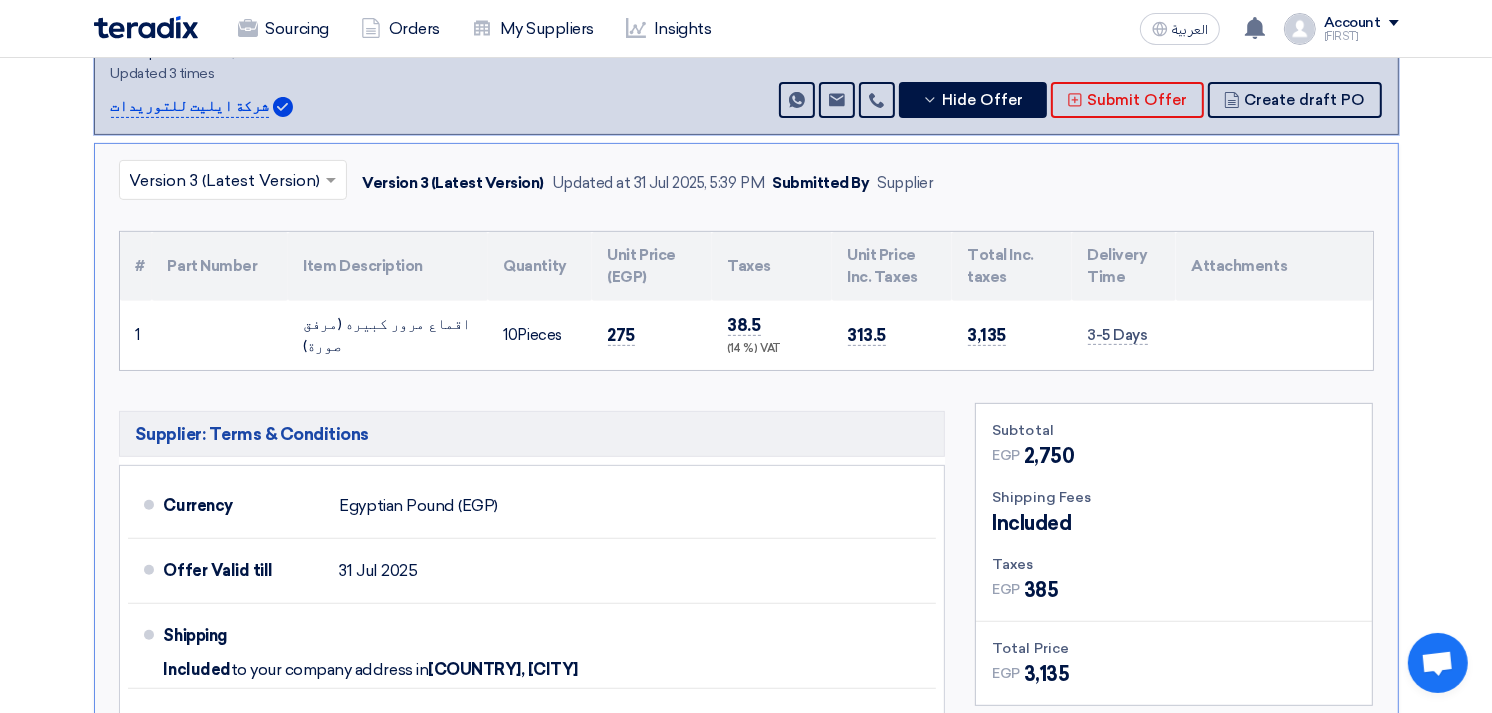 scroll, scrollTop: 444, scrollLeft: 0, axis: vertical 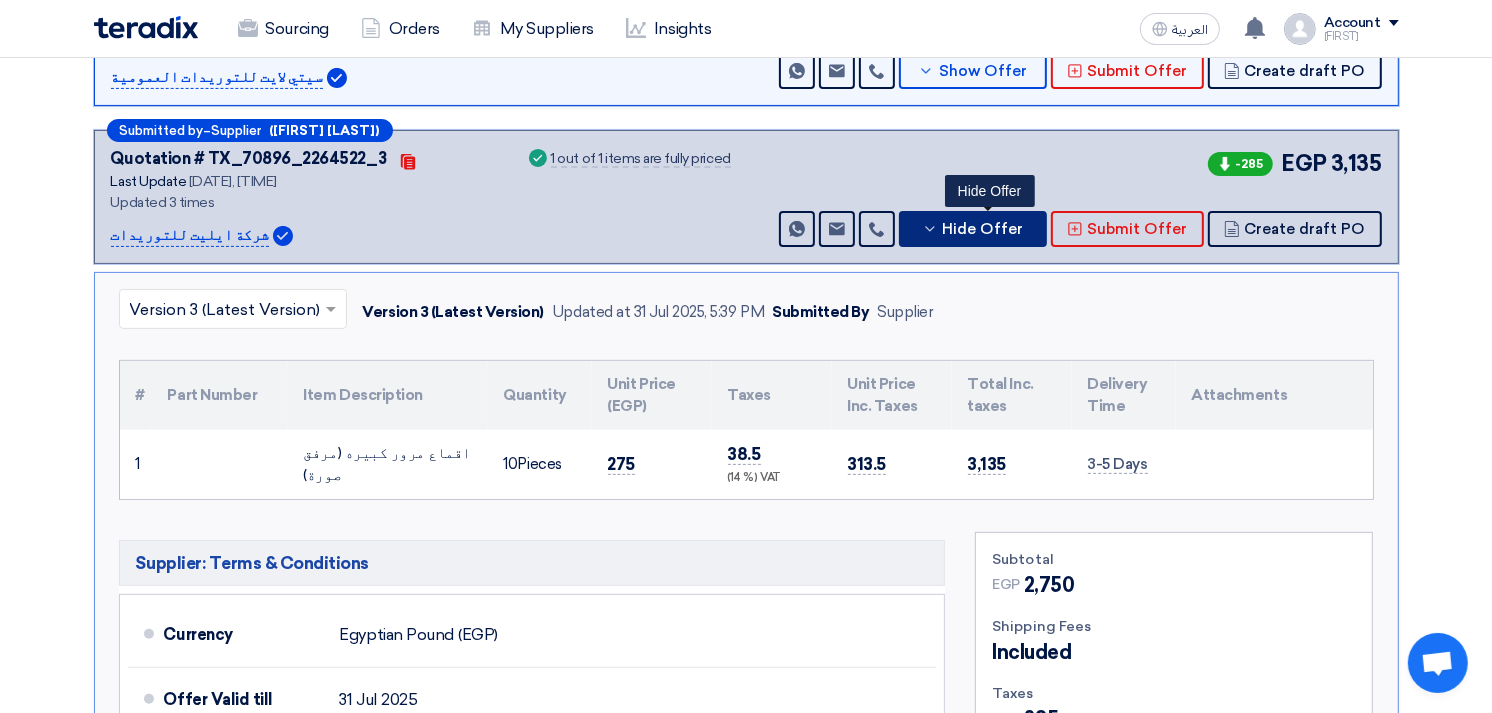 click on "Hide Offer" at bounding box center (983, 229) 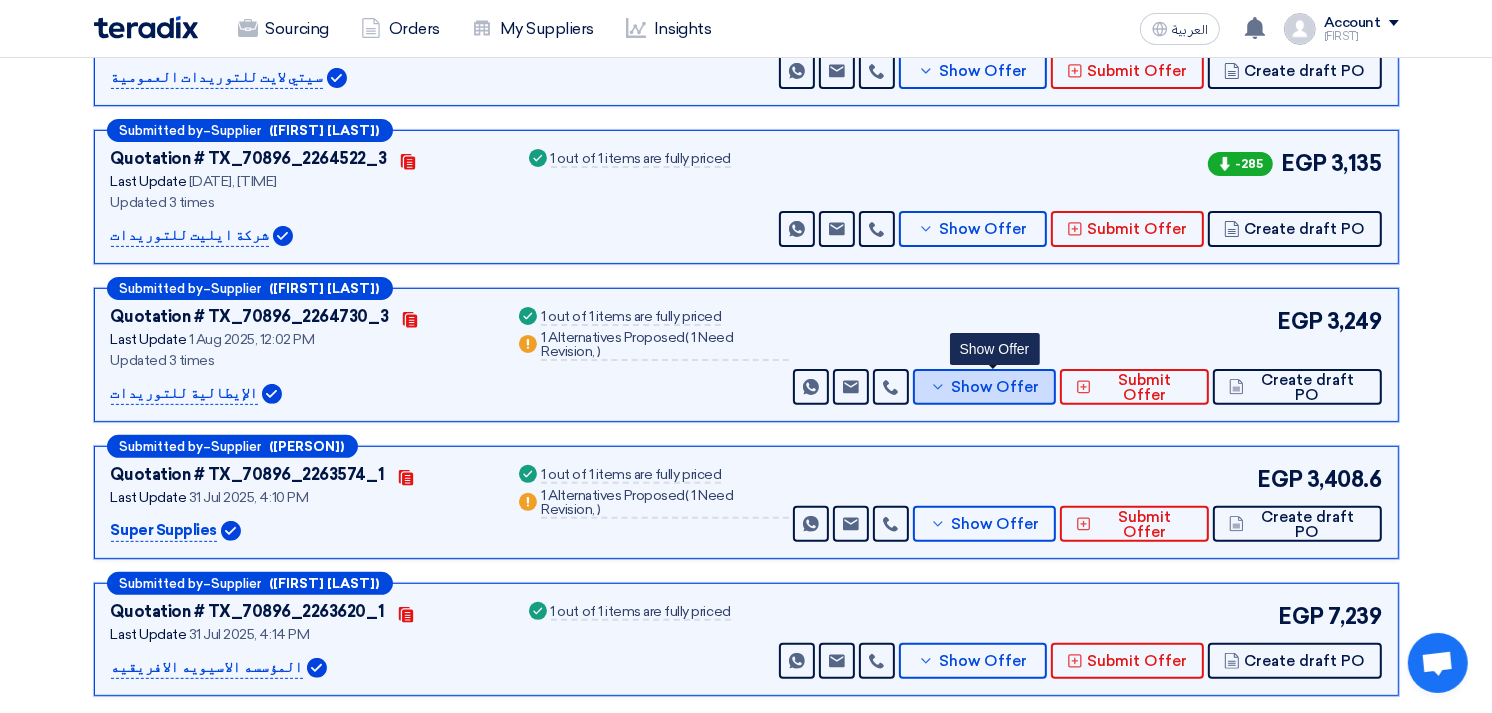 click on "Show Offer" at bounding box center [995, 387] 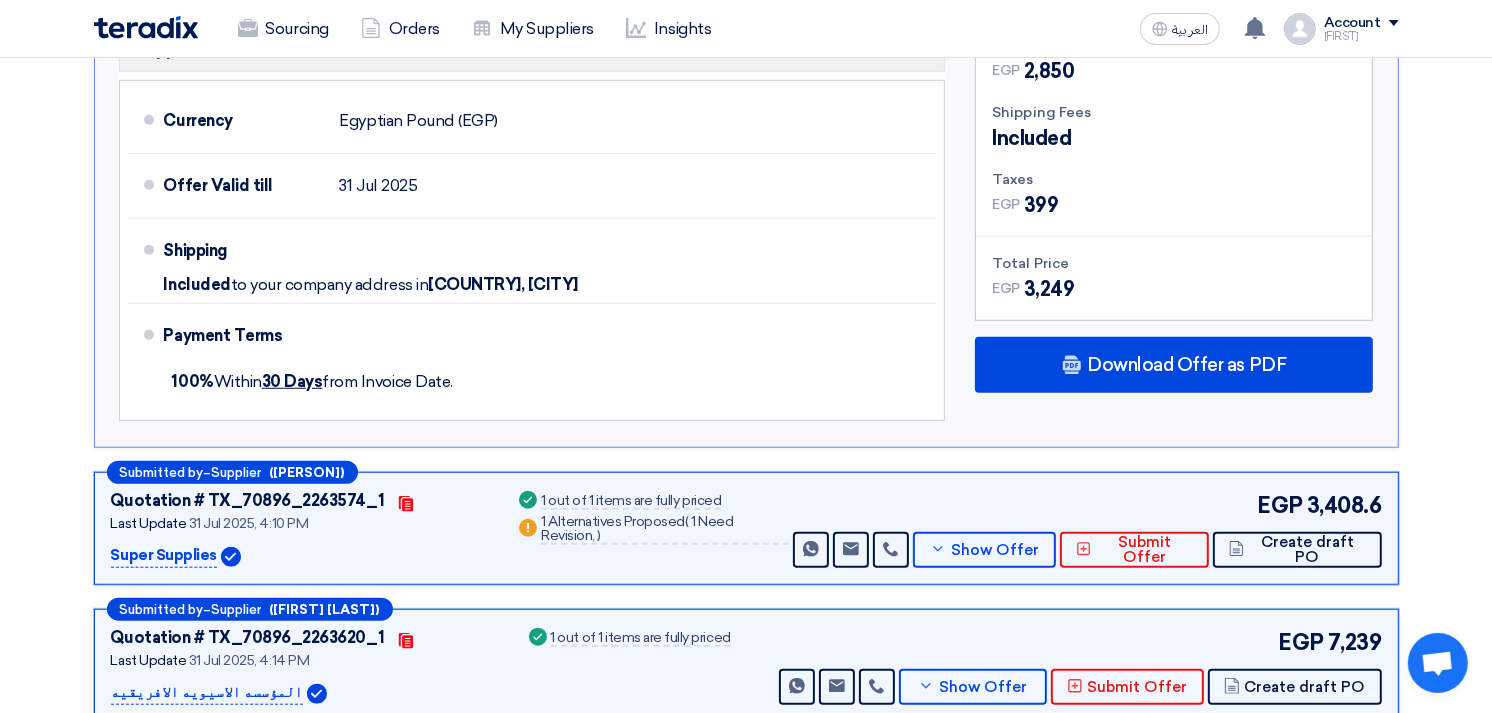 scroll, scrollTop: 1222, scrollLeft: 0, axis: vertical 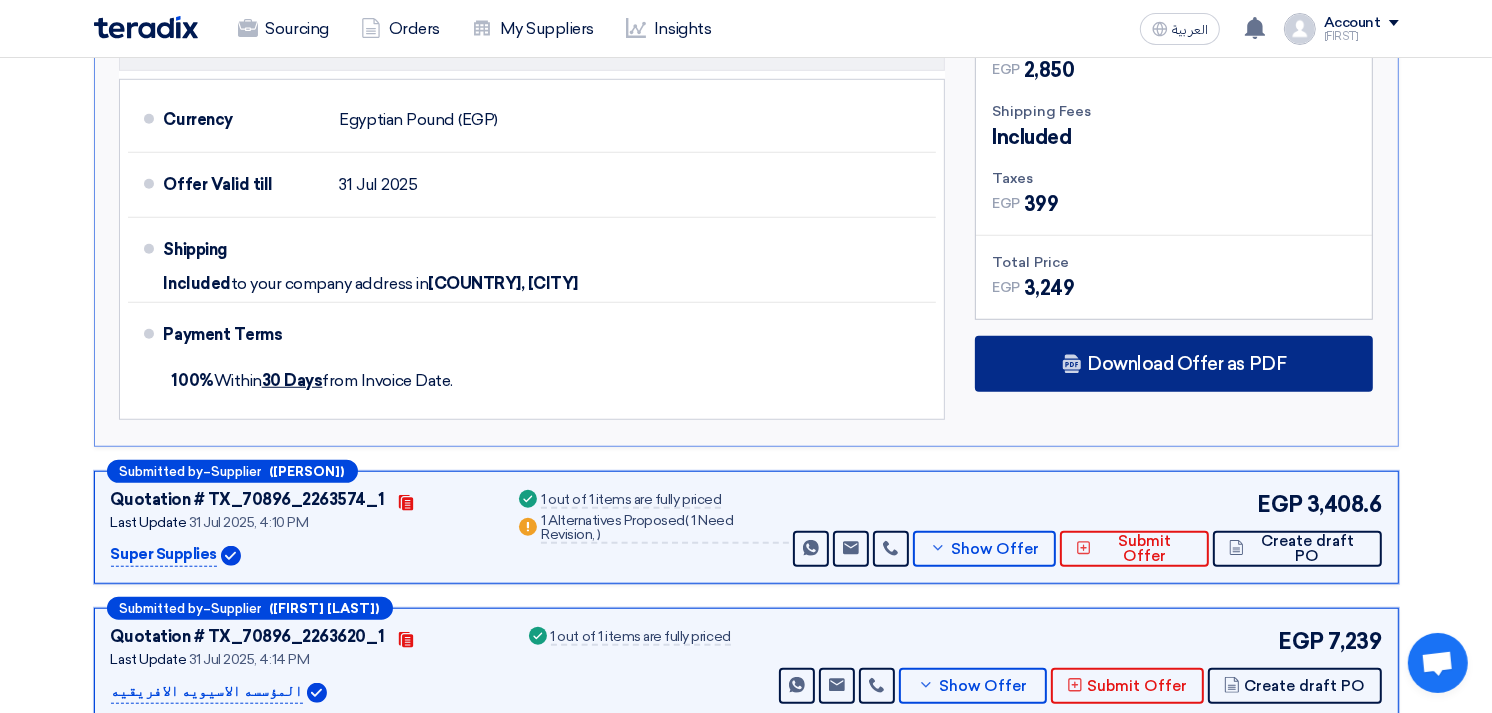 click on "Download Offer as PDF" at bounding box center [1186, 364] 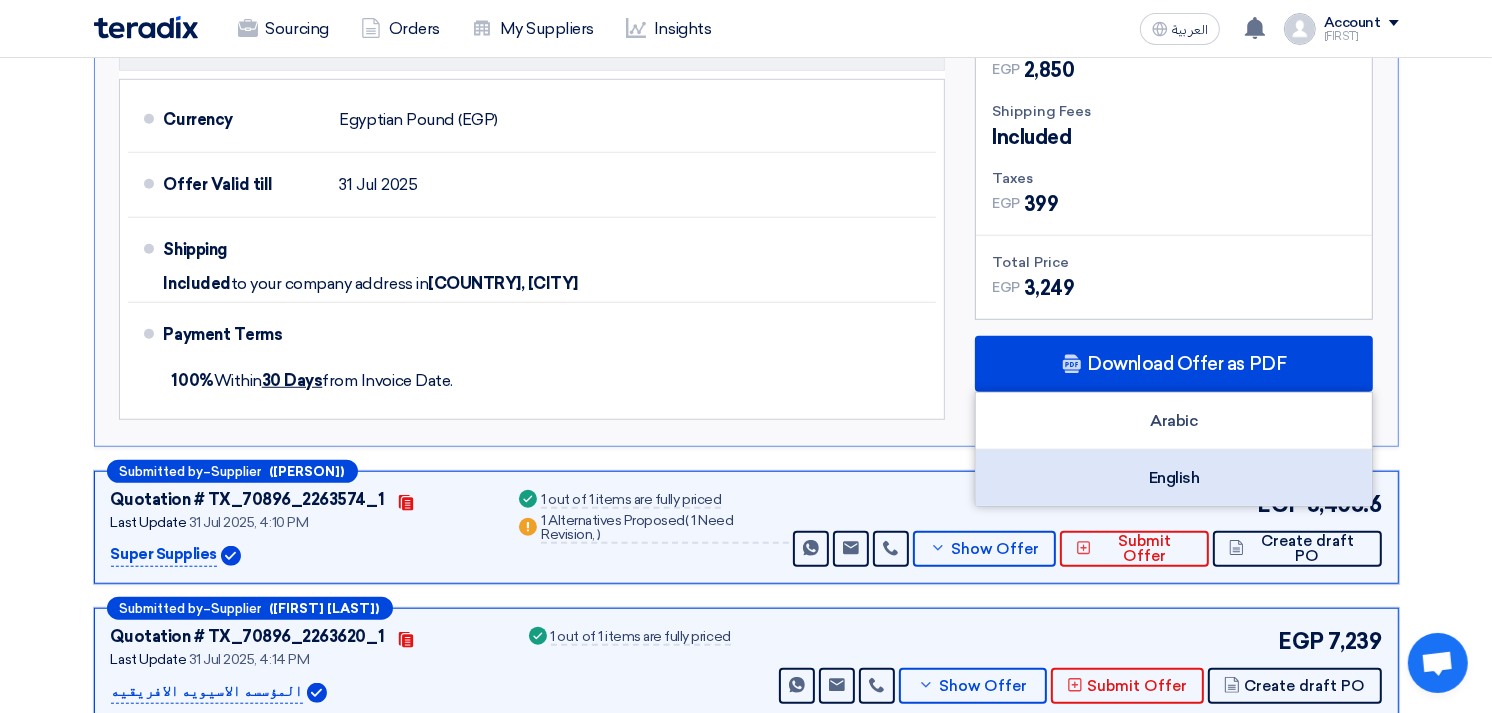 click on "English" at bounding box center (1174, 478) 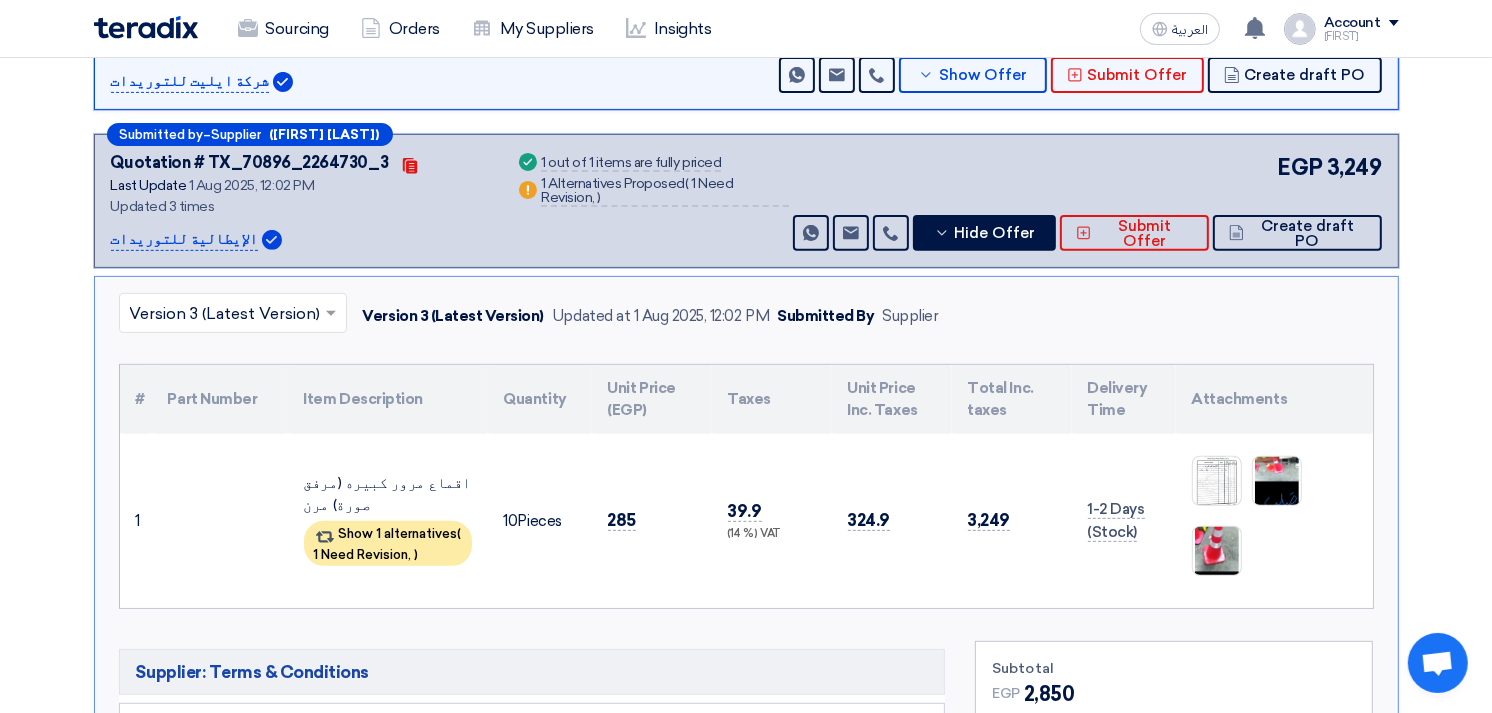 scroll, scrollTop: 555, scrollLeft: 0, axis: vertical 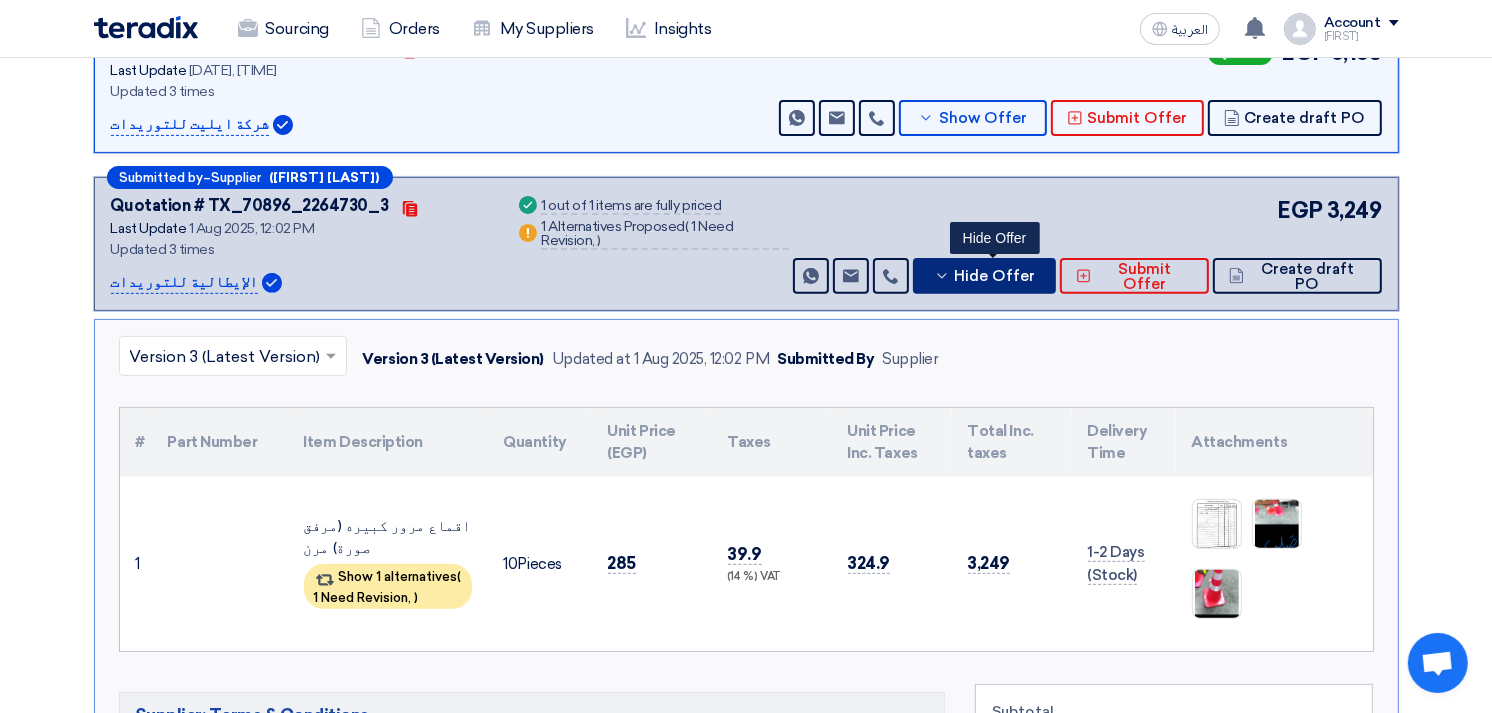 click on "Hide Offer" at bounding box center (995, 276) 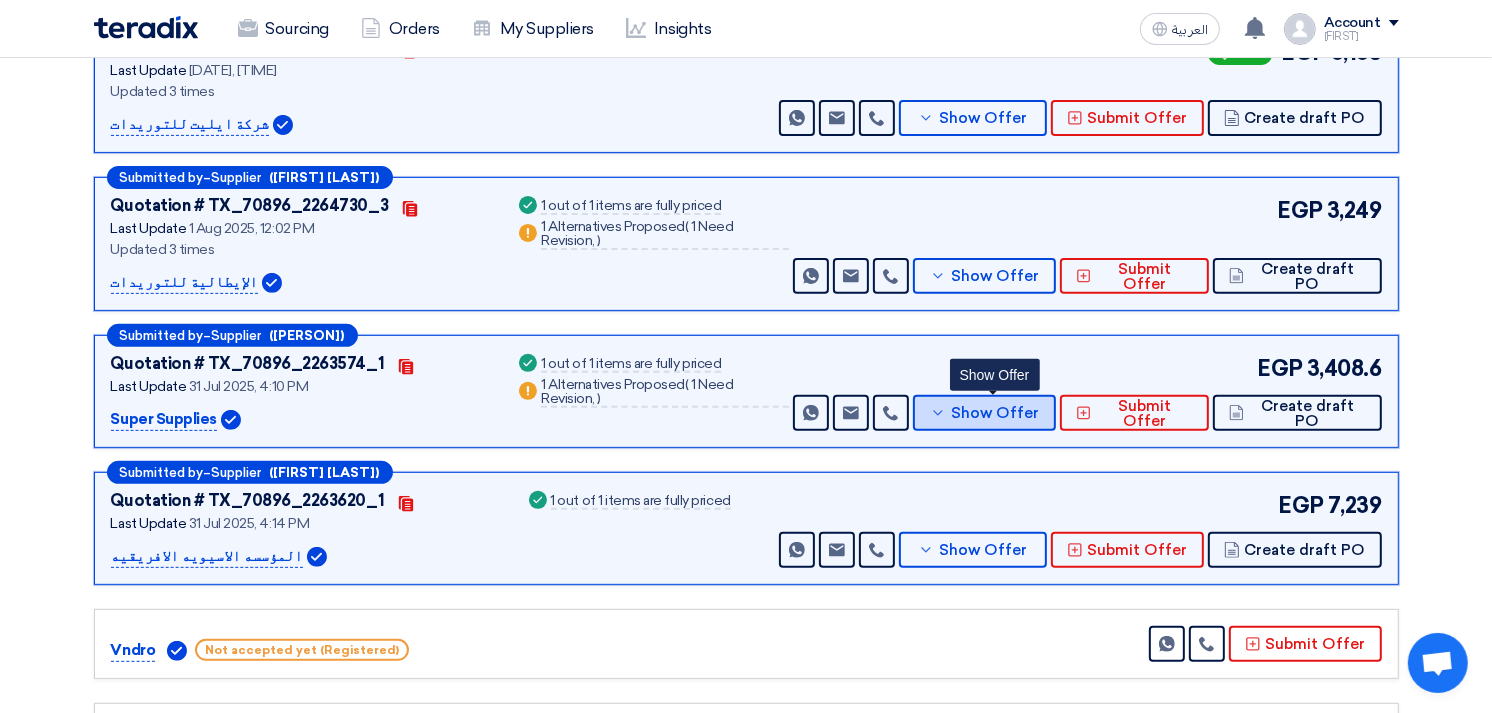 click on "Show Offer" at bounding box center (985, 413) 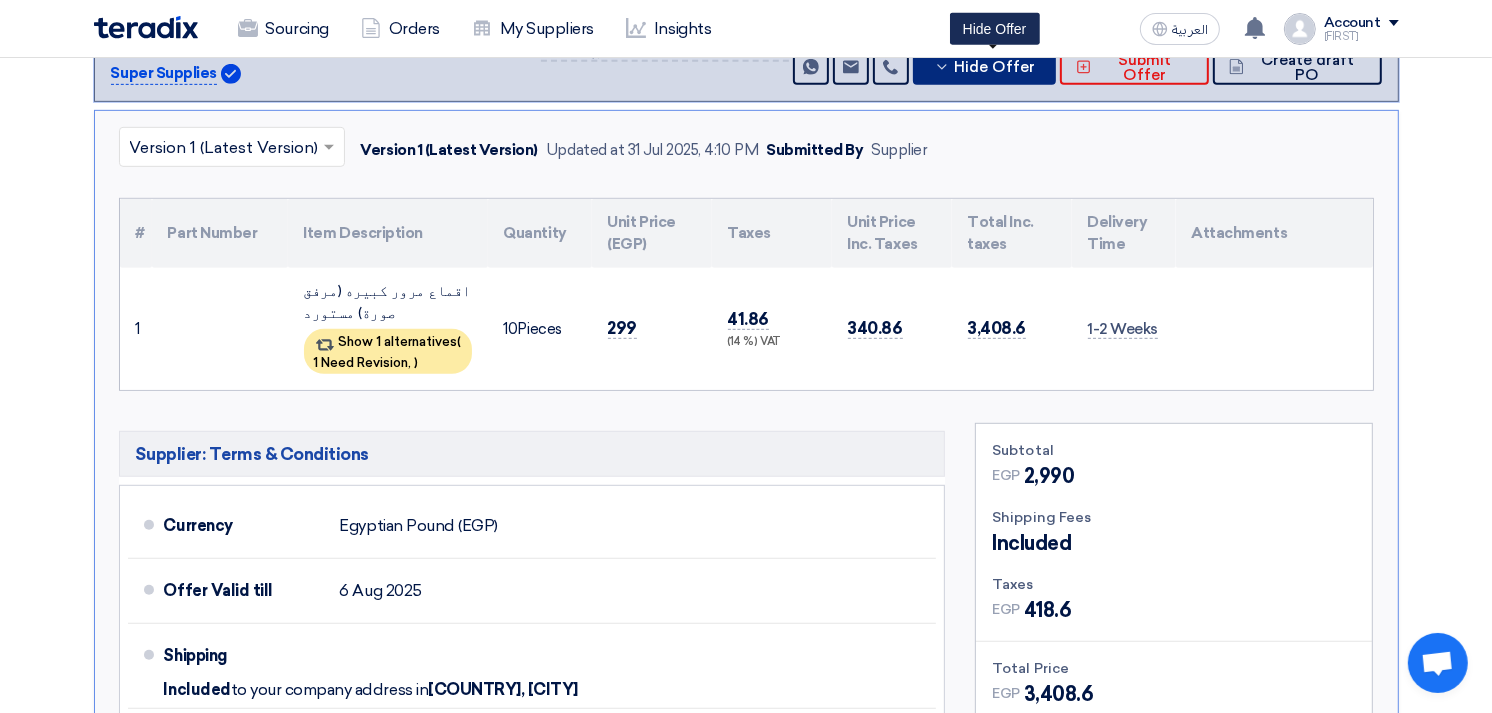 scroll, scrollTop: 1111, scrollLeft: 0, axis: vertical 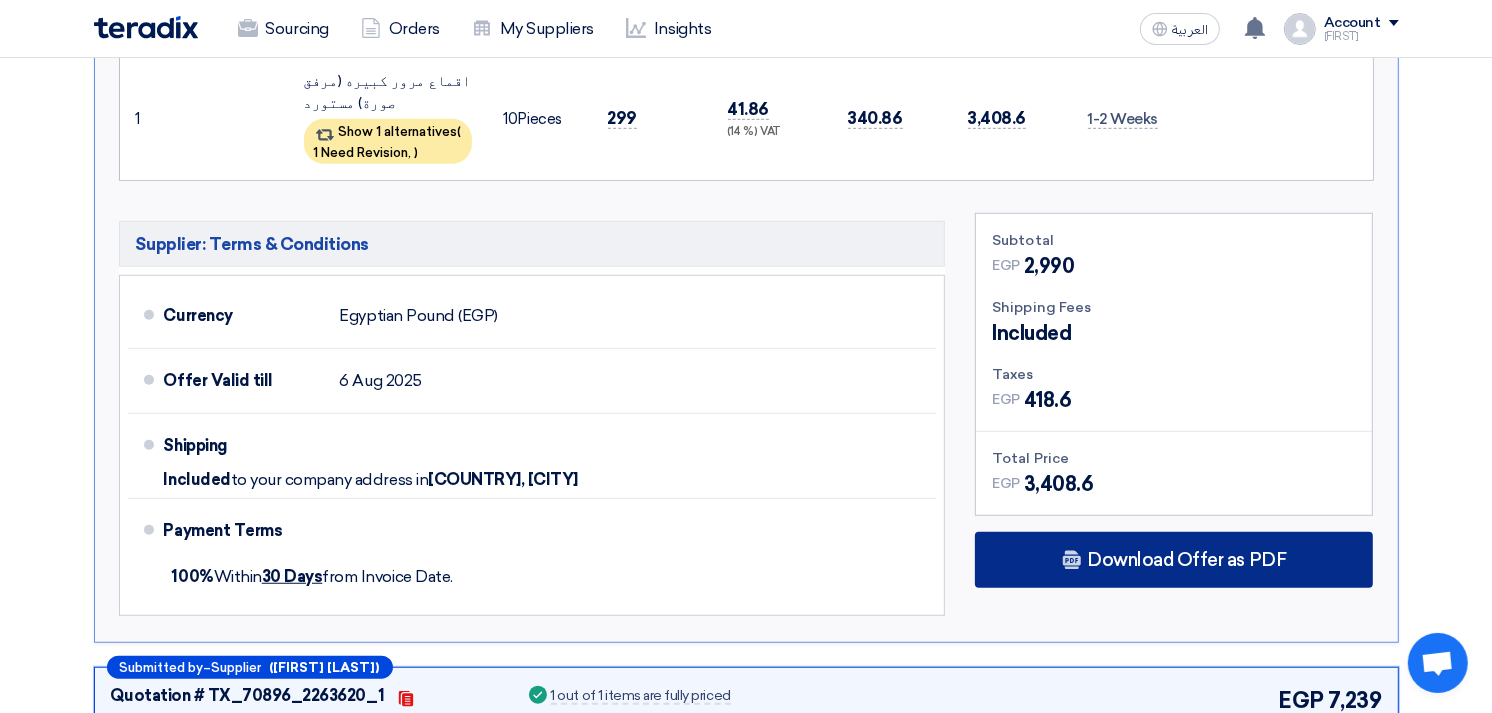 click on "Download Offer as PDF" at bounding box center (1174, 560) 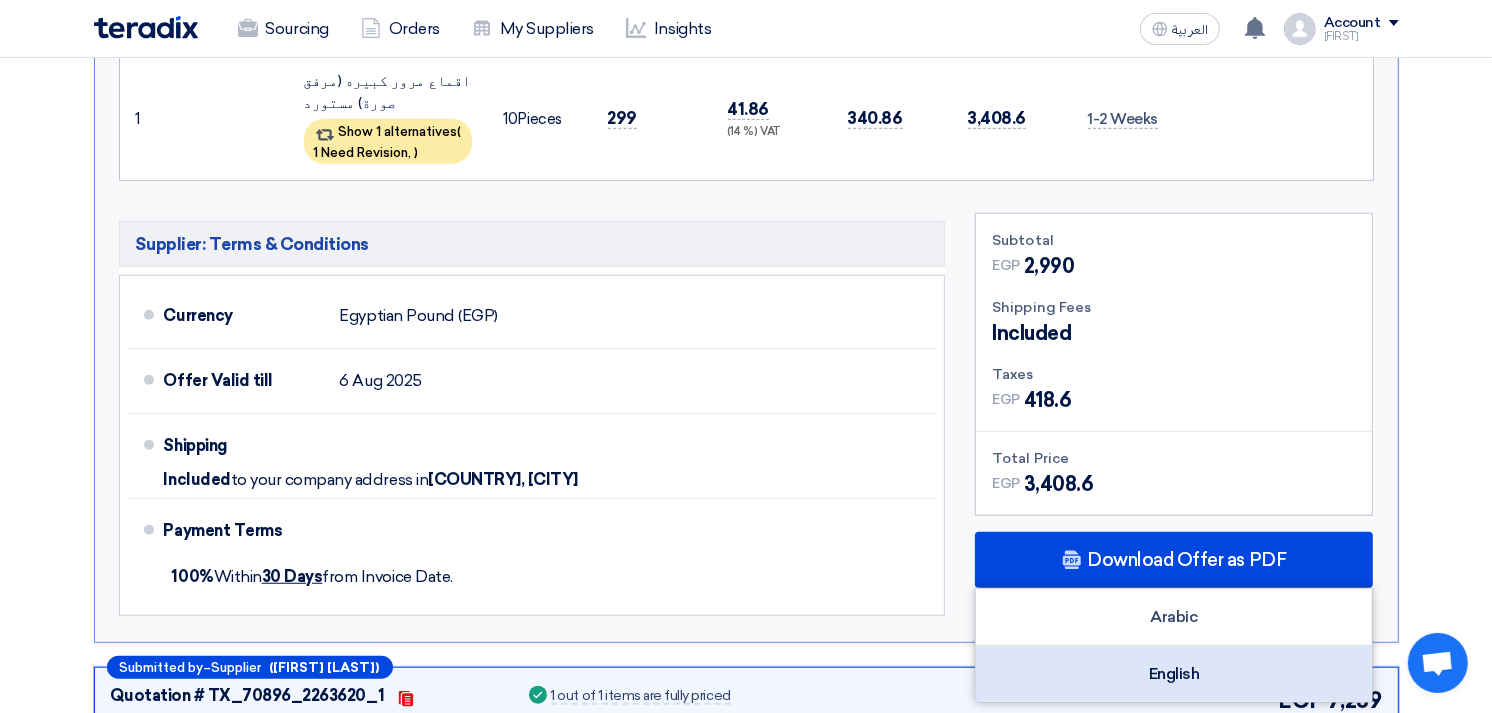 click on "English" at bounding box center [1174, 674] 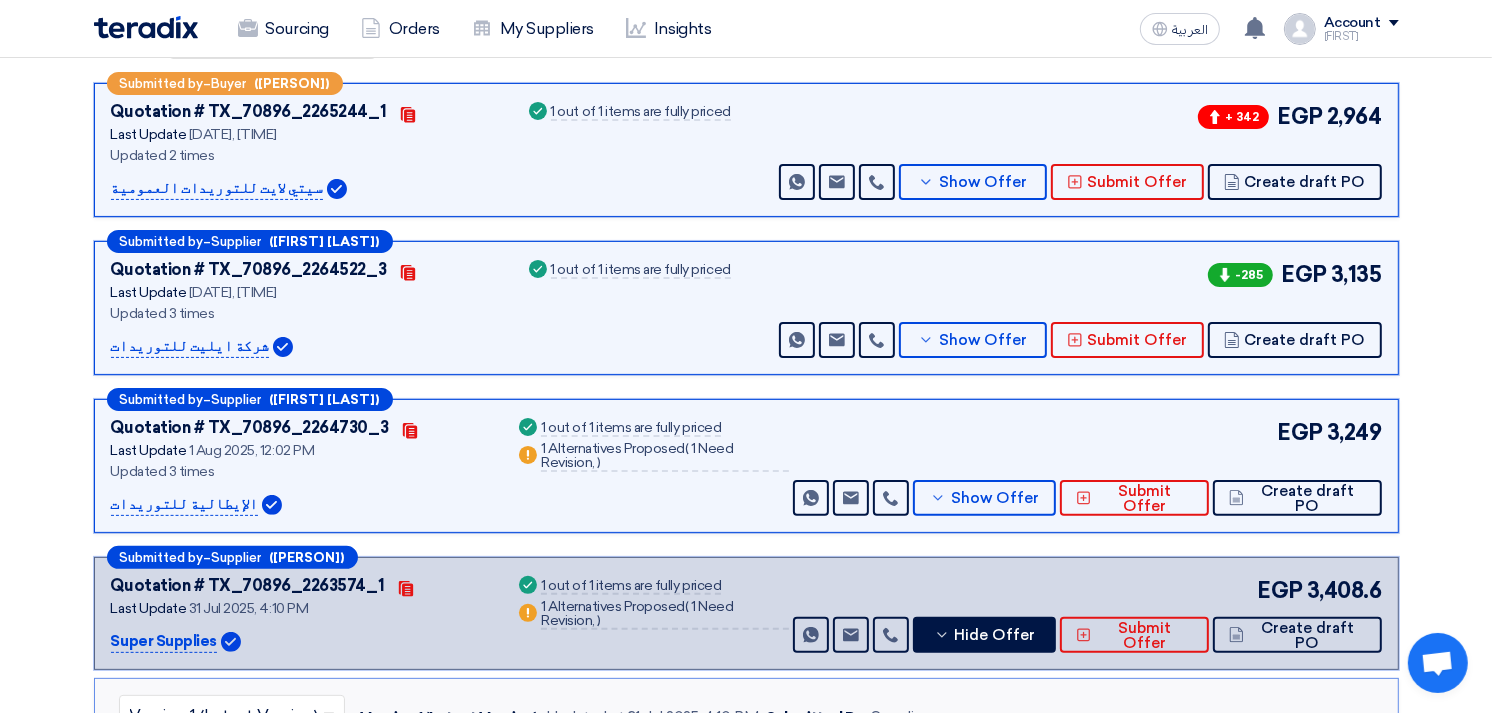 scroll, scrollTop: 0, scrollLeft: 0, axis: both 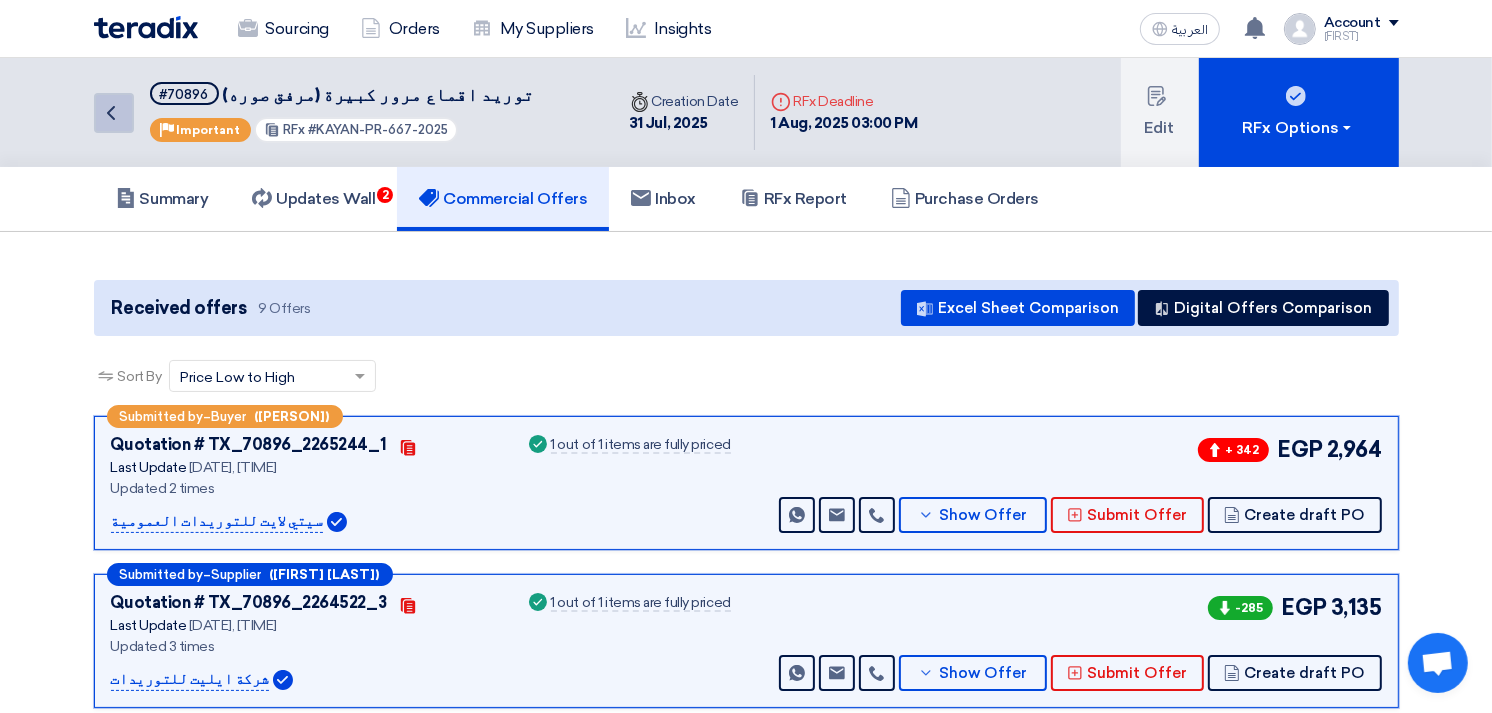 click on "Back" 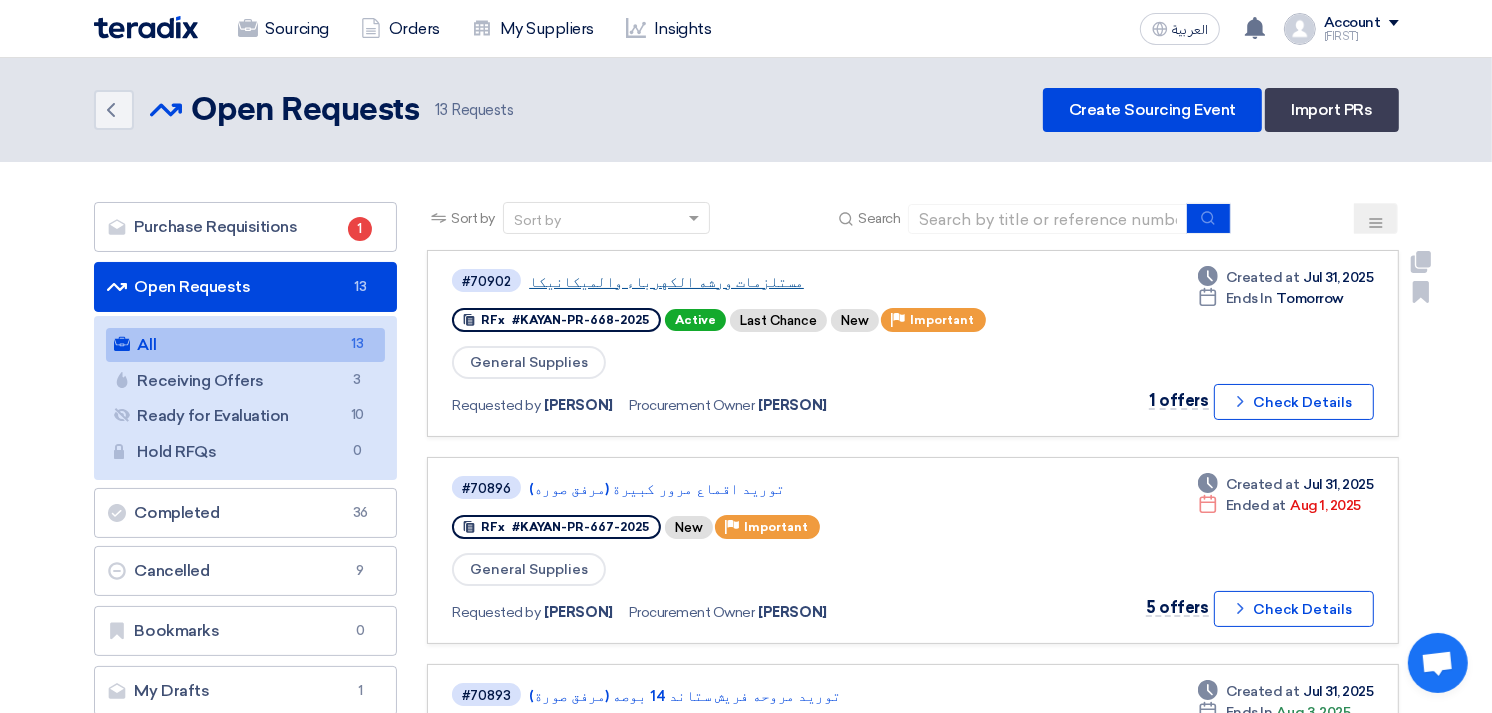 click on "مستلزمات ورشه الكهرباء والميكانيكا" 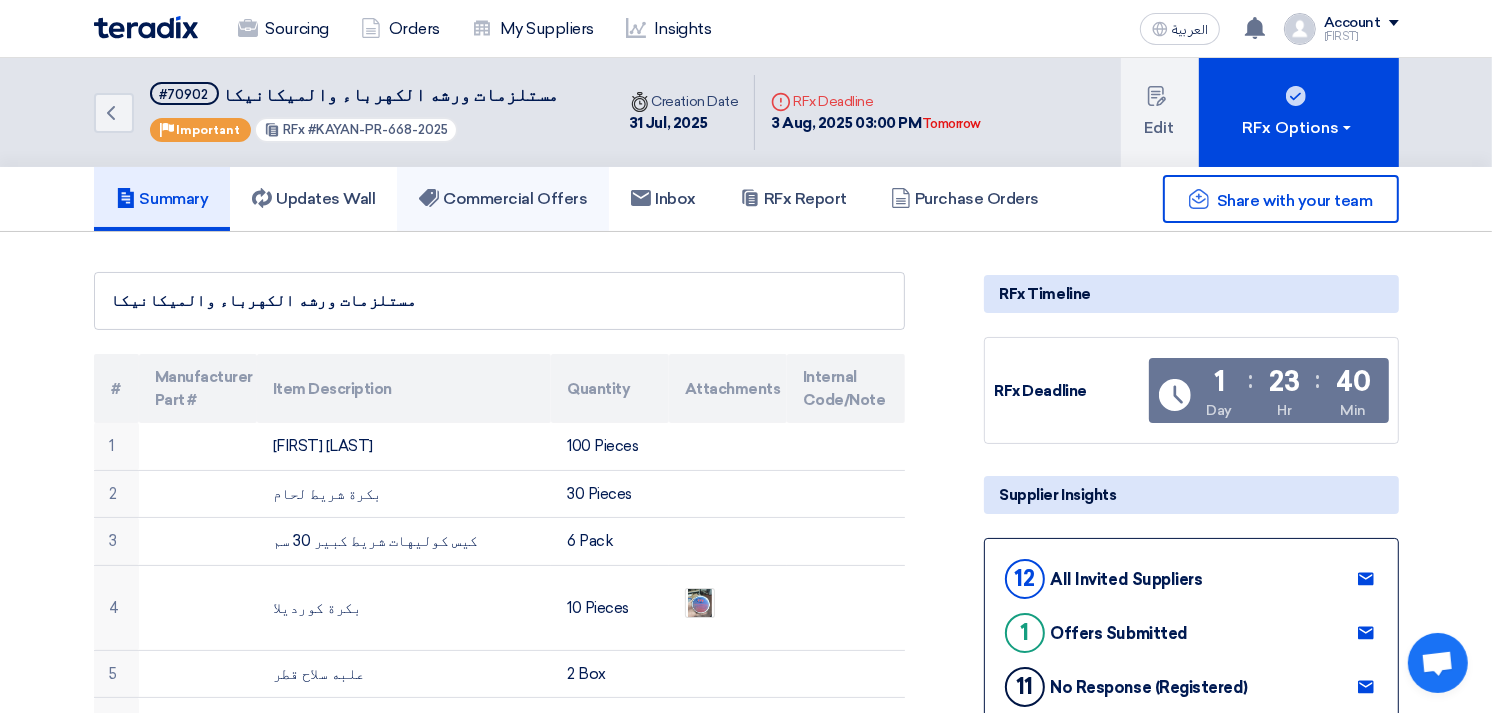 click on "Commercial Offers" 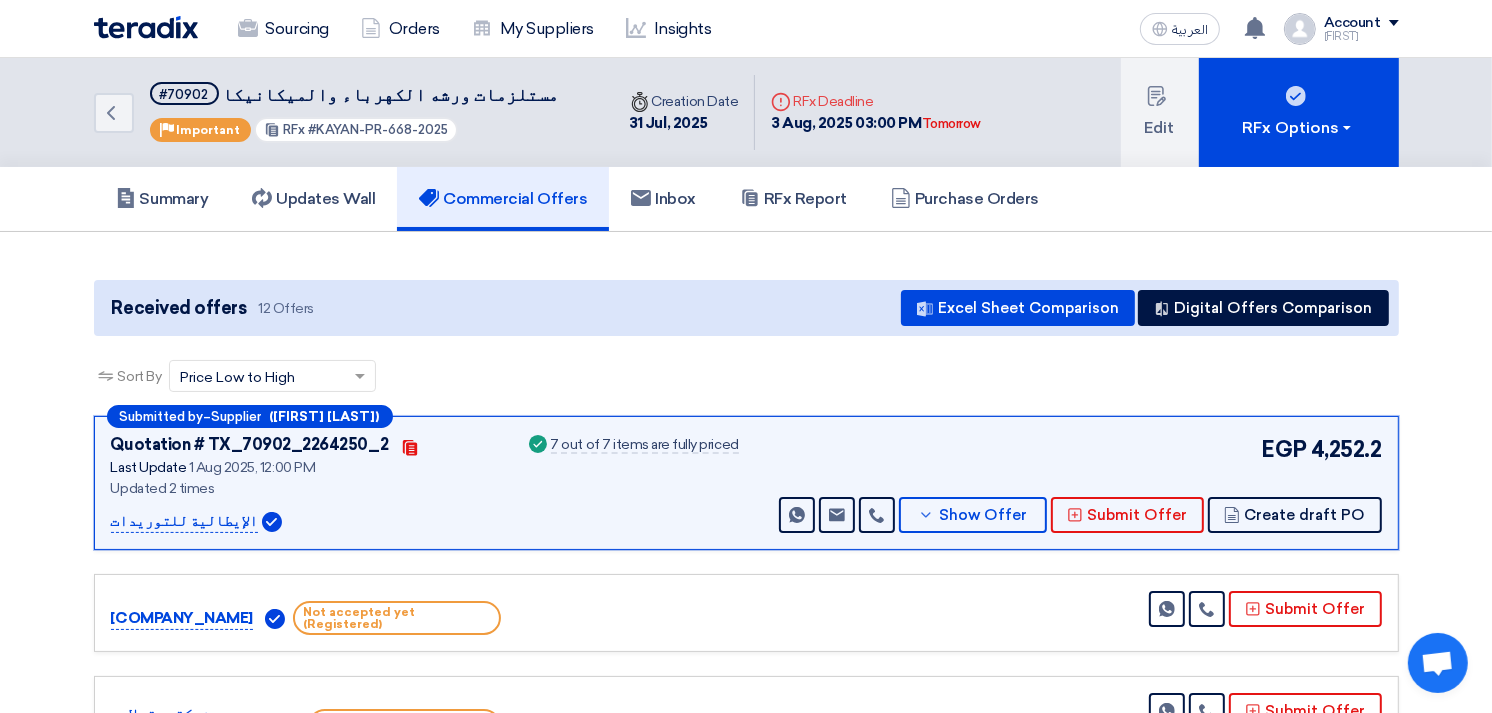 scroll, scrollTop: 111, scrollLeft: 0, axis: vertical 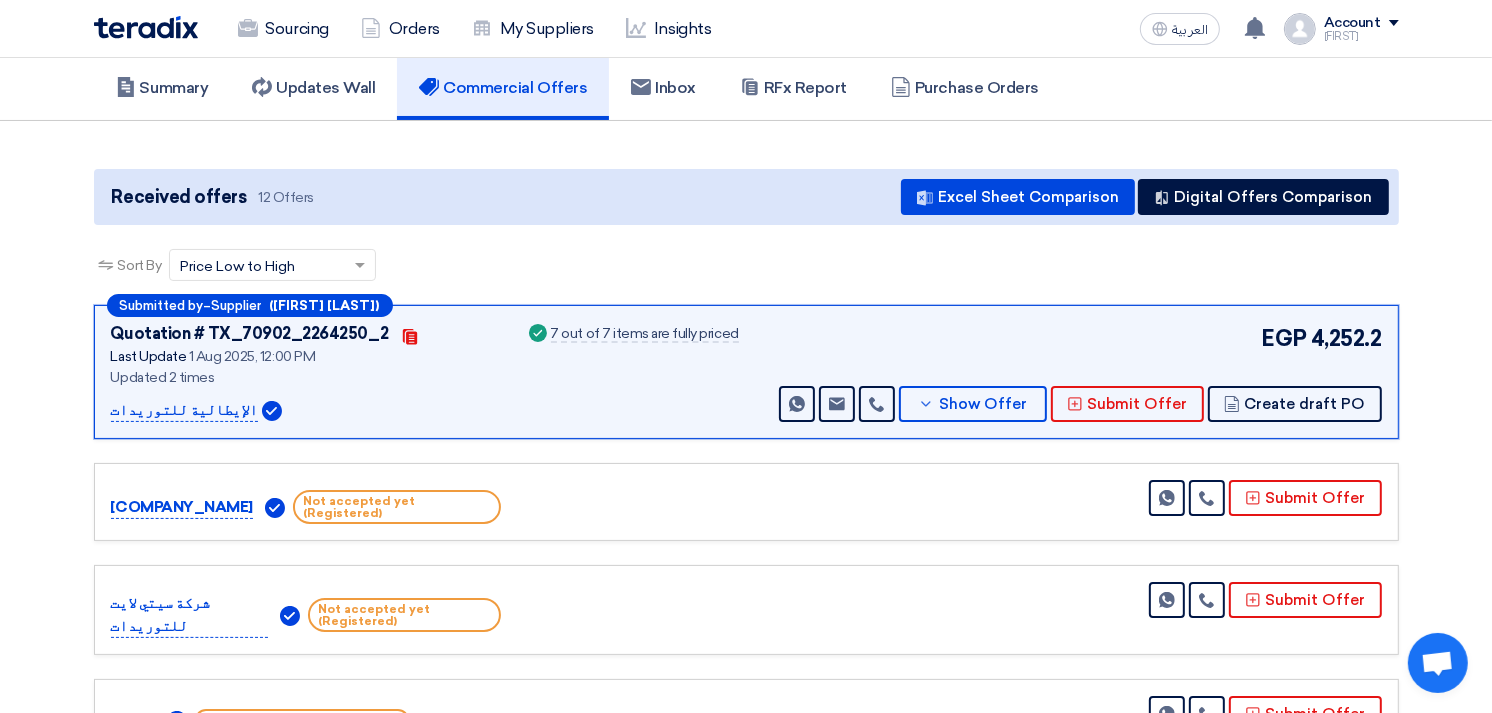 click on "EGP
4,252.2
Send Message
Send Message" at bounding box center [1078, 372] 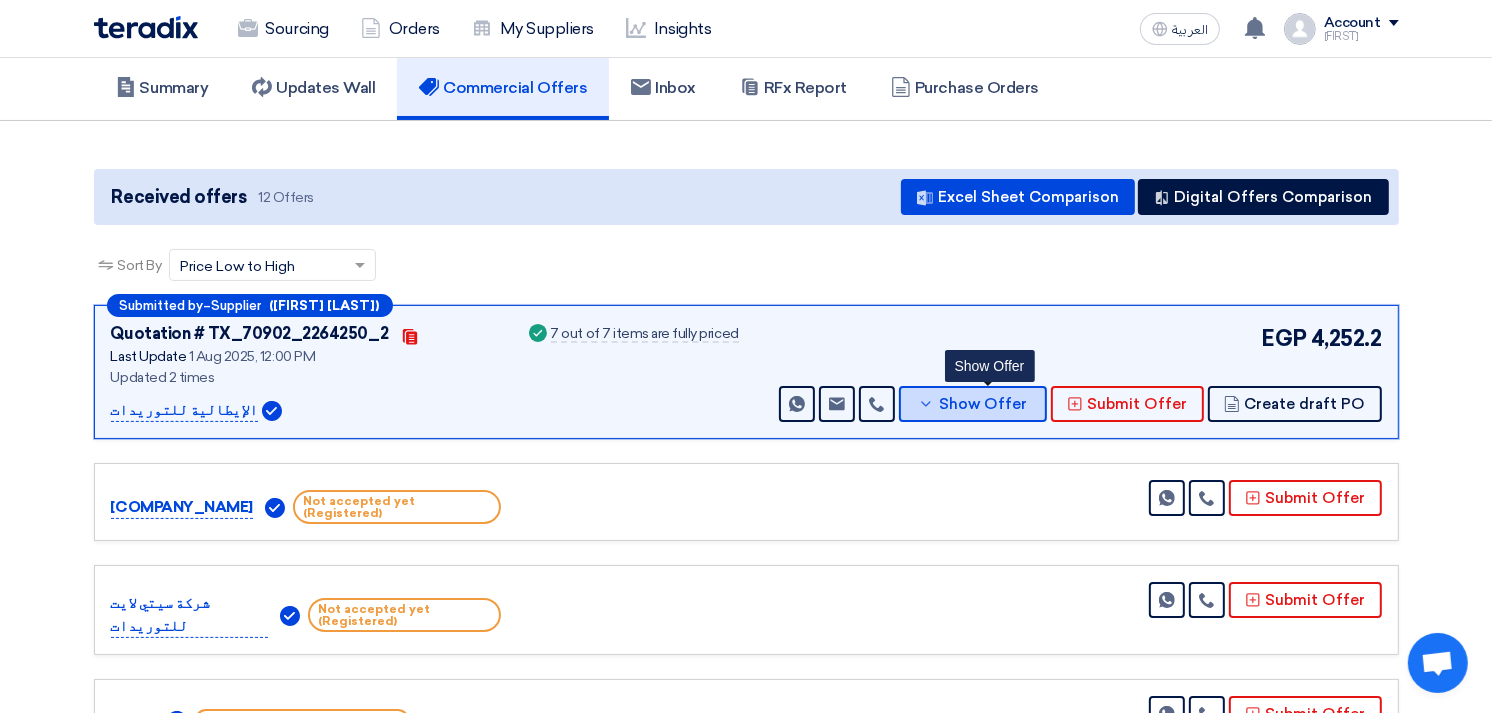 click on "Show Offer" at bounding box center [983, 404] 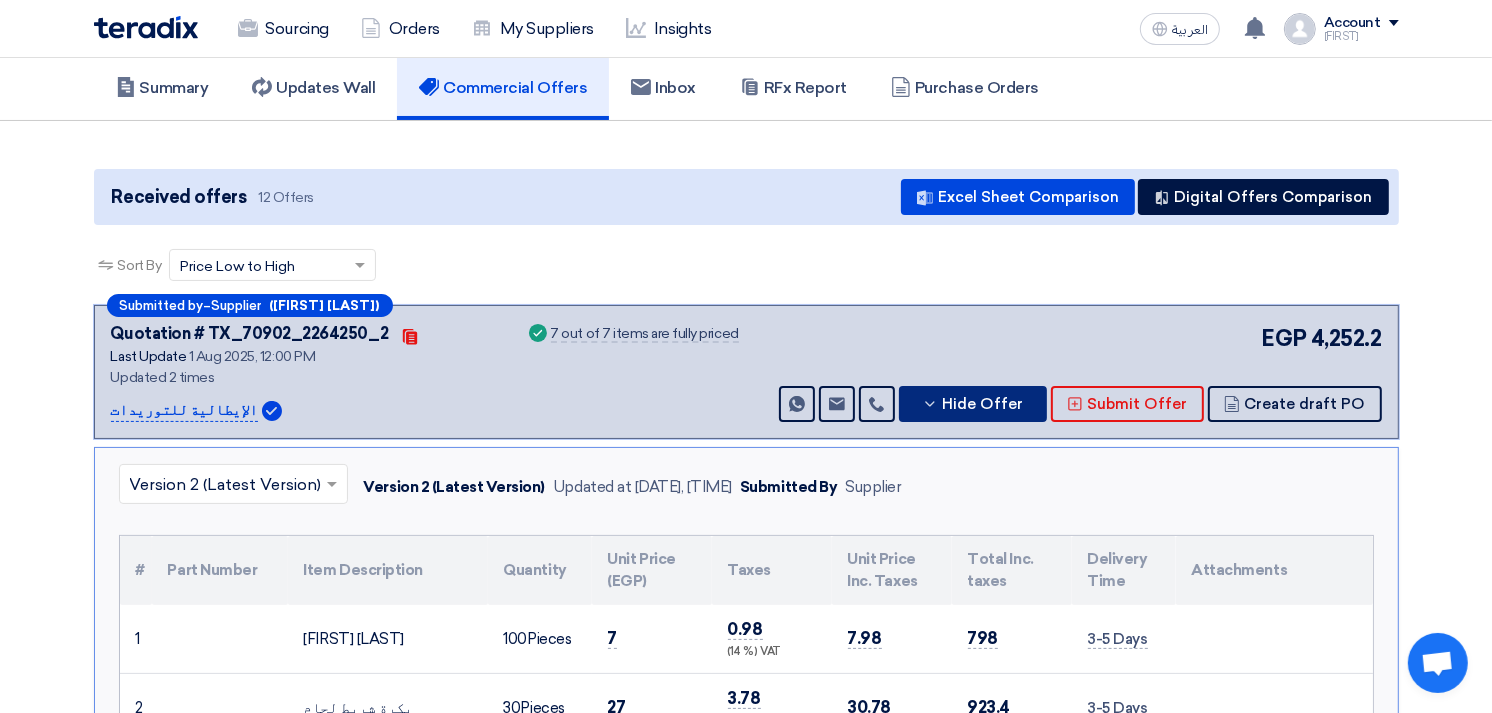 scroll, scrollTop: 0, scrollLeft: 0, axis: both 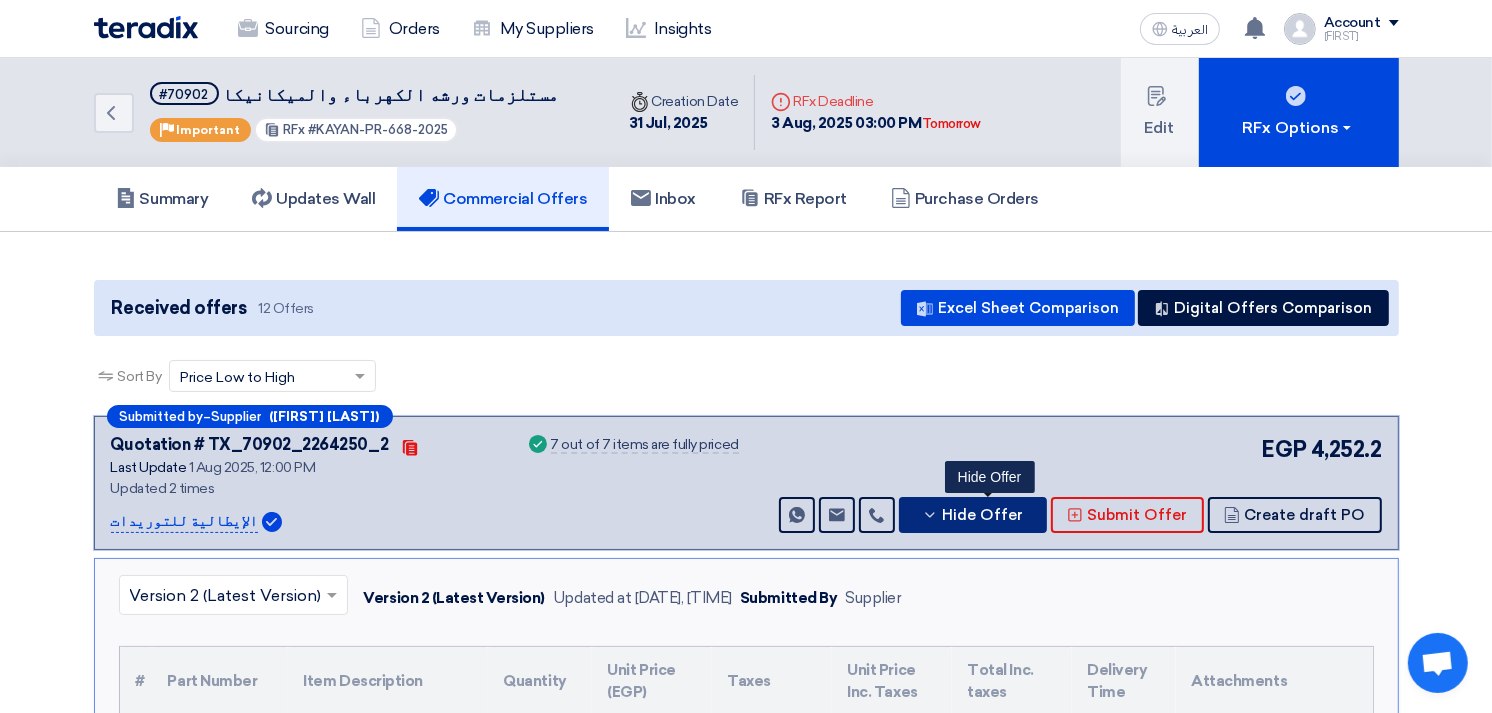 click on "Hide Offer" at bounding box center [973, 515] 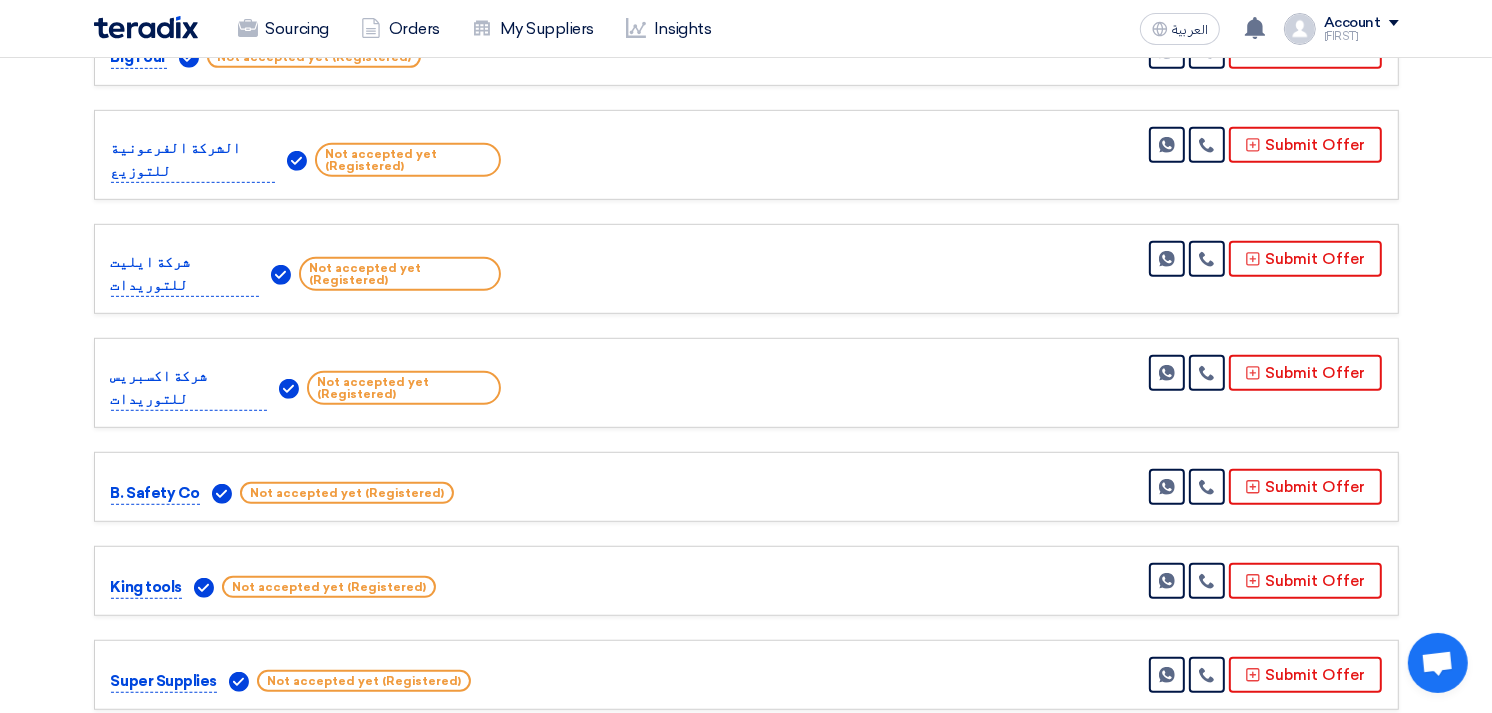 scroll, scrollTop: 1000, scrollLeft: 0, axis: vertical 